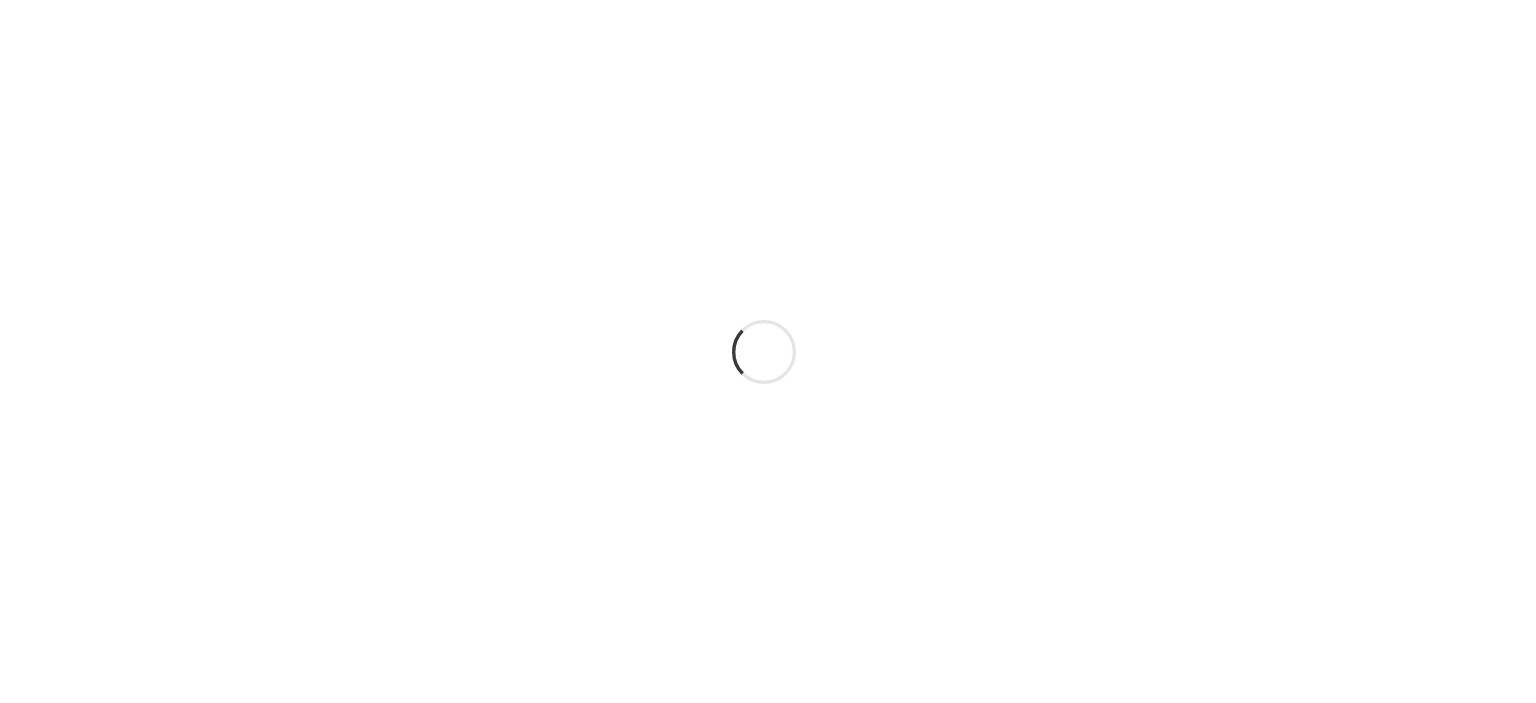 scroll, scrollTop: 0, scrollLeft: 0, axis: both 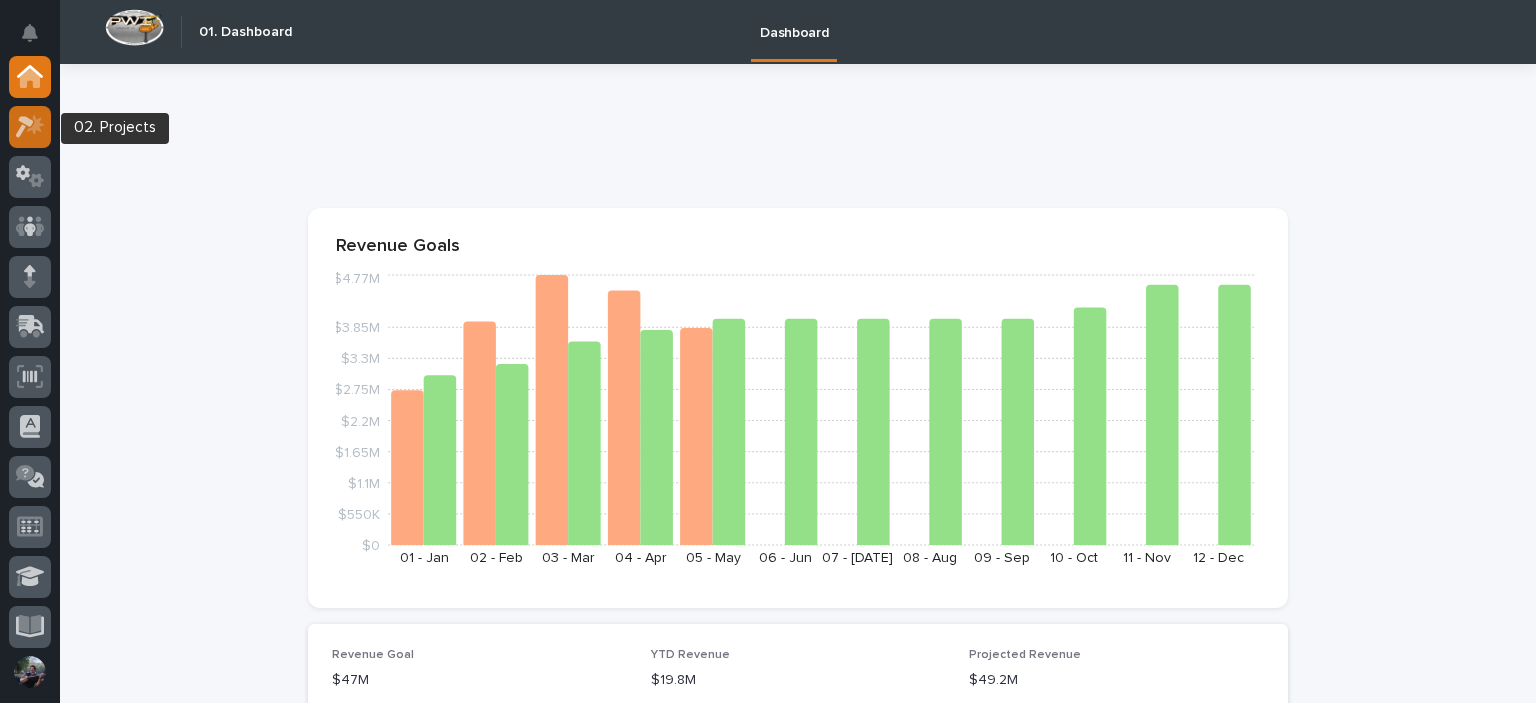 click at bounding box center (30, 127) 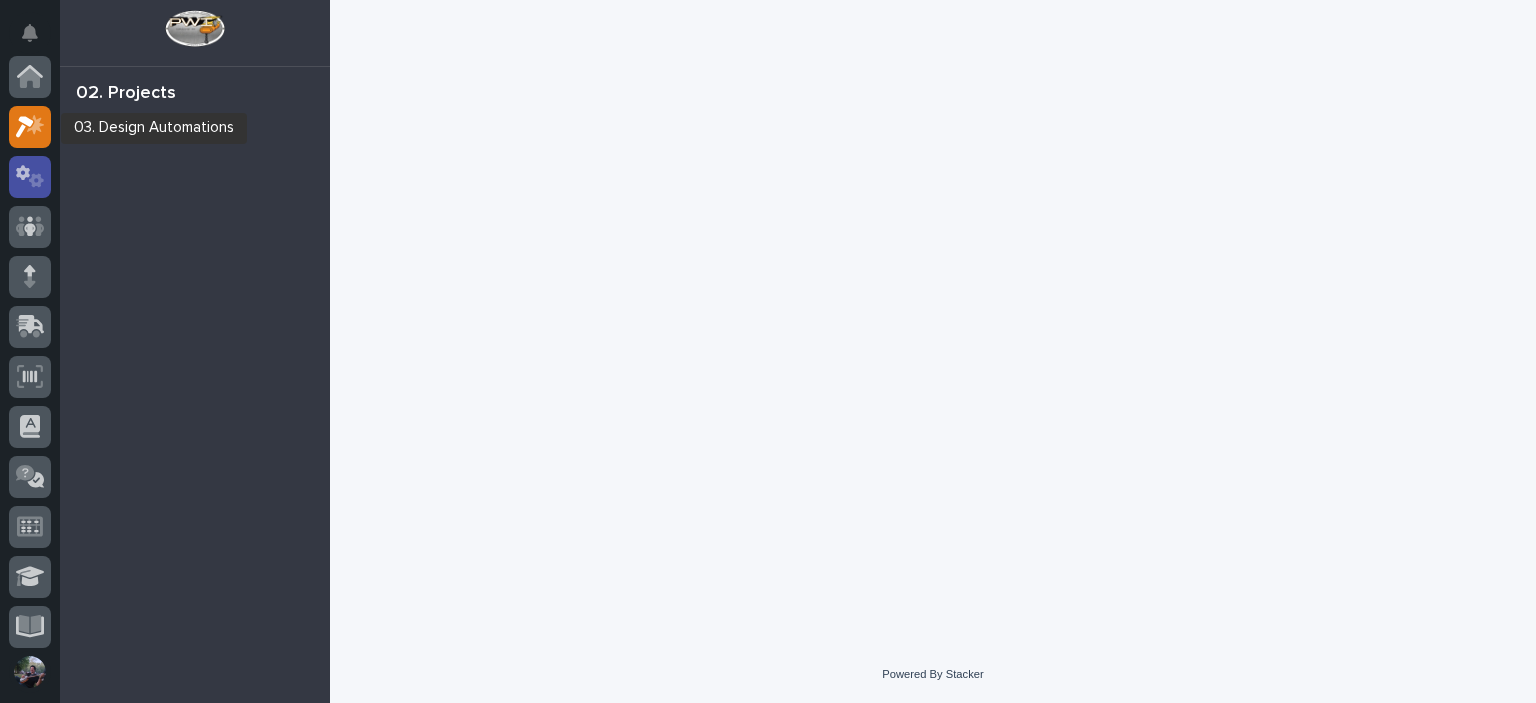 scroll, scrollTop: 50, scrollLeft: 0, axis: vertical 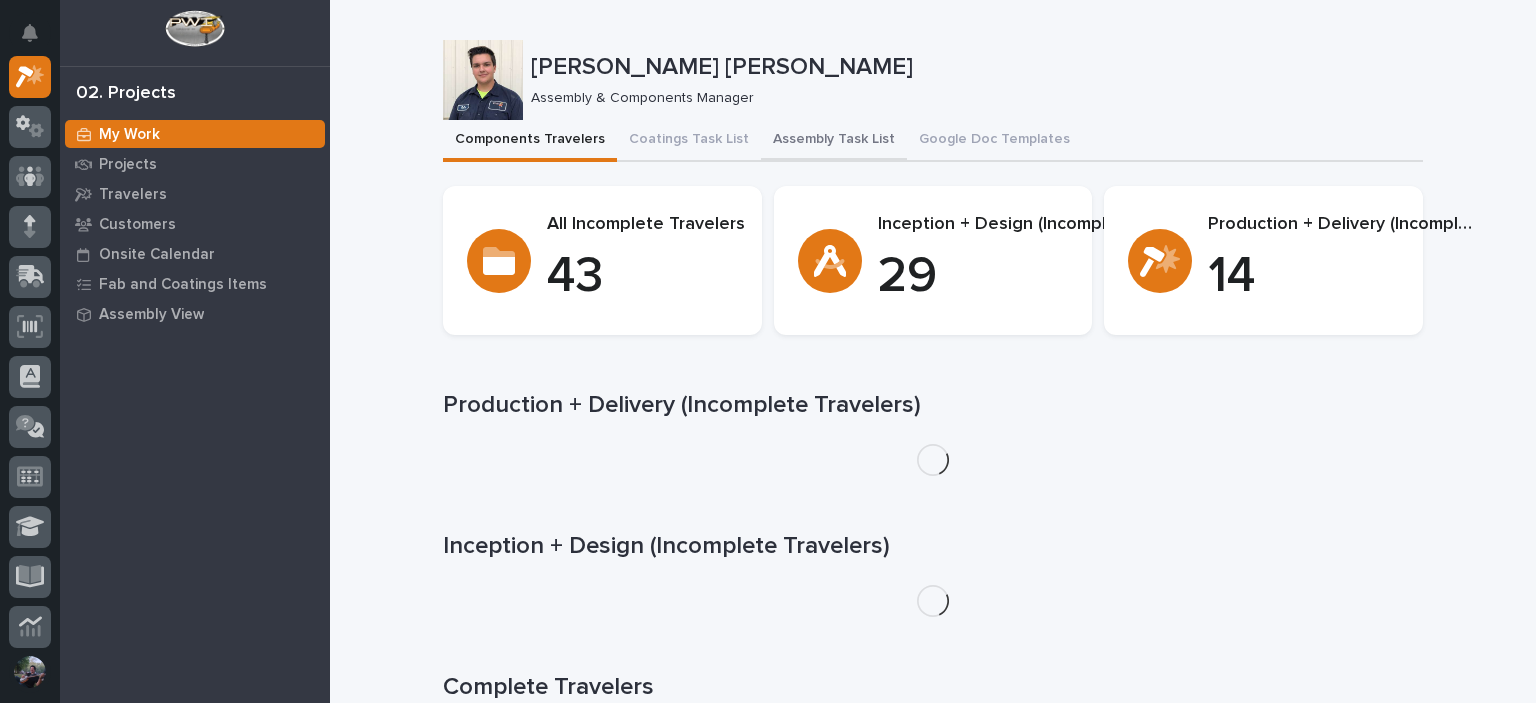 click on "Assembly Task List" at bounding box center (834, 141) 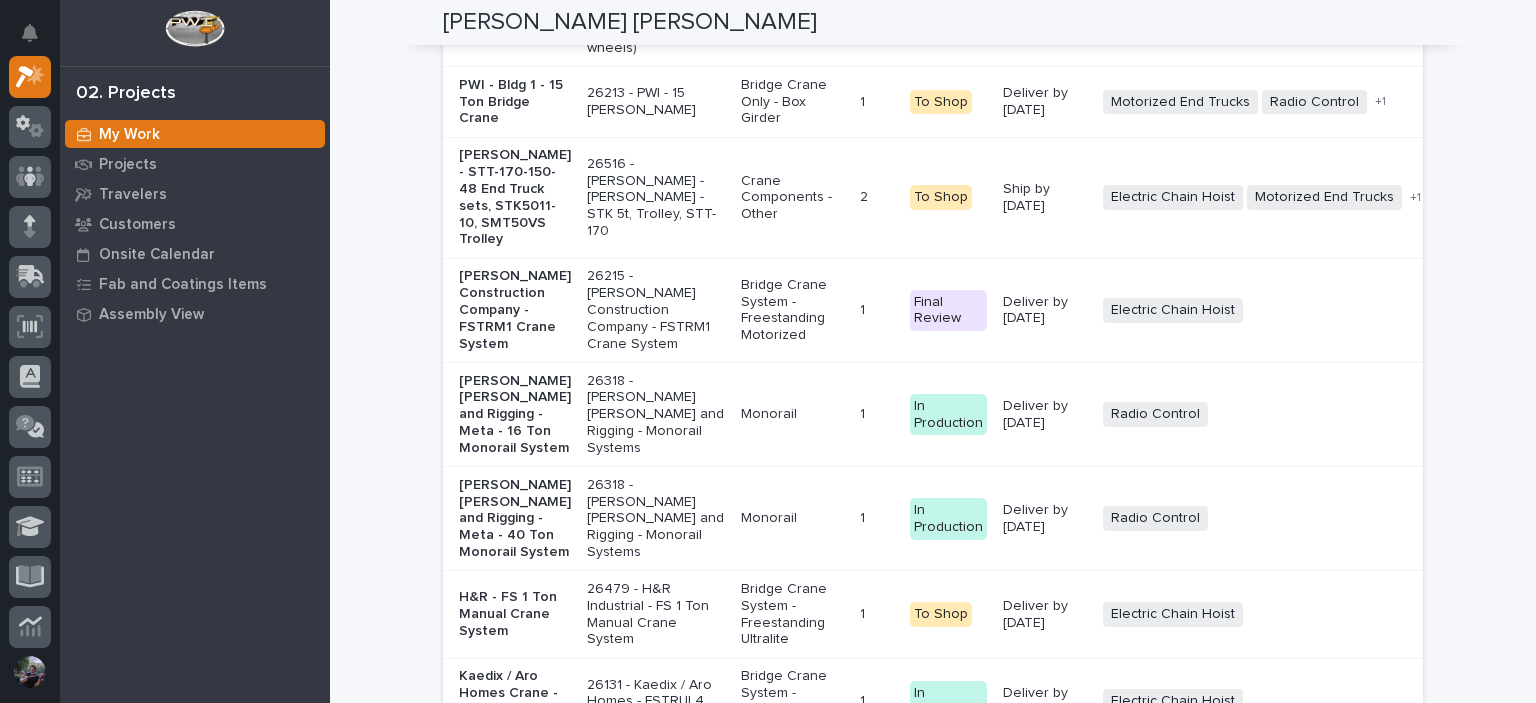 scroll, scrollTop: 3851, scrollLeft: 0, axis: vertical 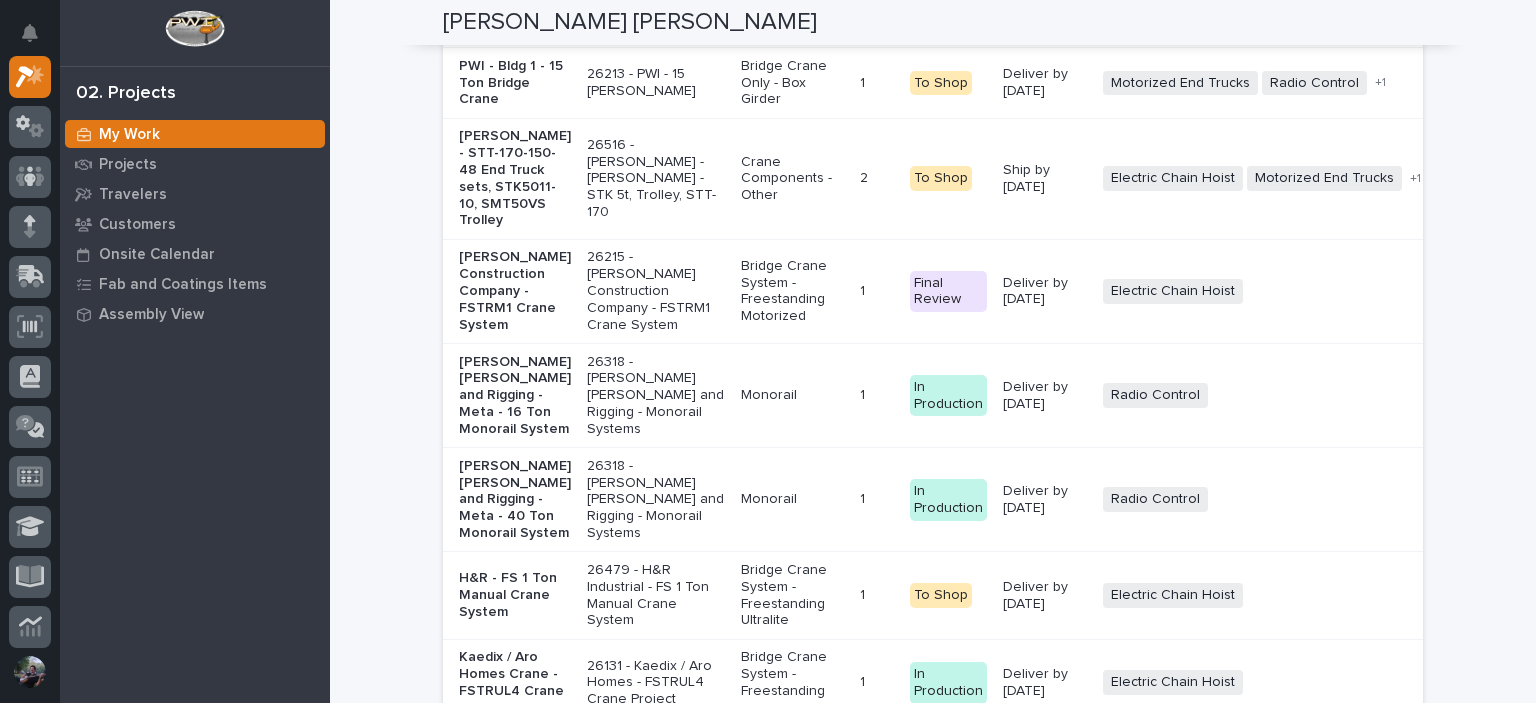 click on "Loading... Saving… Loading... Saving… Kyle Dean Miller Kyle Dean Miller Assembly & Components Manager Sorry, there was an error saving your record. Please try again. Please fill out the required fields below. Components Travelers Coatings Task List Assembly Task List Google Doc Templates Can't display tree at index  25 Can't display tree at index  11 Loading... Saving… Loading... Saving… Loading... Saving… Crane Kits Project Coordinator Work Location(s) Coating Process Description Project Item Type Item QTY Coating Process Deadline Electrical Components Hardware Status Belmont - Crane Kit 26395 - Belmont Trailers - Crane Kit Bridge Crane Kit 1 1   In-House Paint/Powder   Ship by 7/9/25 Electric Chain Hoist Motorized End Trucks Radio Control + 0 Not Pulled 🚧 Staging → 📦 Ready to Ship → 🔩 Hardware HoistCrane - 3T Wire Rope Crane Kit, STT-130-100-72 End Truck Set 26418 - Starke - Hoist & Crane Services - 3T Crane Kit, WR, Type B, 460V Bridge Crane Kit 1 1   In-House Paint/Powder   + 0 1" at bounding box center (933, -541) 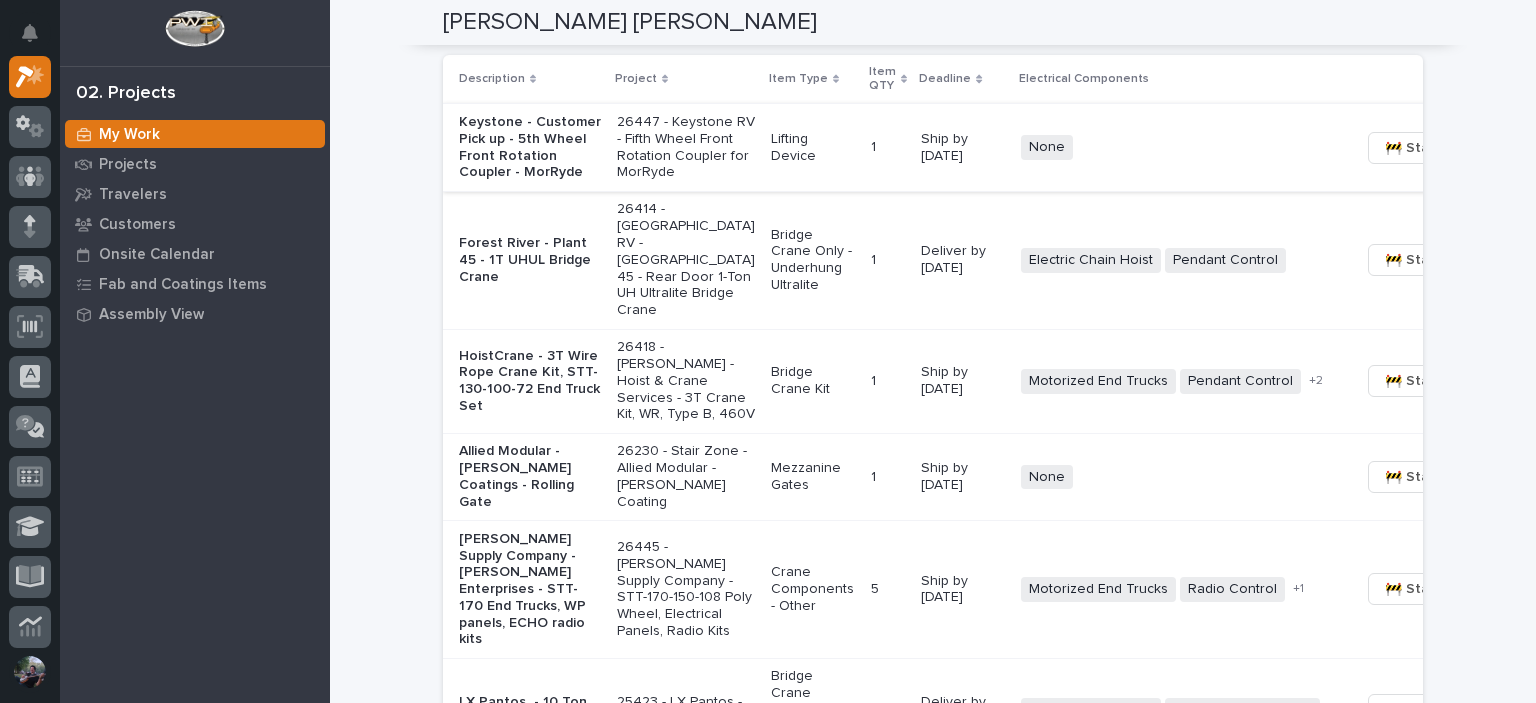 scroll, scrollTop: 1451, scrollLeft: 0, axis: vertical 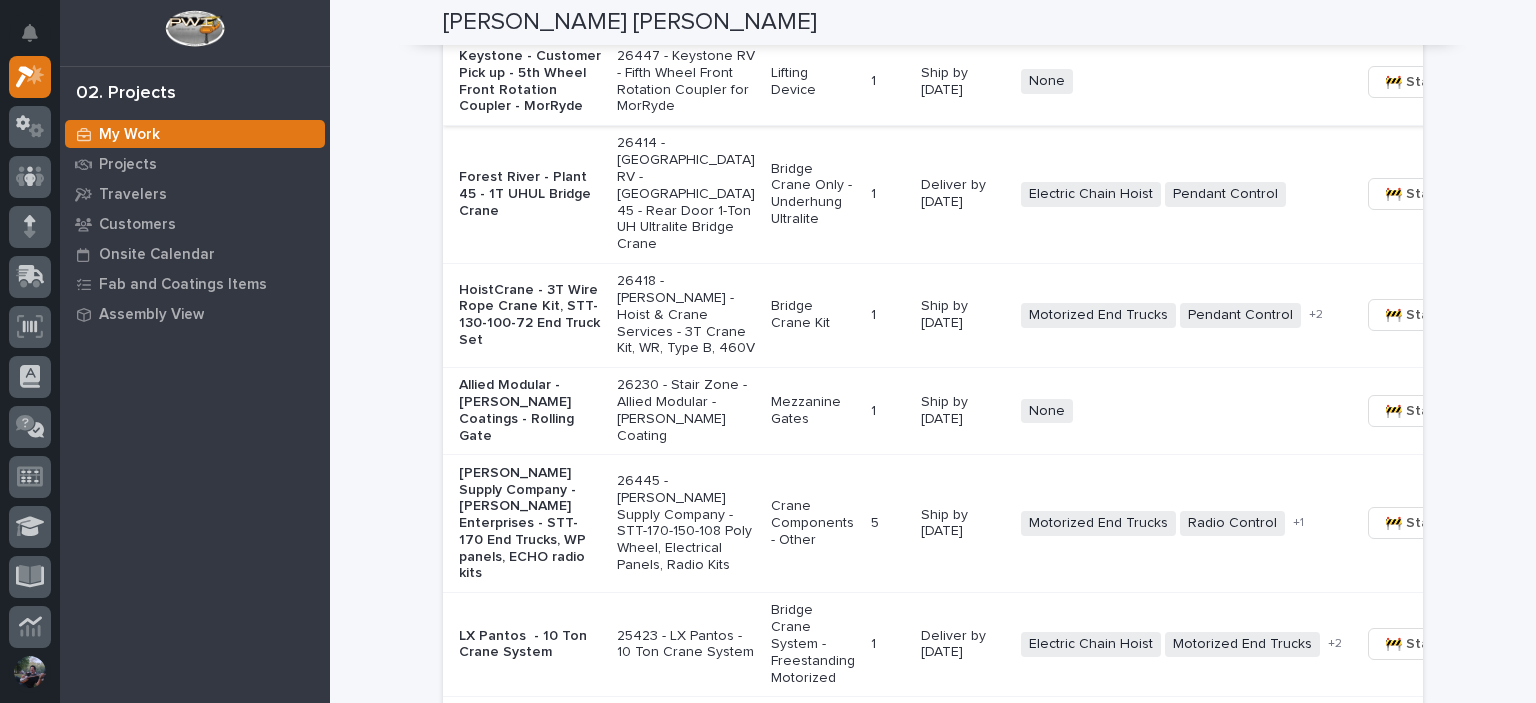 click on "🚧 Staging →" at bounding box center (1426, 82) 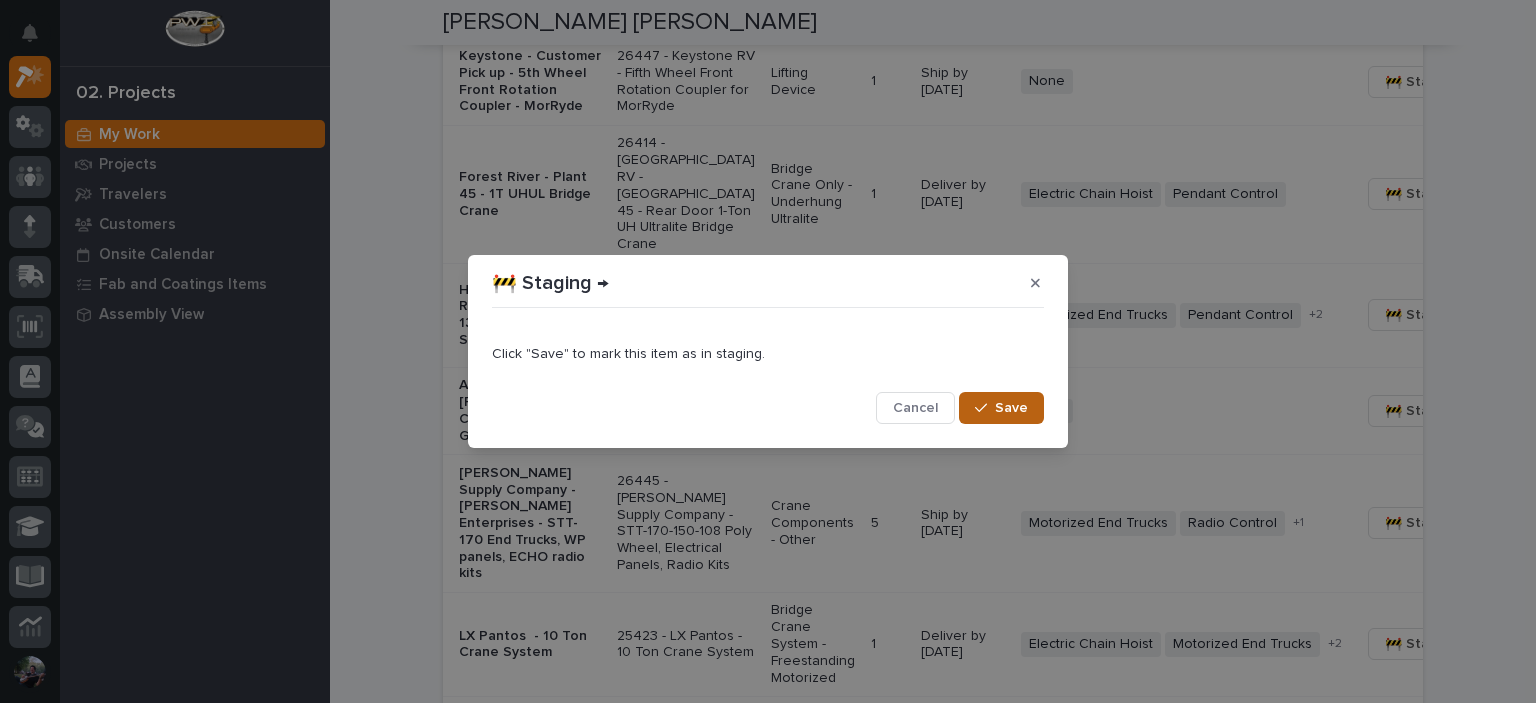 click on "Save" at bounding box center (1011, 408) 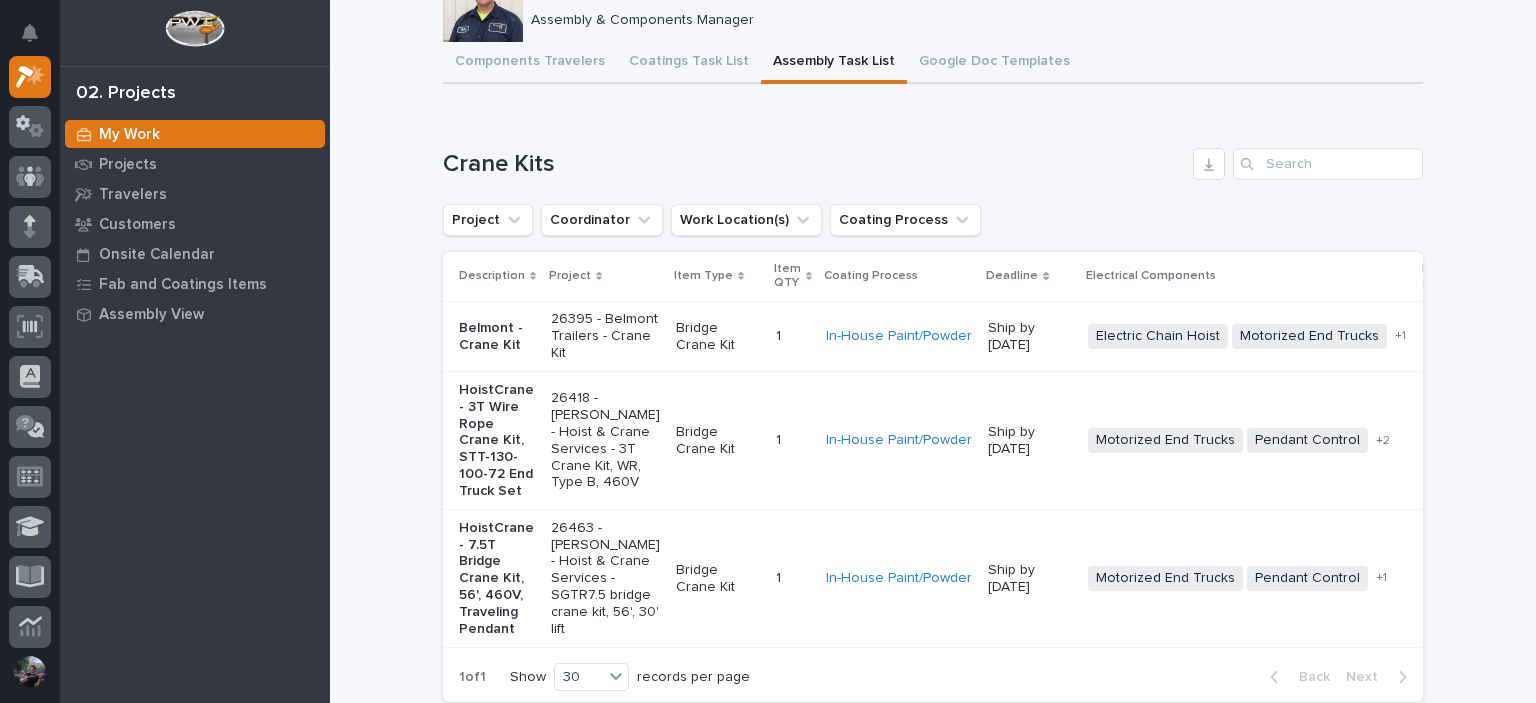 scroll, scrollTop: 200, scrollLeft: 0, axis: vertical 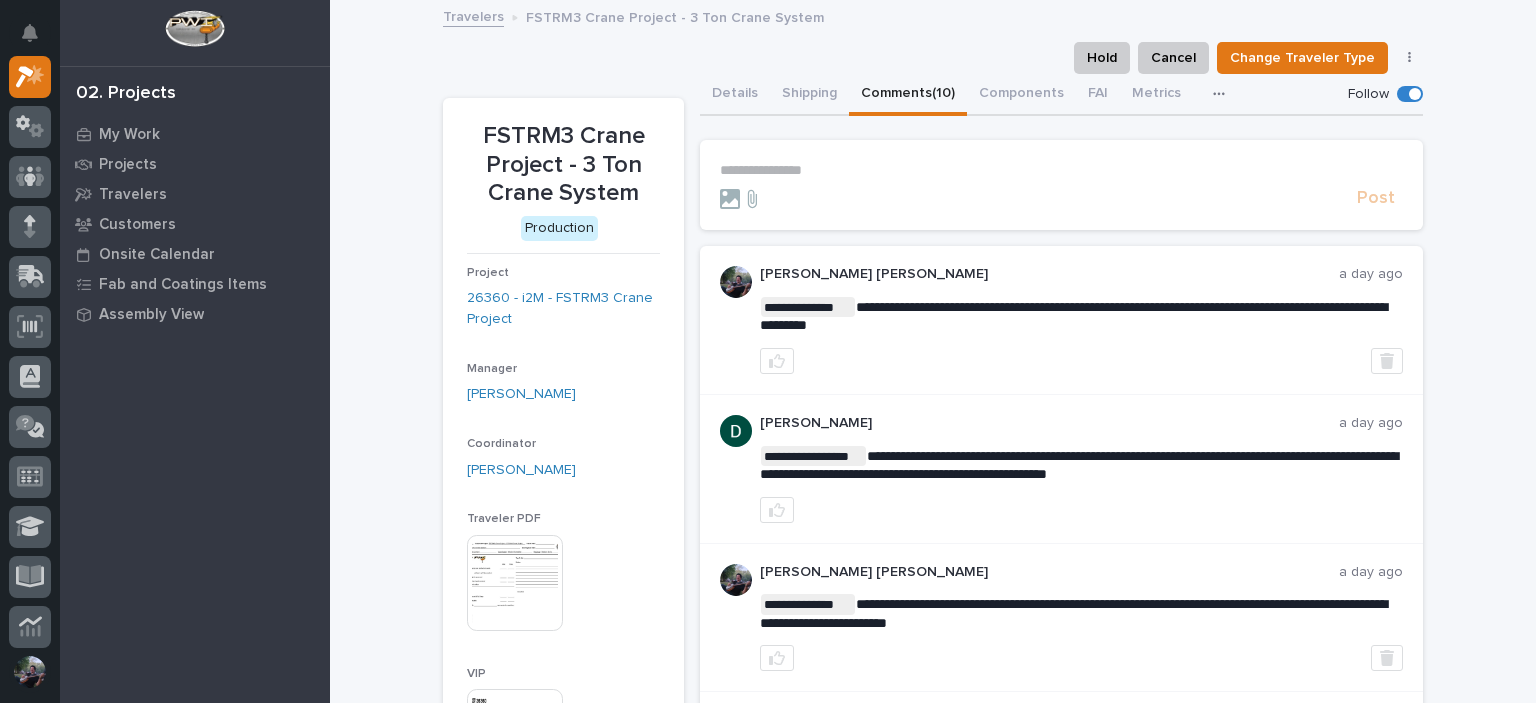 click on "**********" at bounding box center (1061, 170) 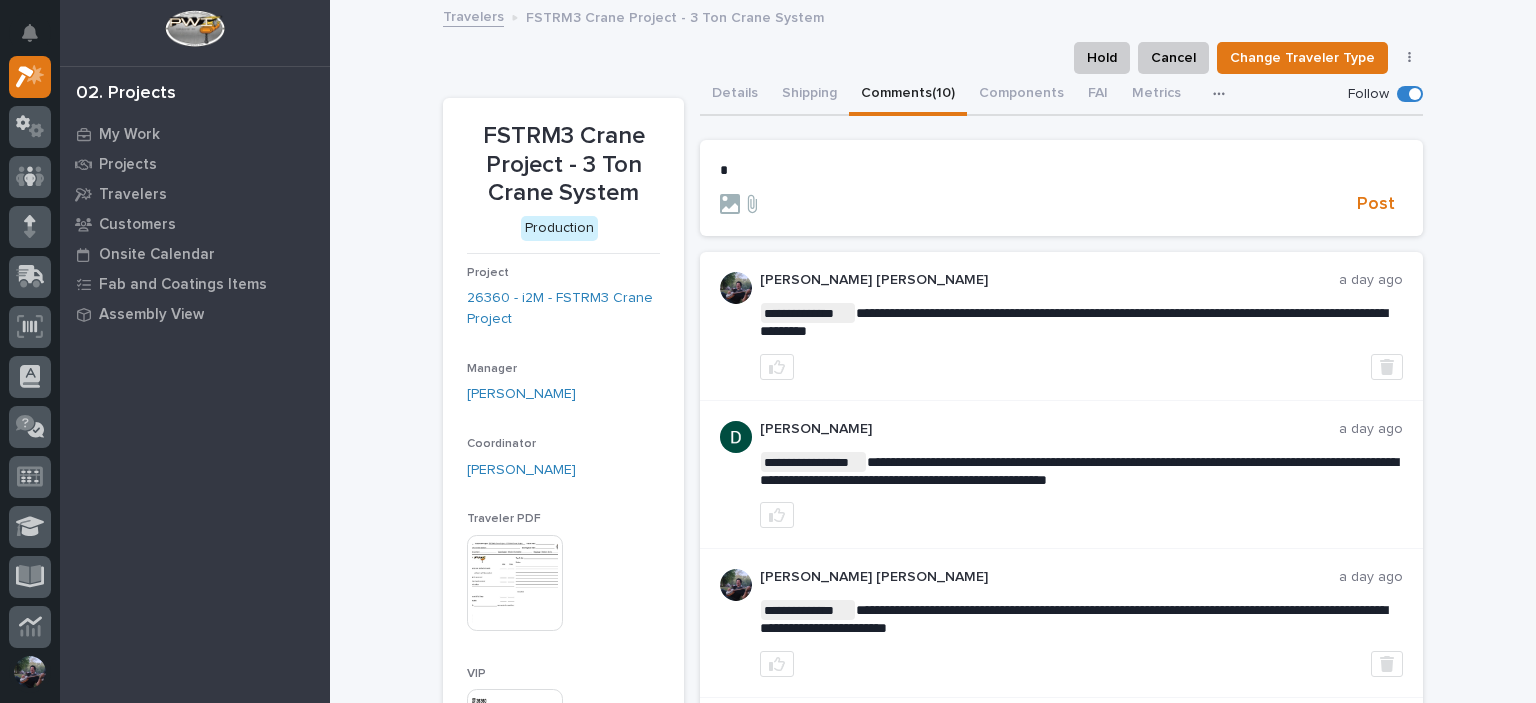 type 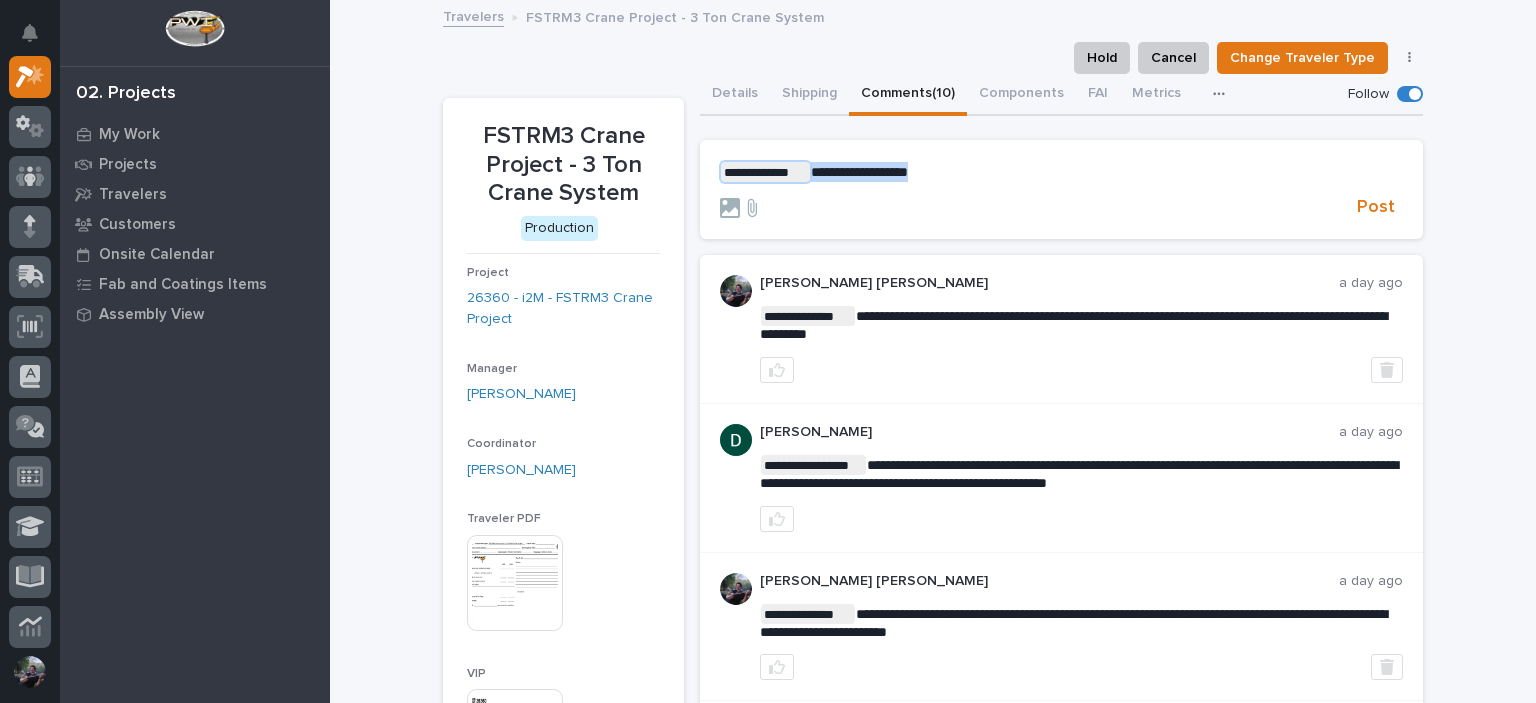 drag, startPoint x: 927, startPoint y: 178, endPoint x: 726, endPoint y: 177, distance: 201.00249 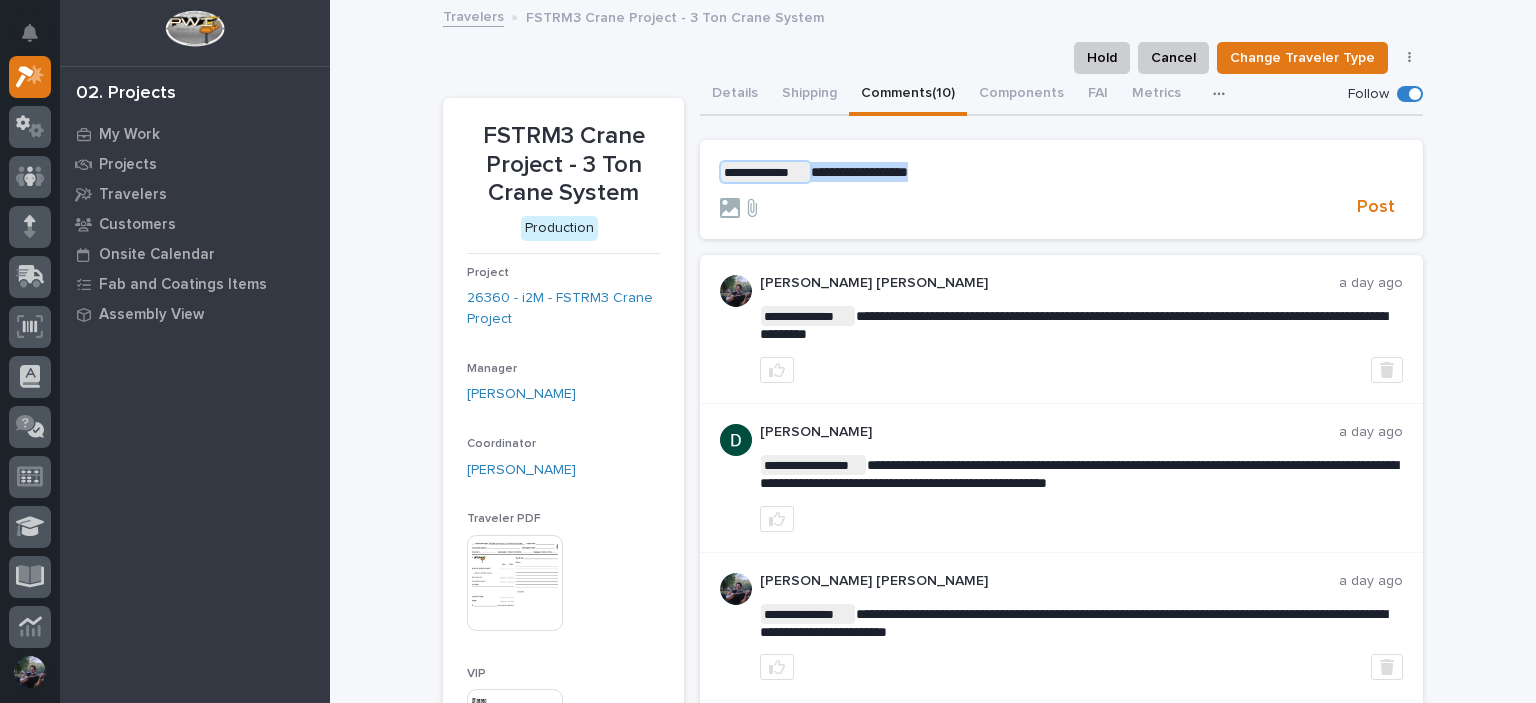 click on "**********" at bounding box center [1061, 172] 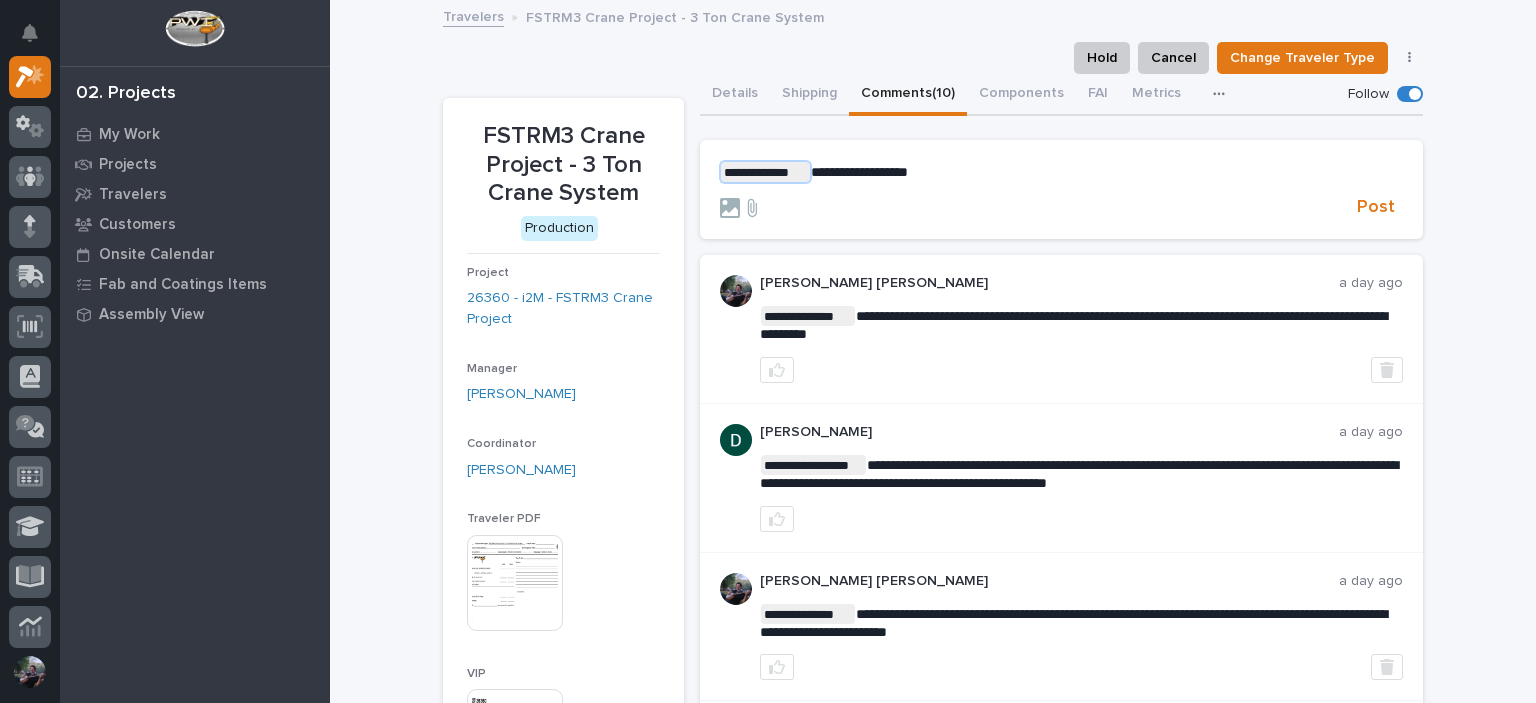 drag, startPoint x: 758, startPoint y: 172, endPoint x: 889, endPoint y: 165, distance: 131.18689 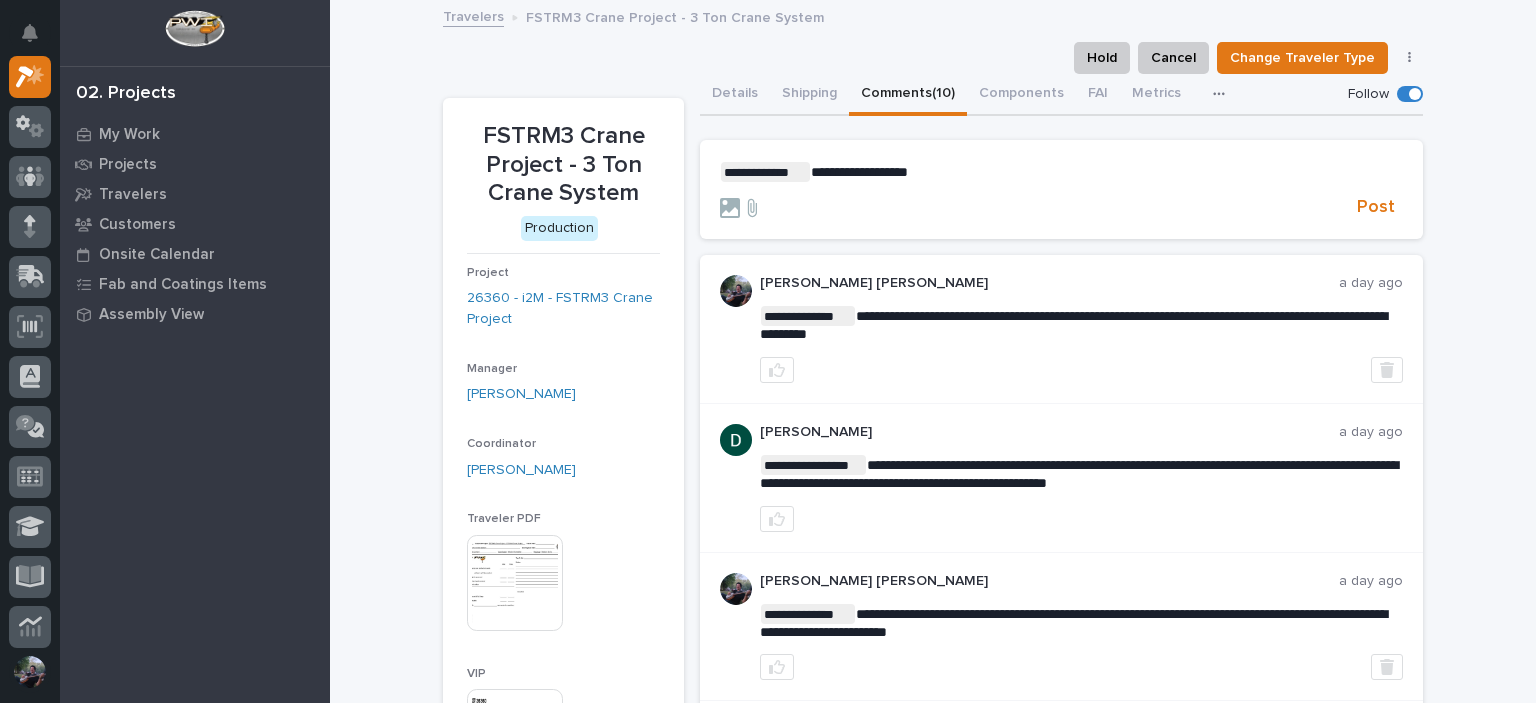 click on "**********" at bounding box center [1061, 172] 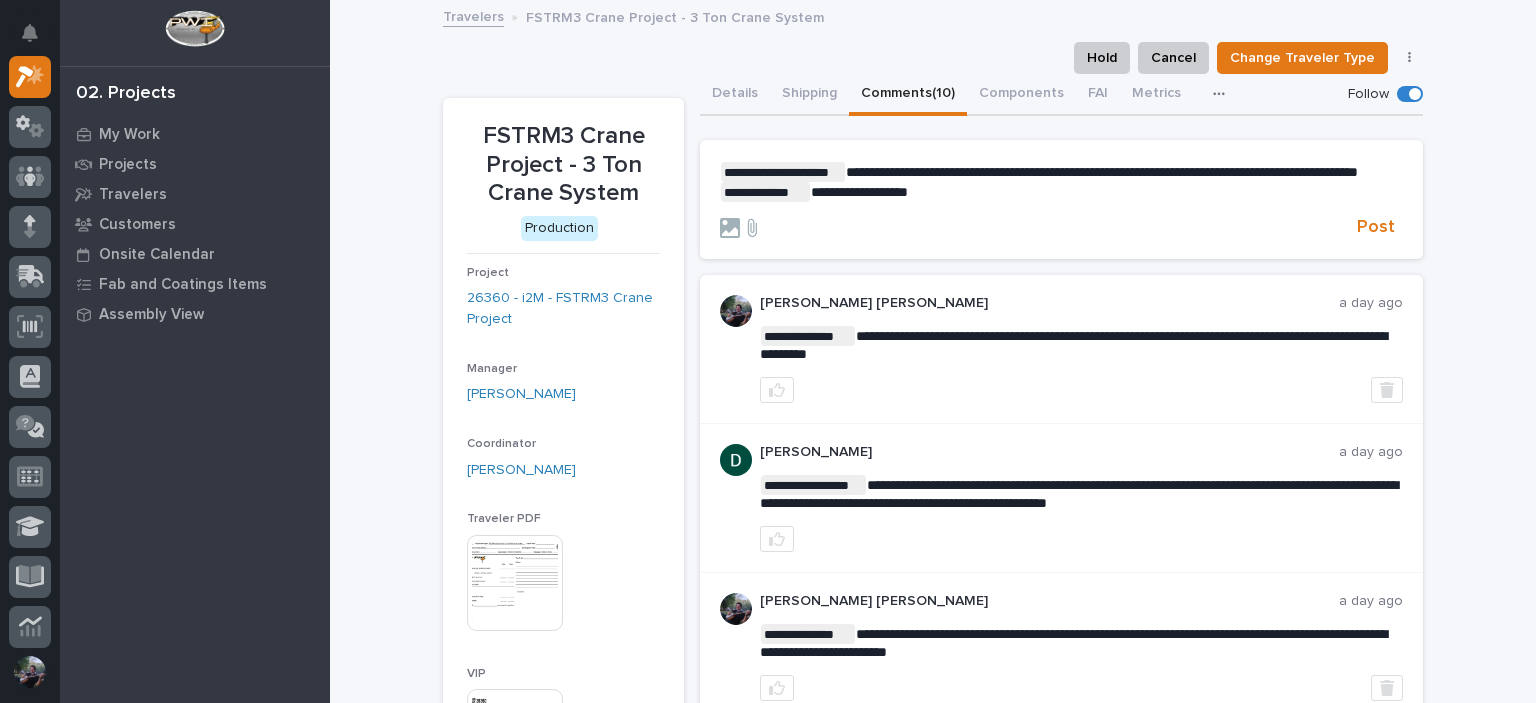 click on "**********" at bounding box center (1061, 182) 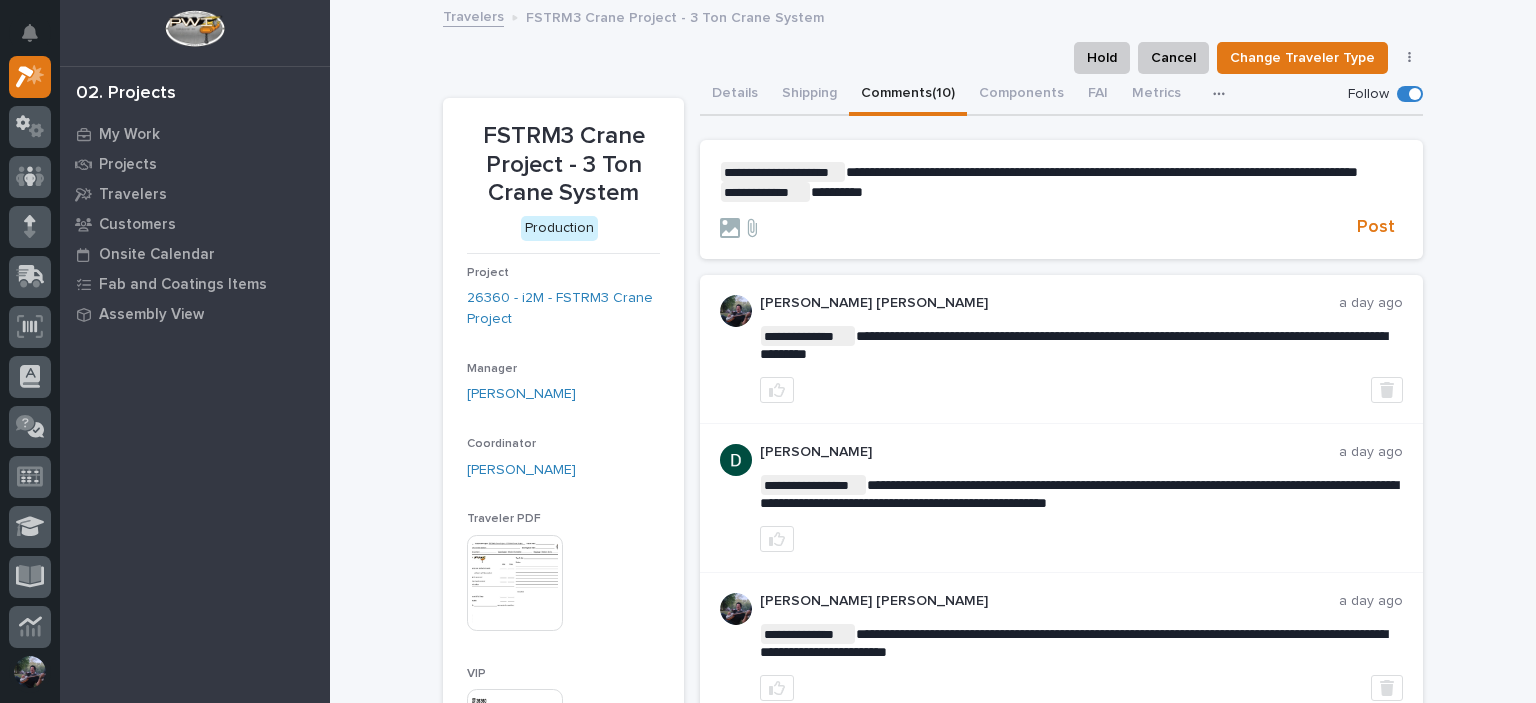 click on "**********" at bounding box center (1102, 172) 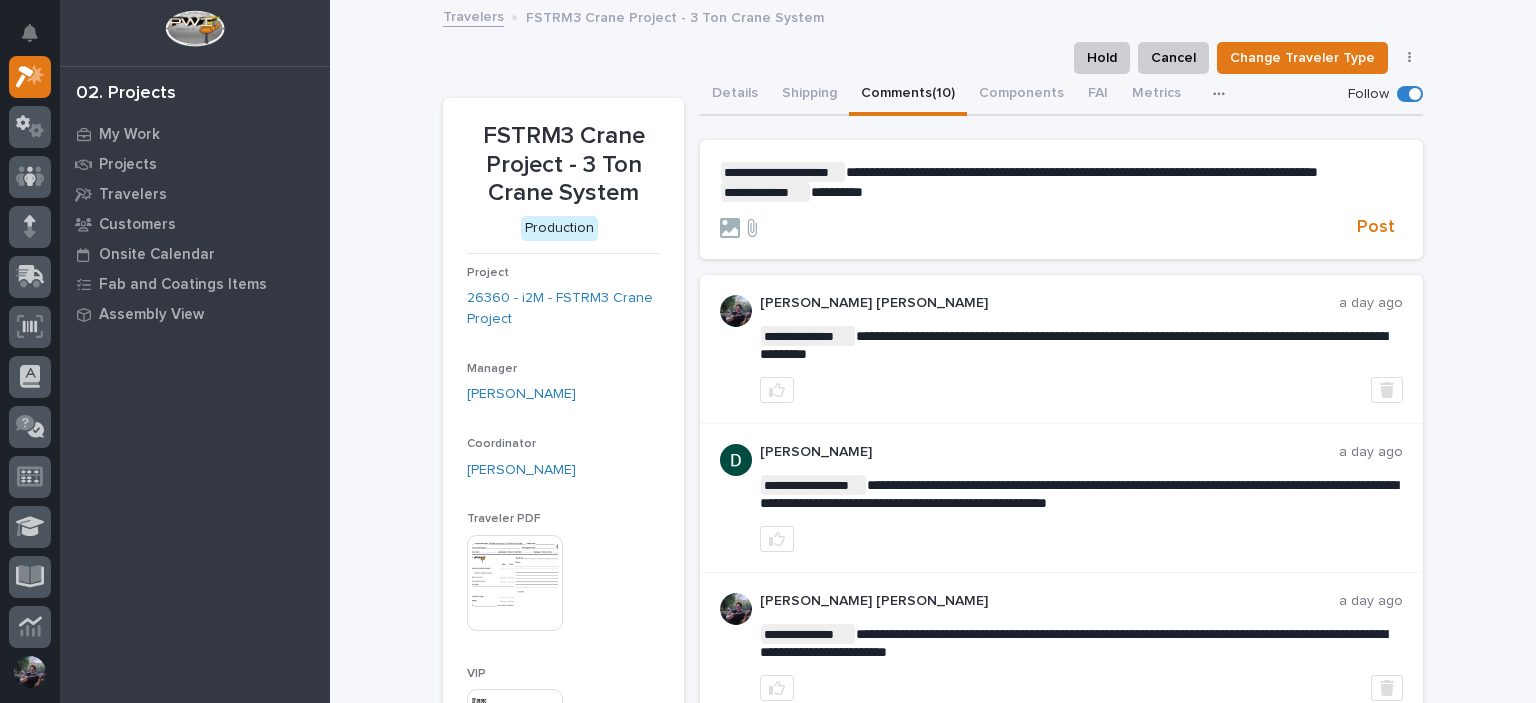 click on "**********" at bounding box center [1082, 172] 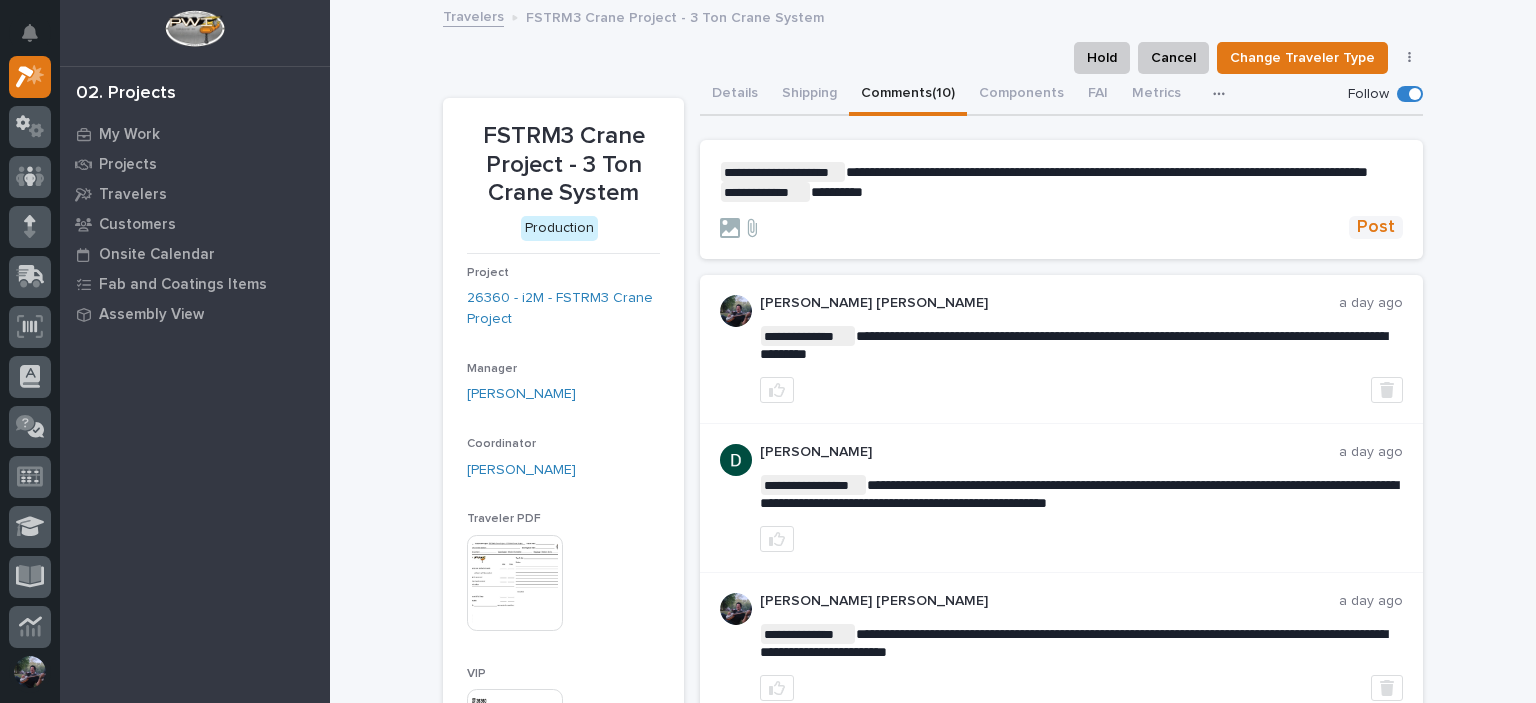 click on "Post" at bounding box center [1376, 227] 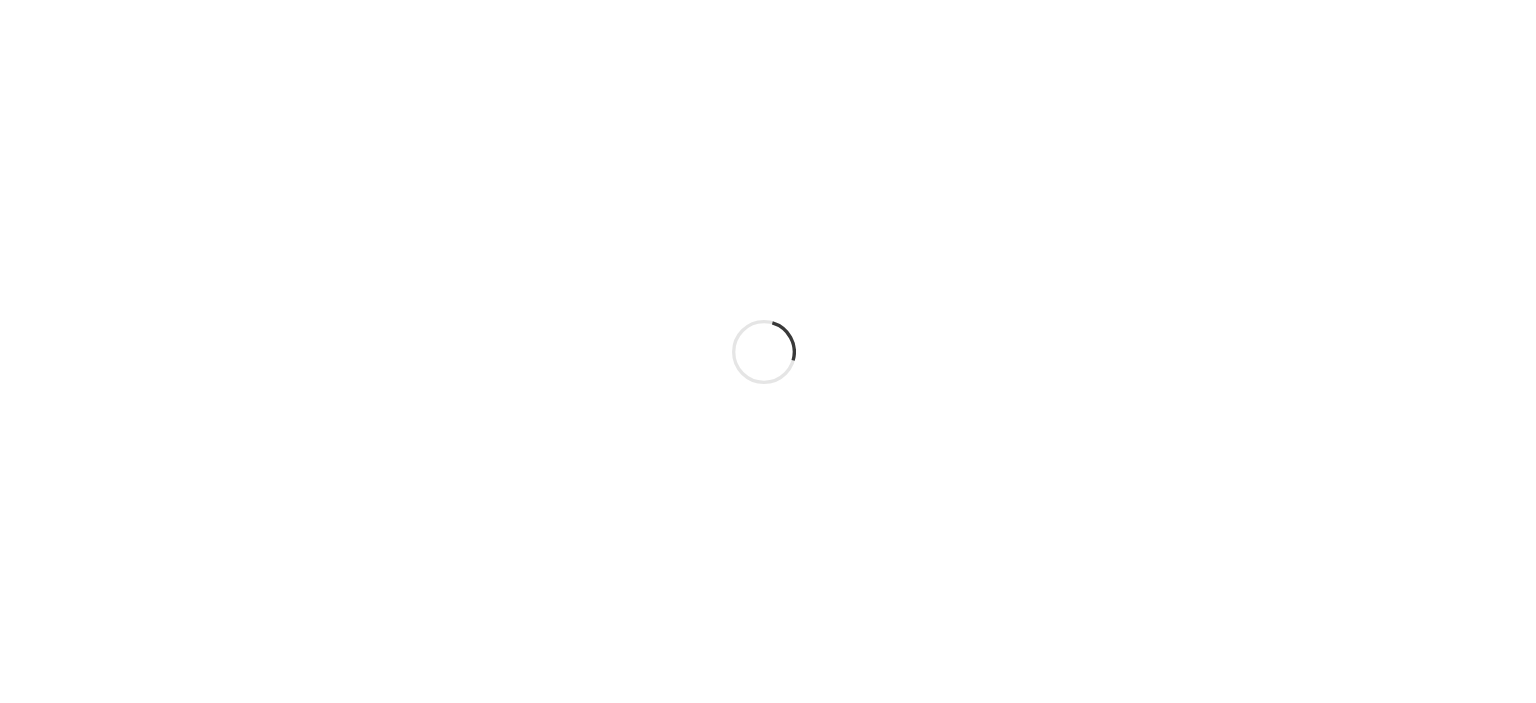 scroll, scrollTop: 0, scrollLeft: 0, axis: both 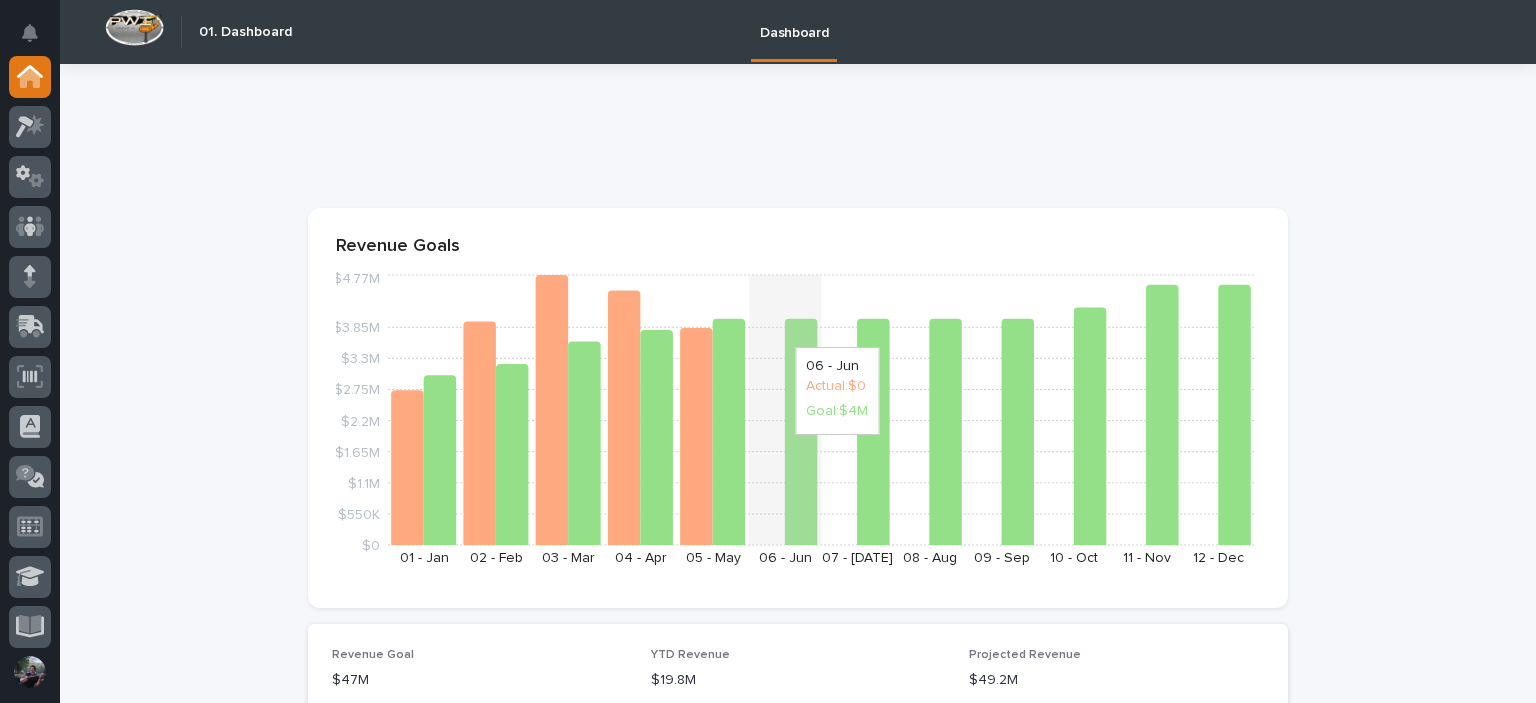 click 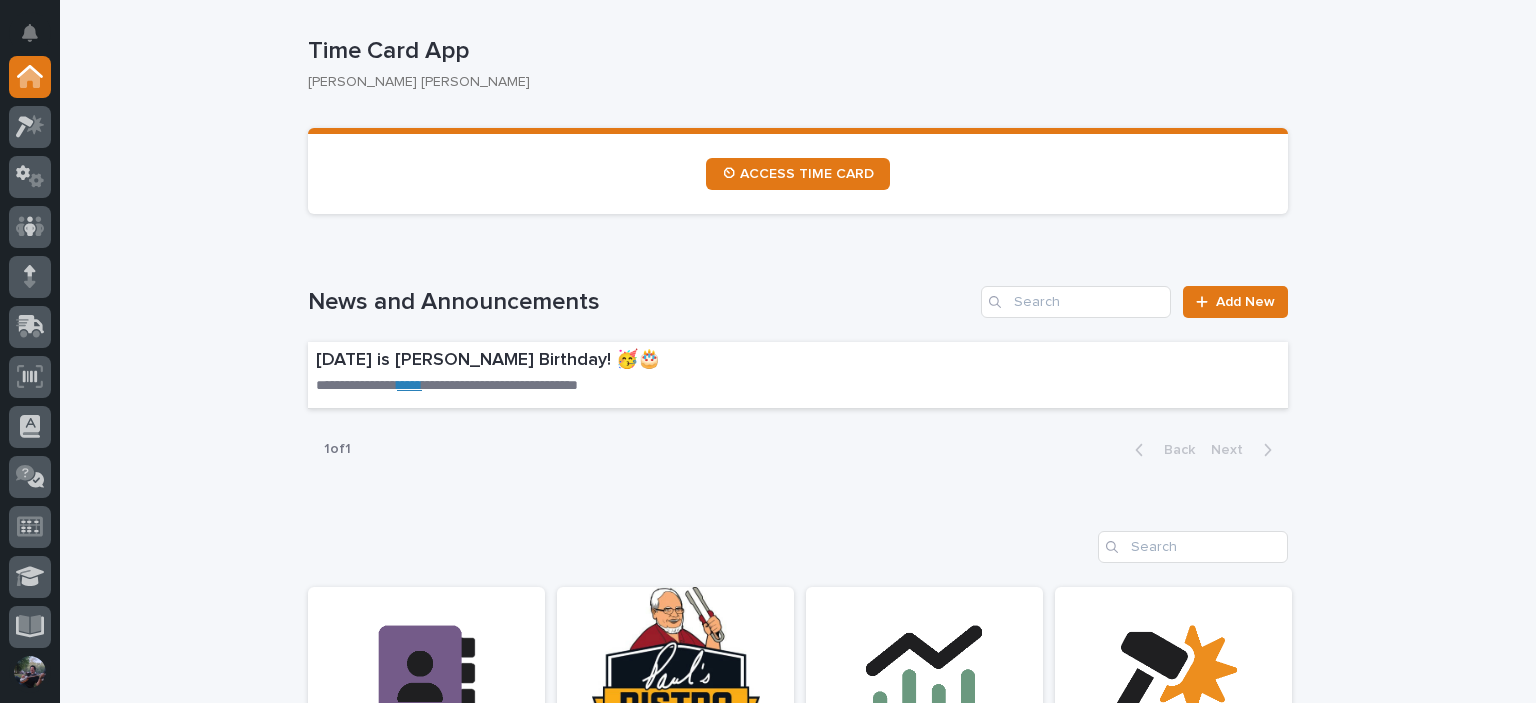 scroll, scrollTop: 1133, scrollLeft: 0, axis: vertical 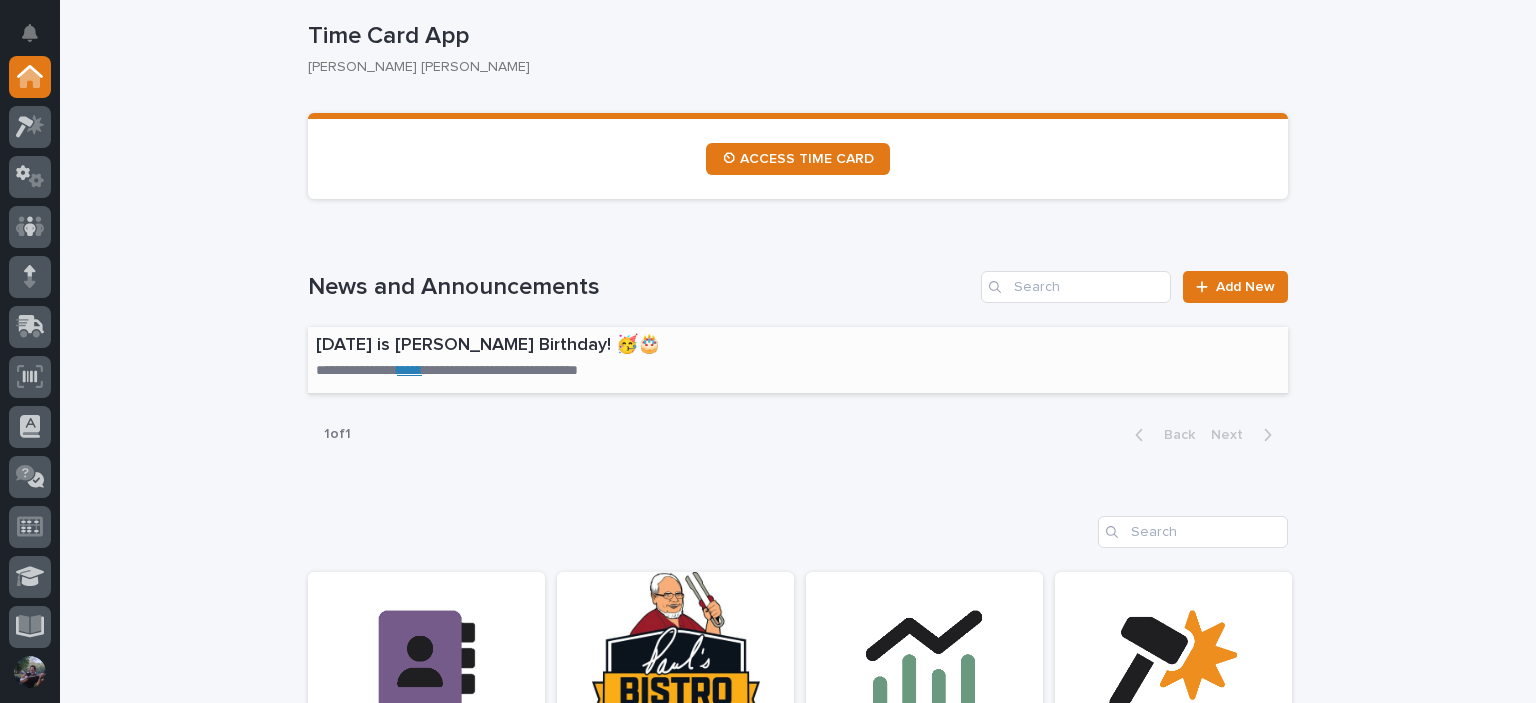 click on "**********" at bounding box center (483, 371) 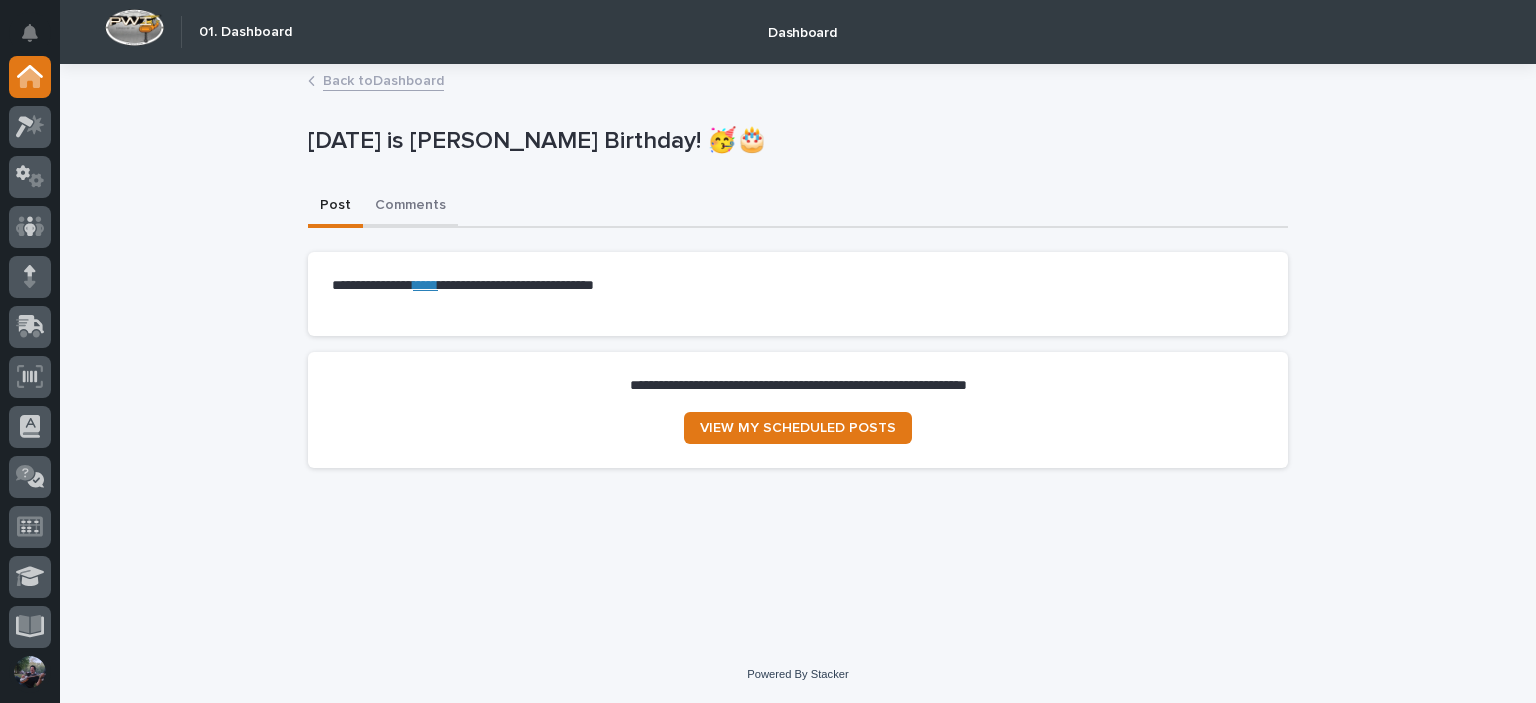 click on "Comments" at bounding box center [410, 207] 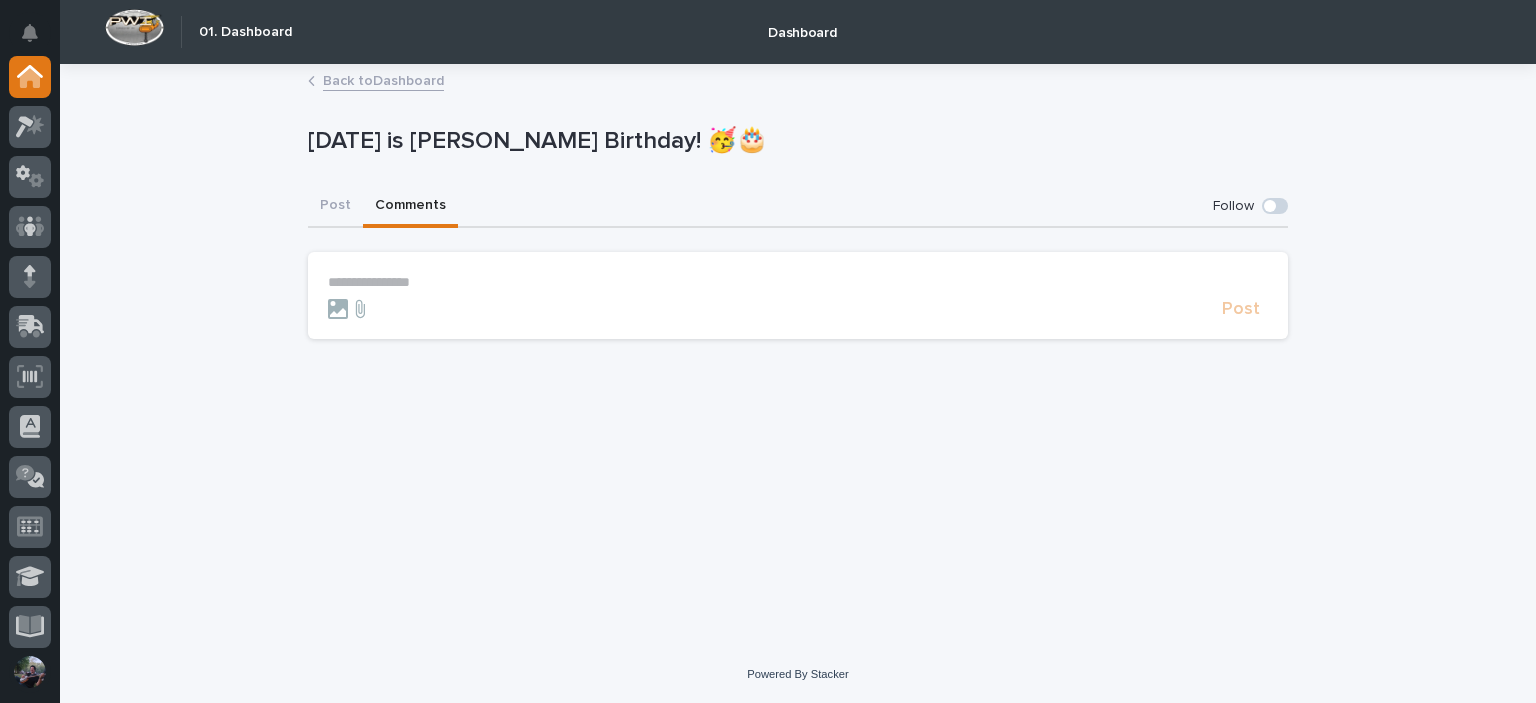 click on "**********" at bounding box center (798, 295) 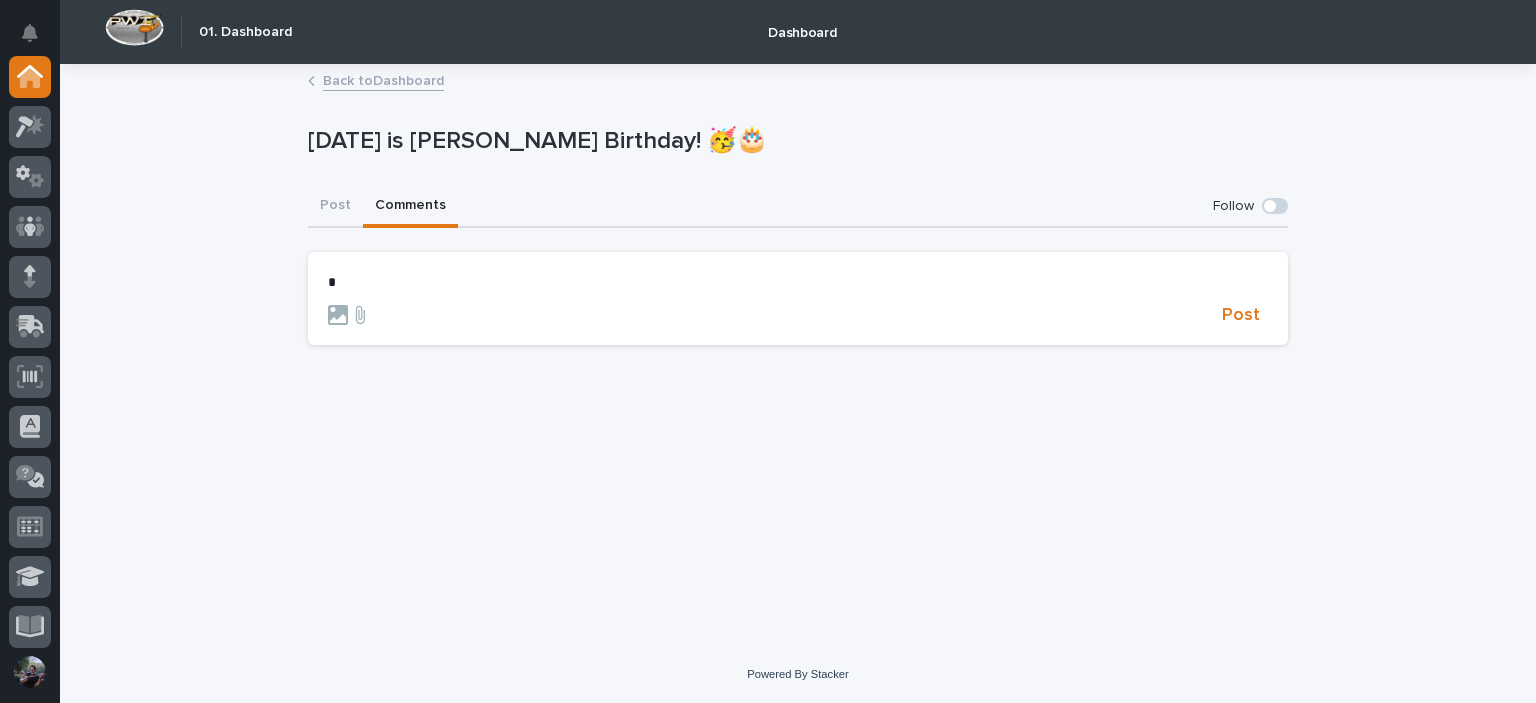 type 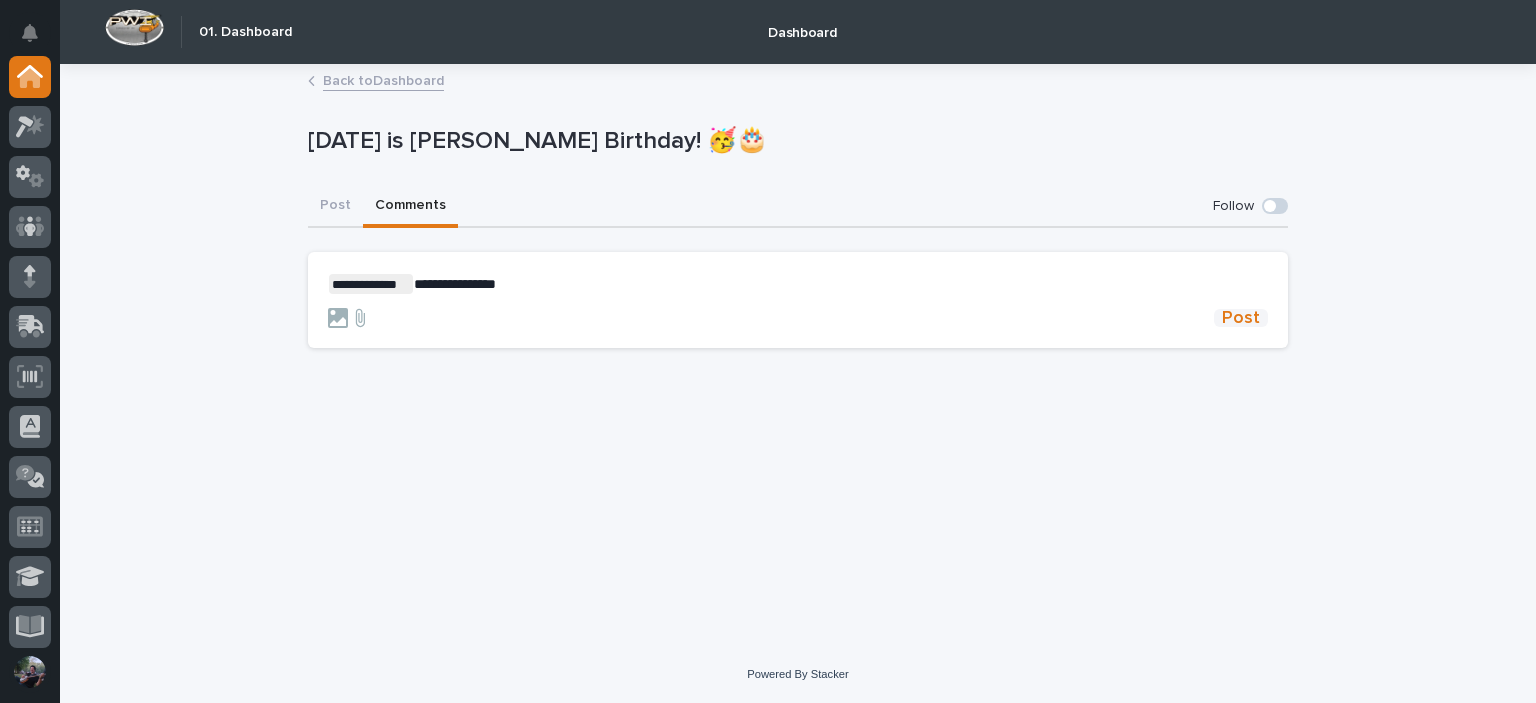 click on "Post" at bounding box center [1241, 318] 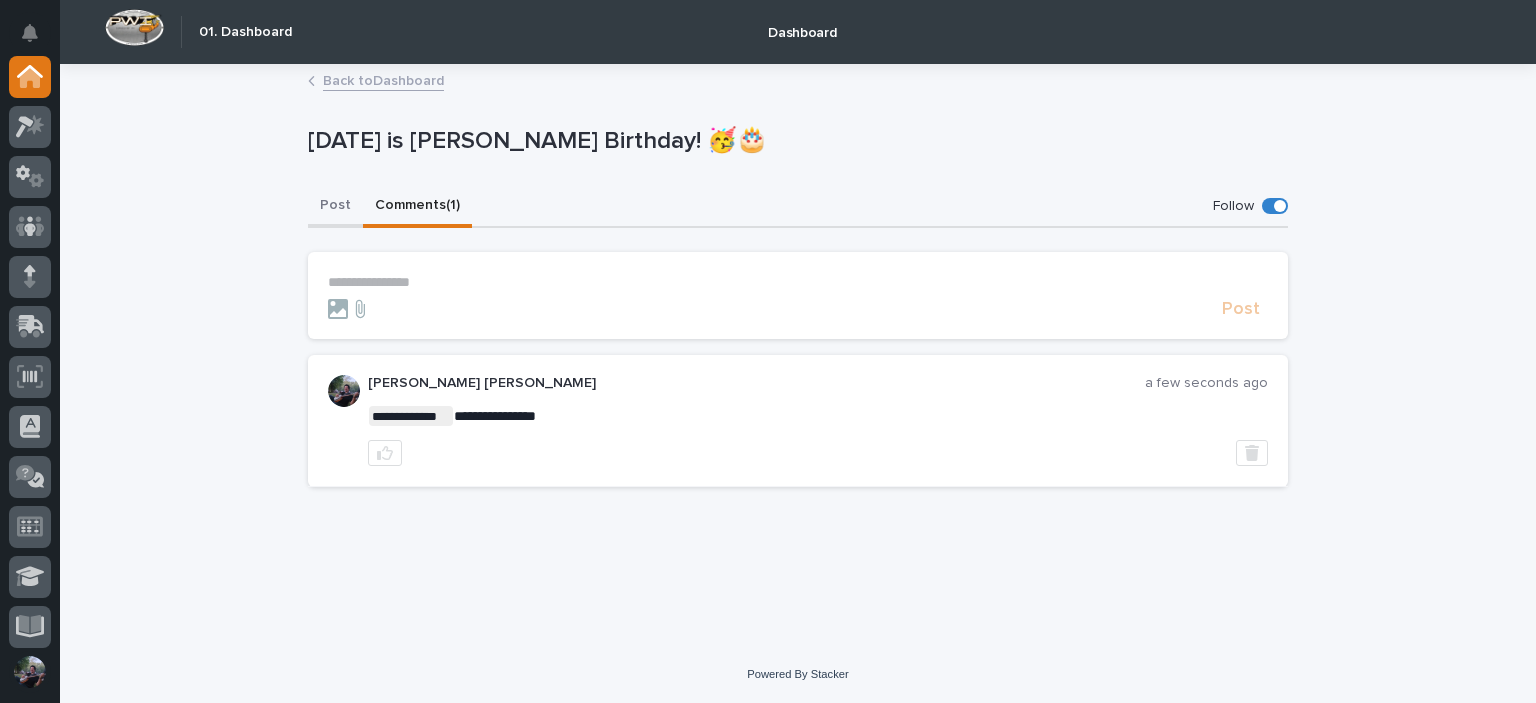 click on "Post" at bounding box center (335, 207) 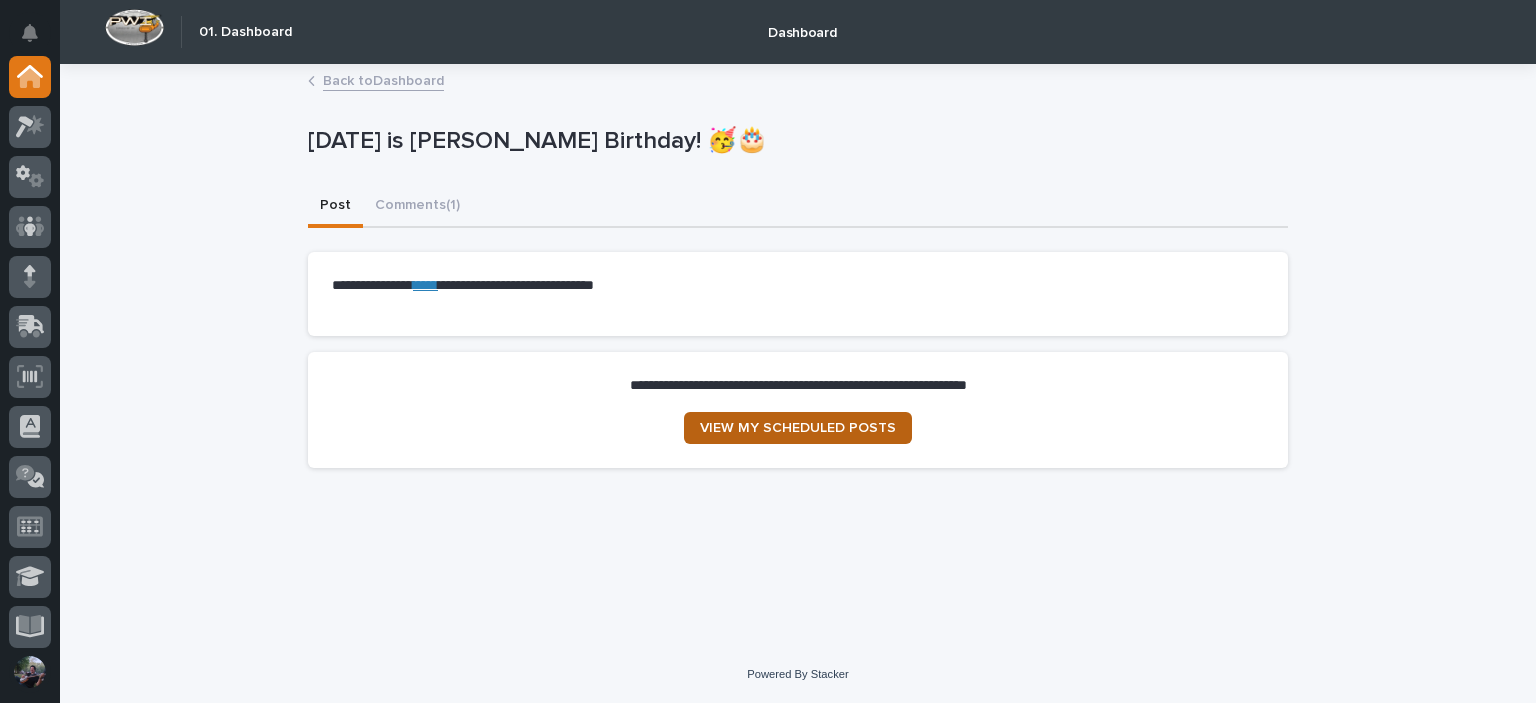 click on "VIEW MY SCHEDULED POSTS" at bounding box center (798, 428) 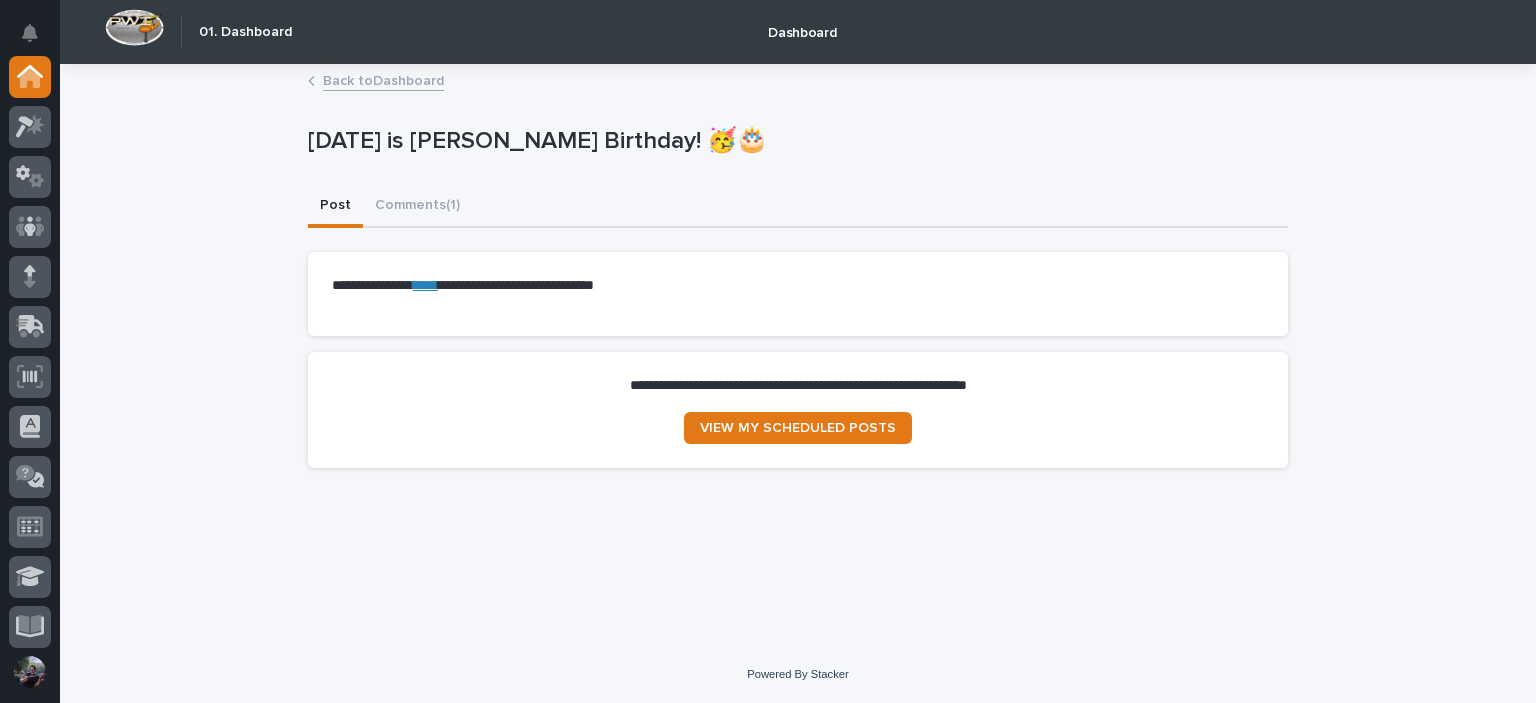 click on "Back to  Dashboard" at bounding box center [383, 79] 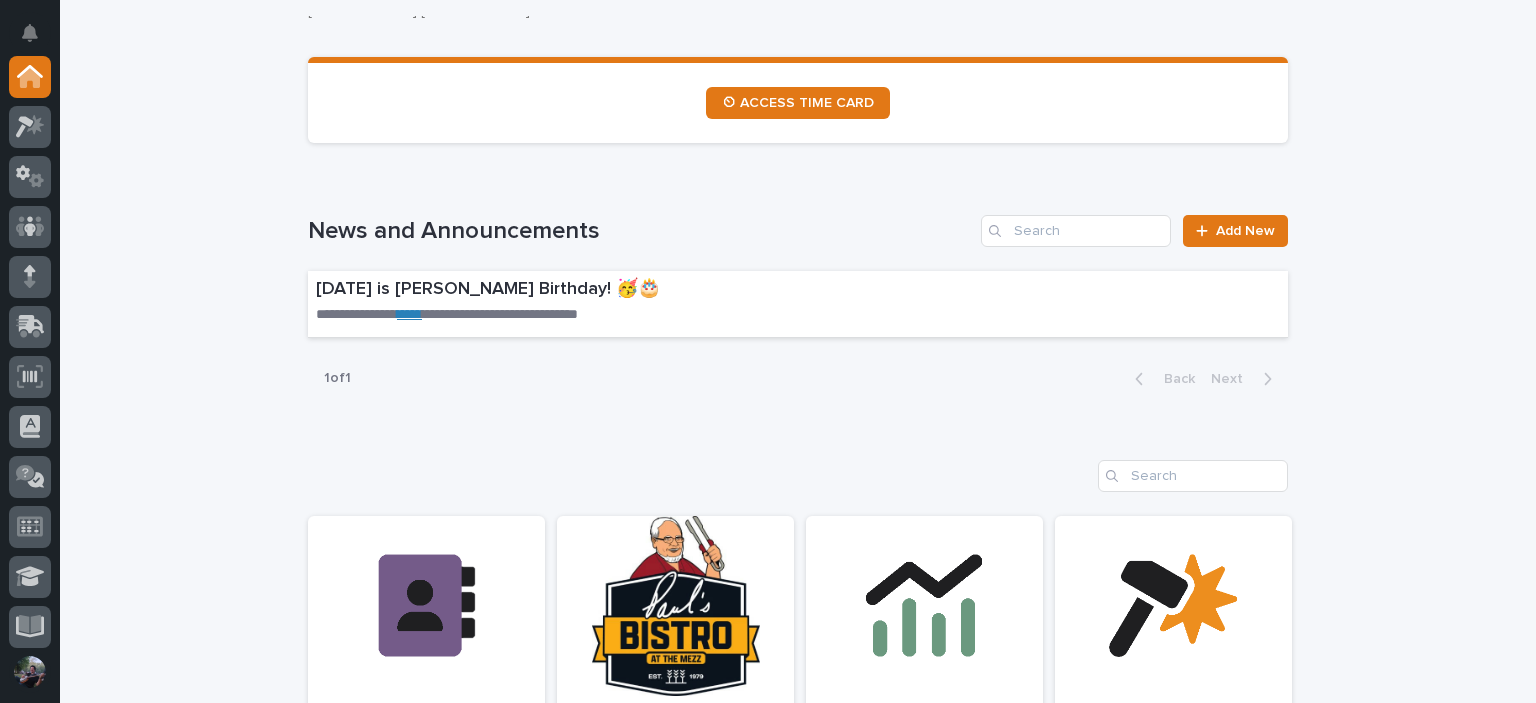 scroll, scrollTop: 1200, scrollLeft: 0, axis: vertical 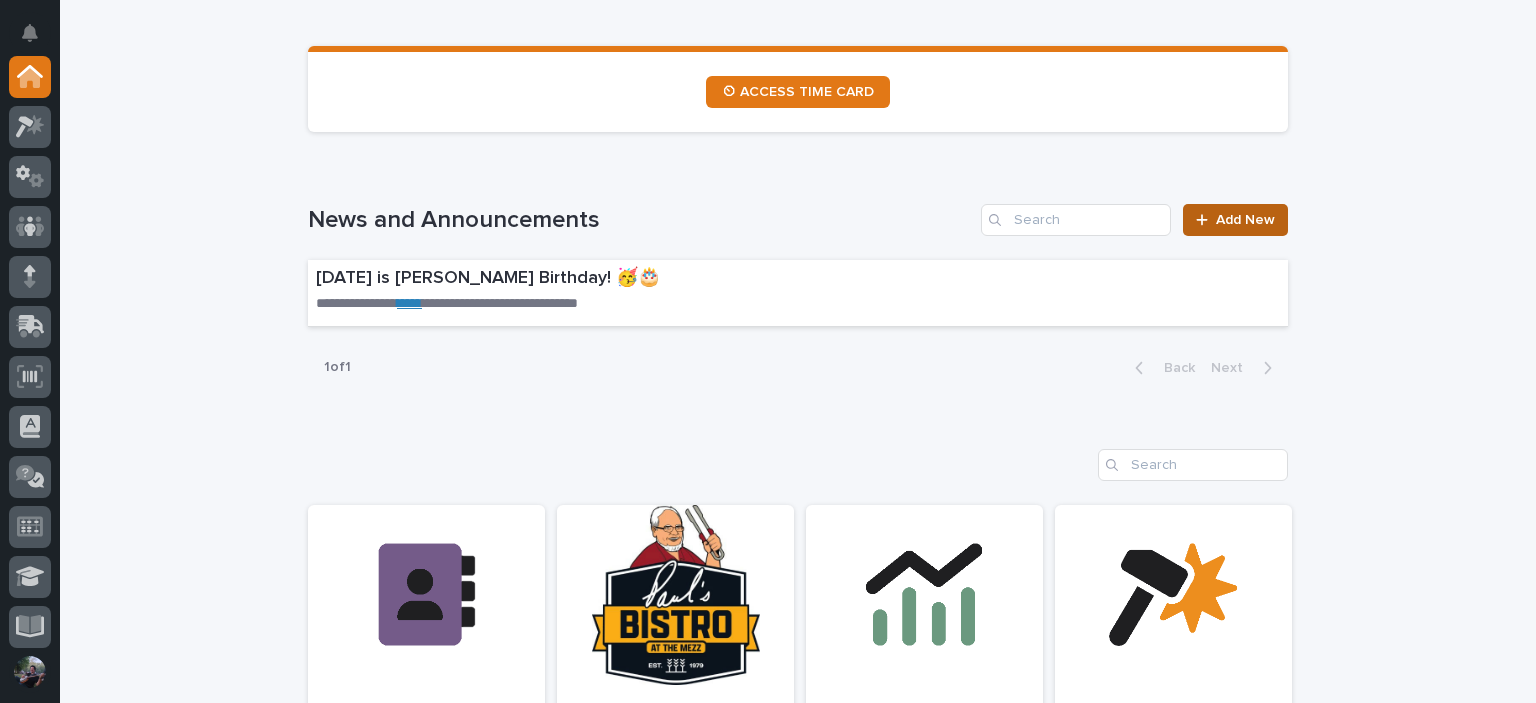 click on "Add New" at bounding box center (1235, 220) 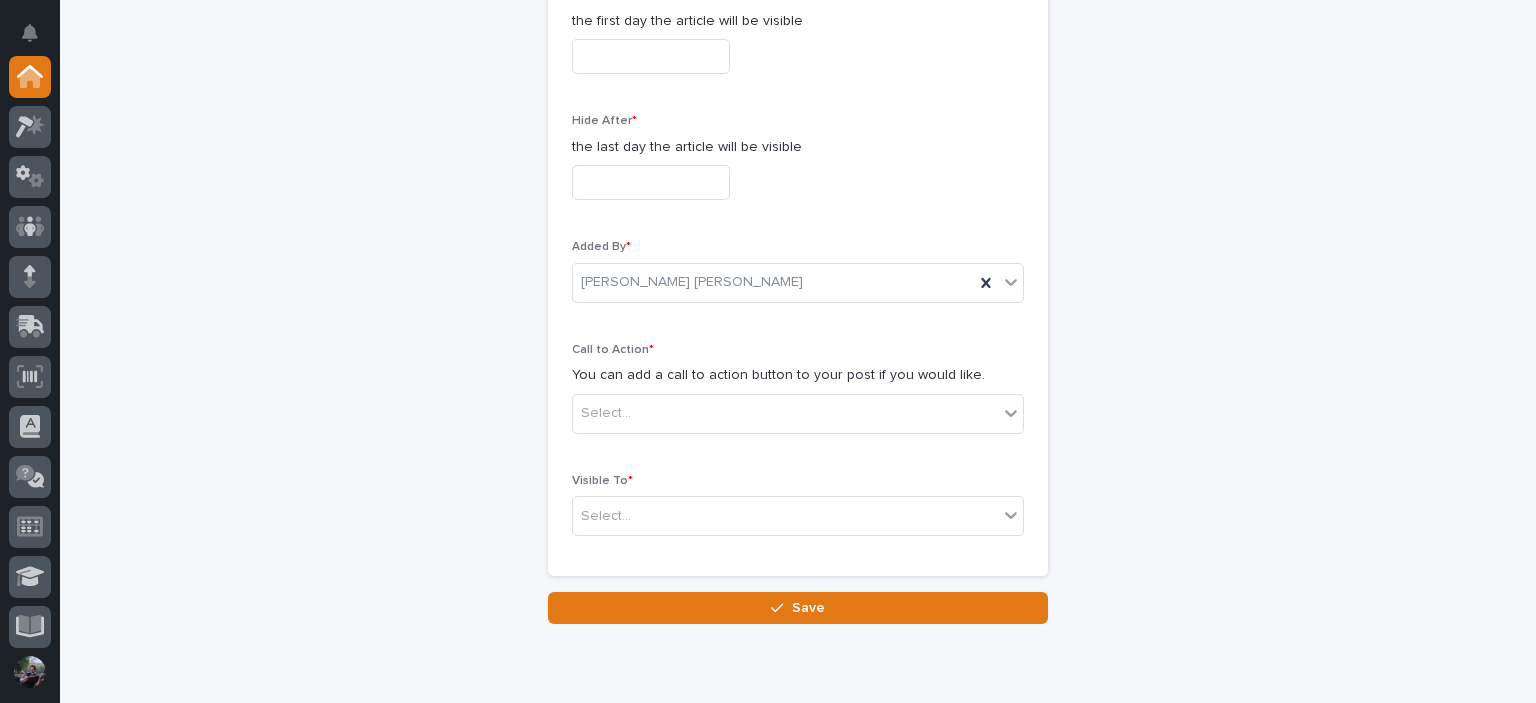 scroll, scrollTop: 466, scrollLeft: 0, axis: vertical 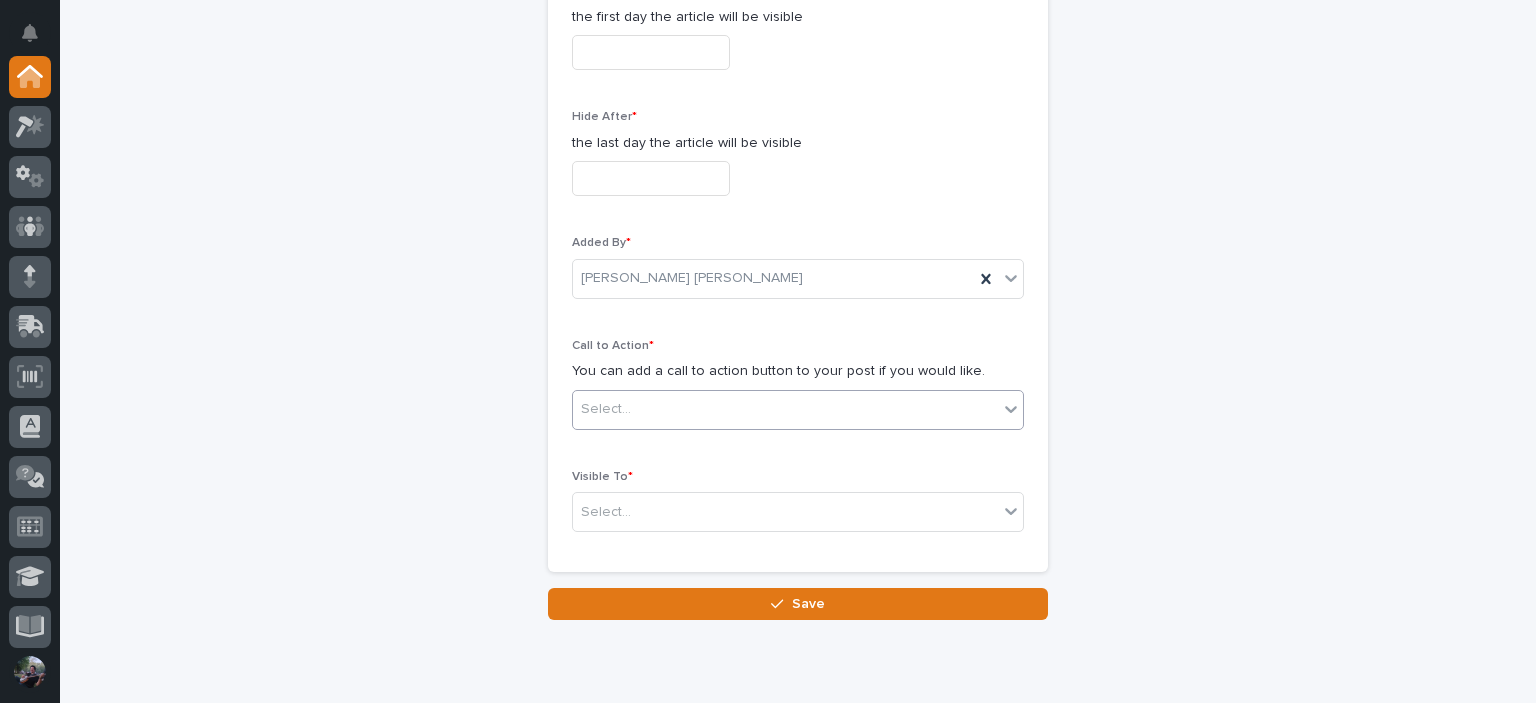 click on "Select..." at bounding box center [798, 410] 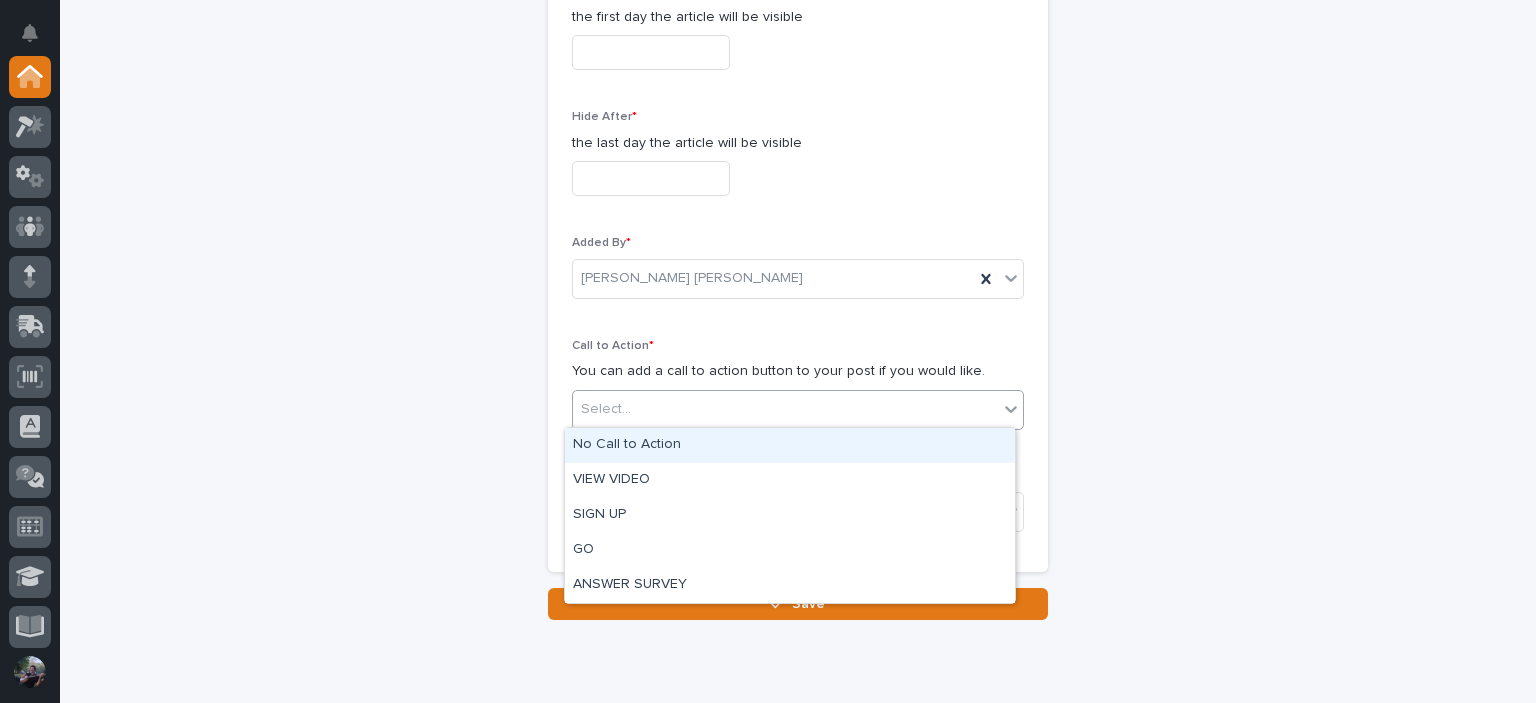 click on "Select..." at bounding box center (798, 410) 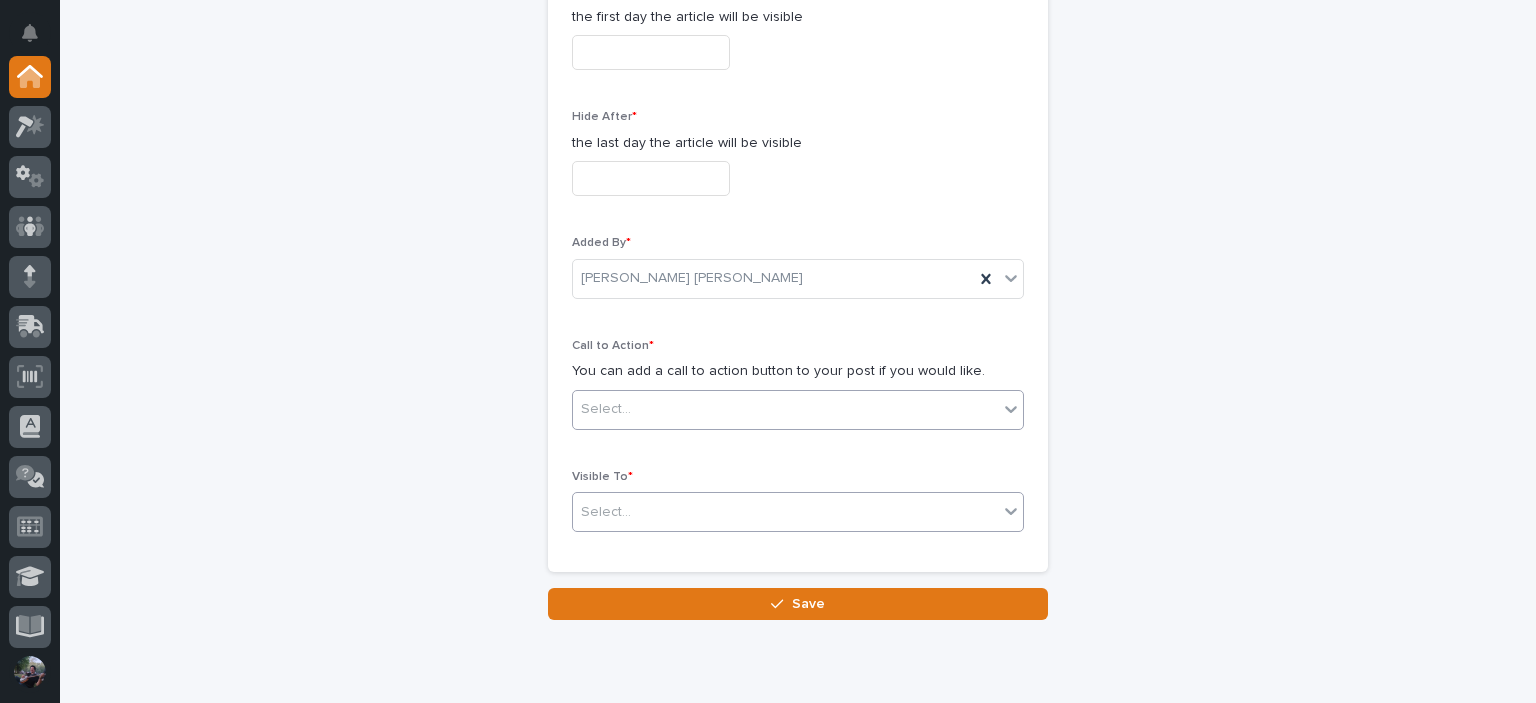 click on "Select..." at bounding box center (798, 512) 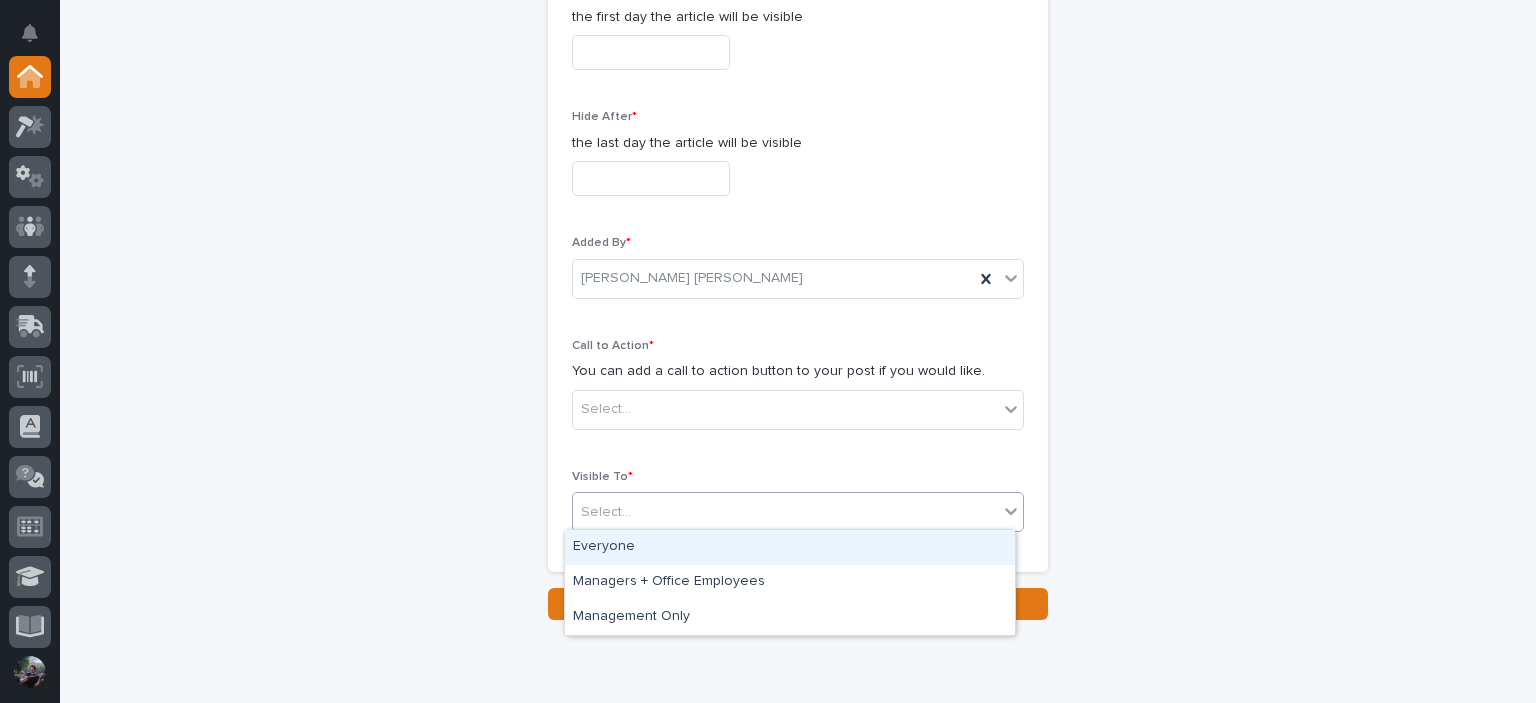 click on "Select..." at bounding box center [798, 512] 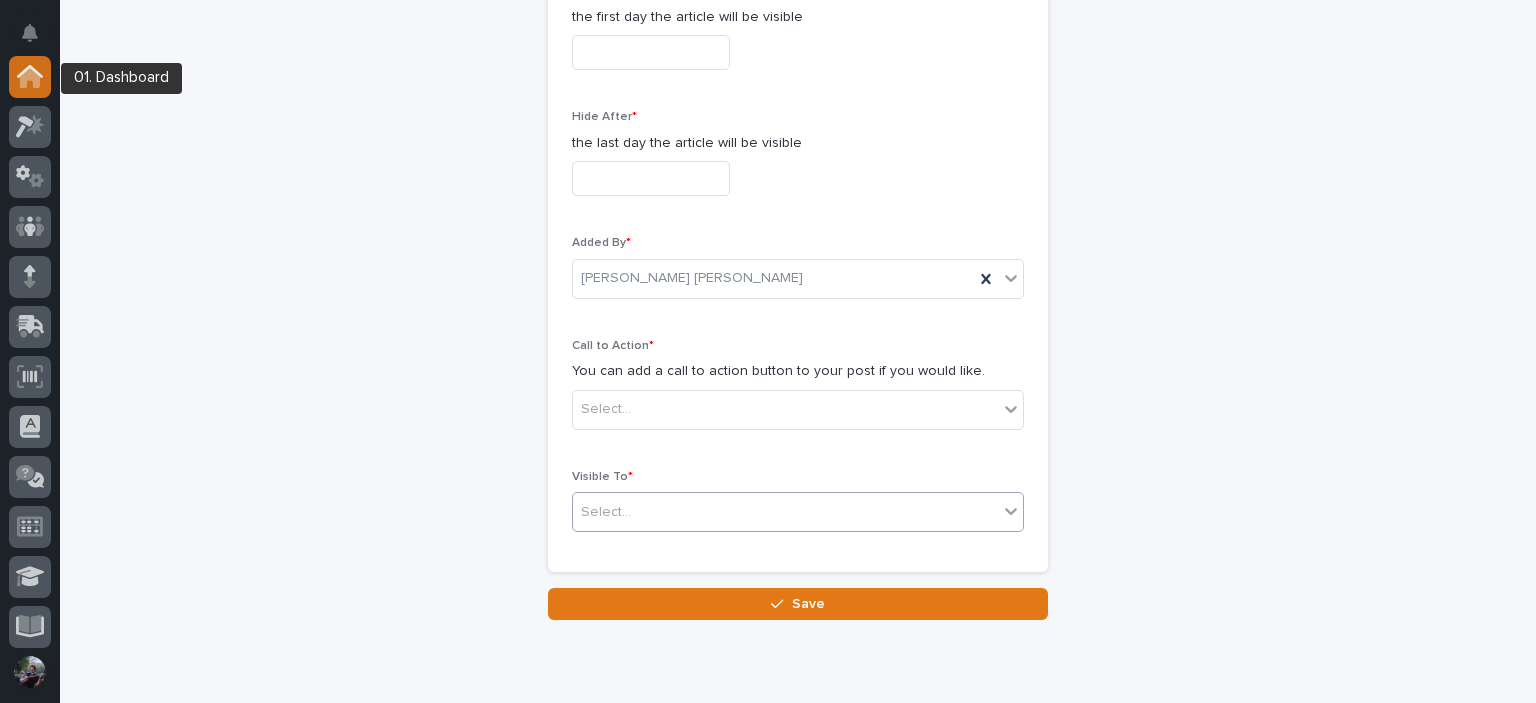 click at bounding box center (30, 77) 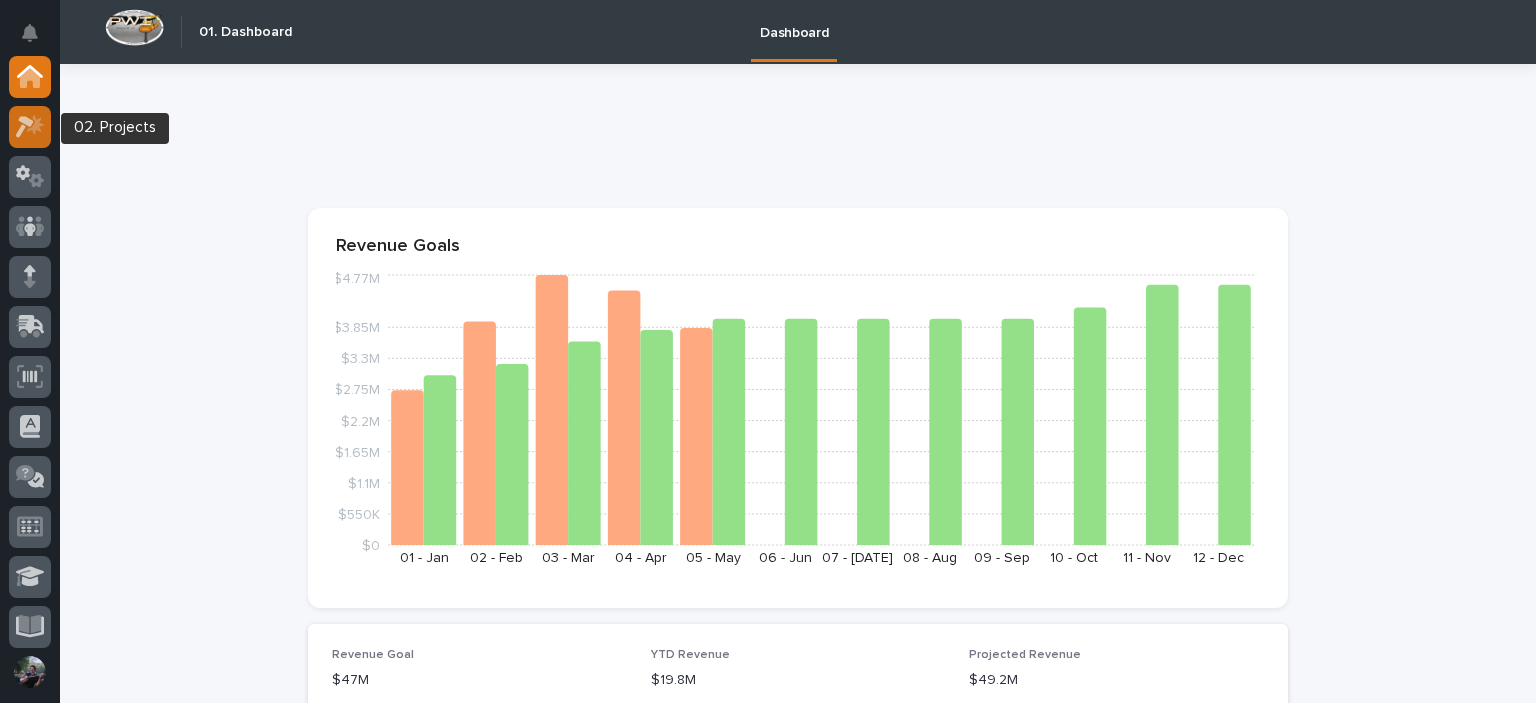 click at bounding box center (30, 127) 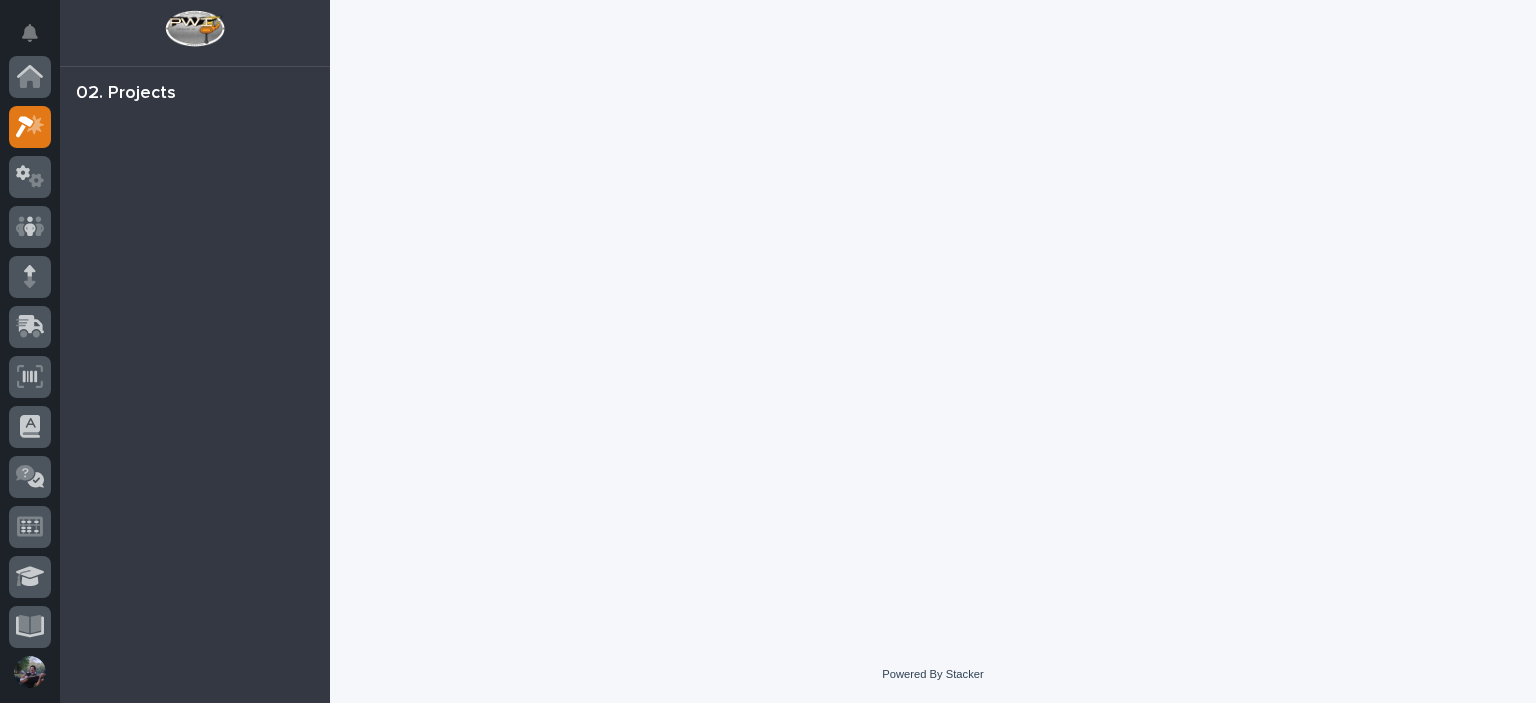 scroll, scrollTop: 50, scrollLeft: 0, axis: vertical 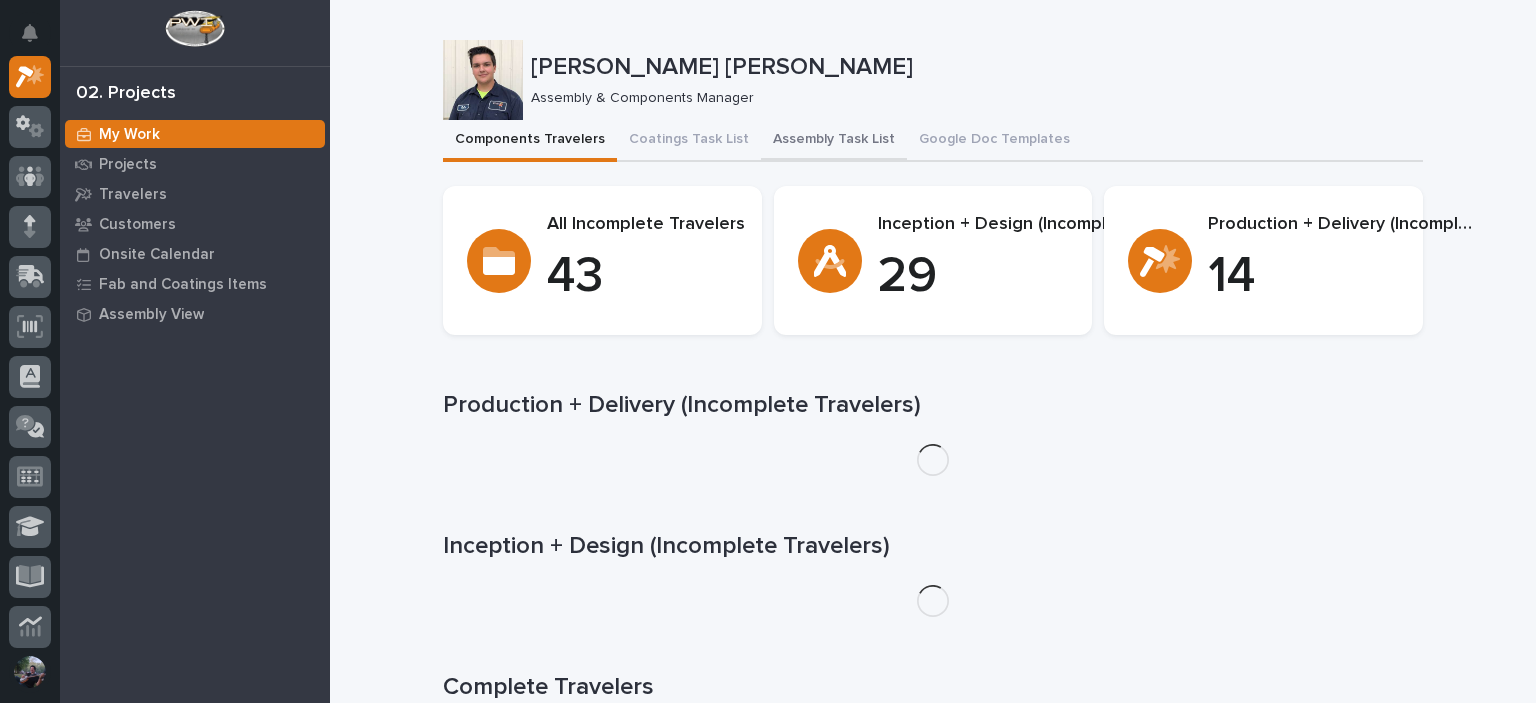 click on "Assembly Task List" at bounding box center [834, 141] 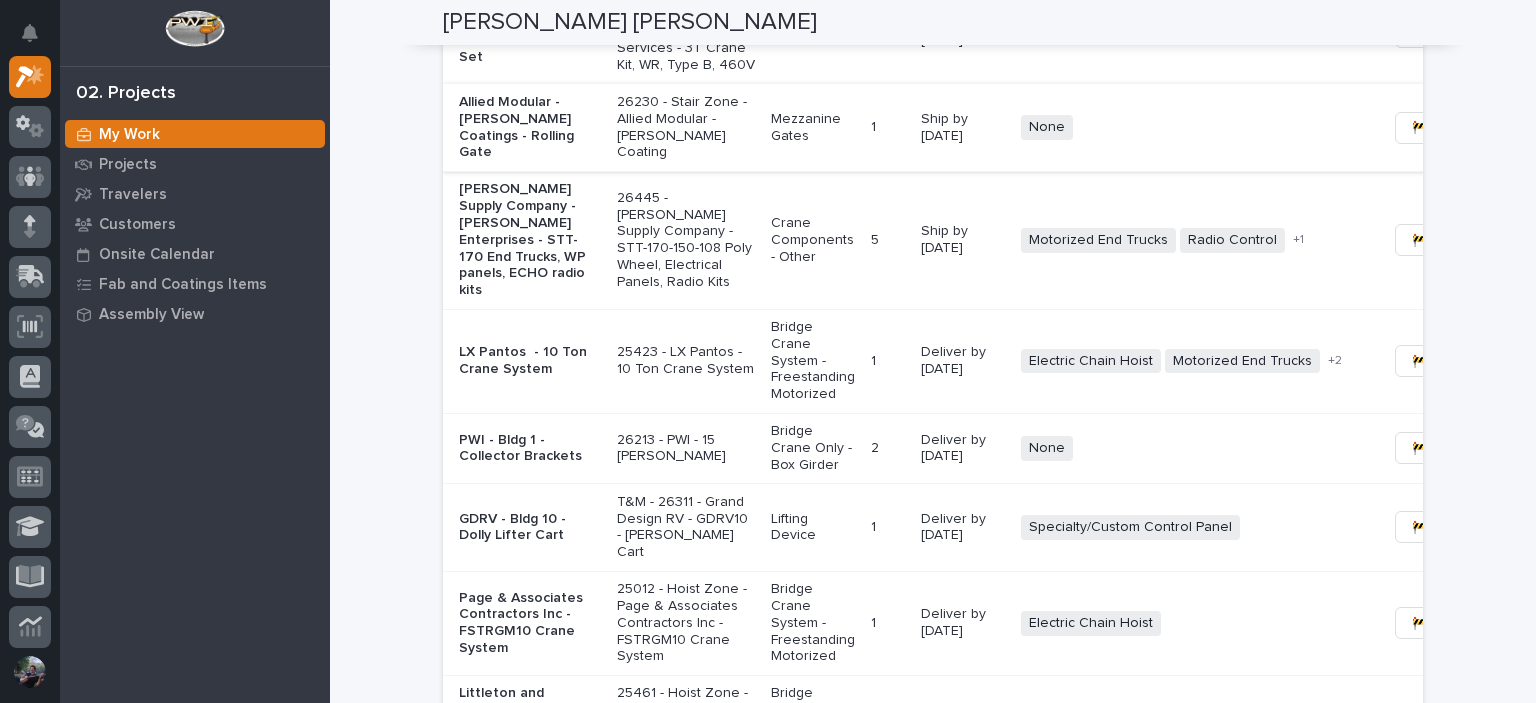 scroll, scrollTop: 1666, scrollLeft: 0, axis: vertical 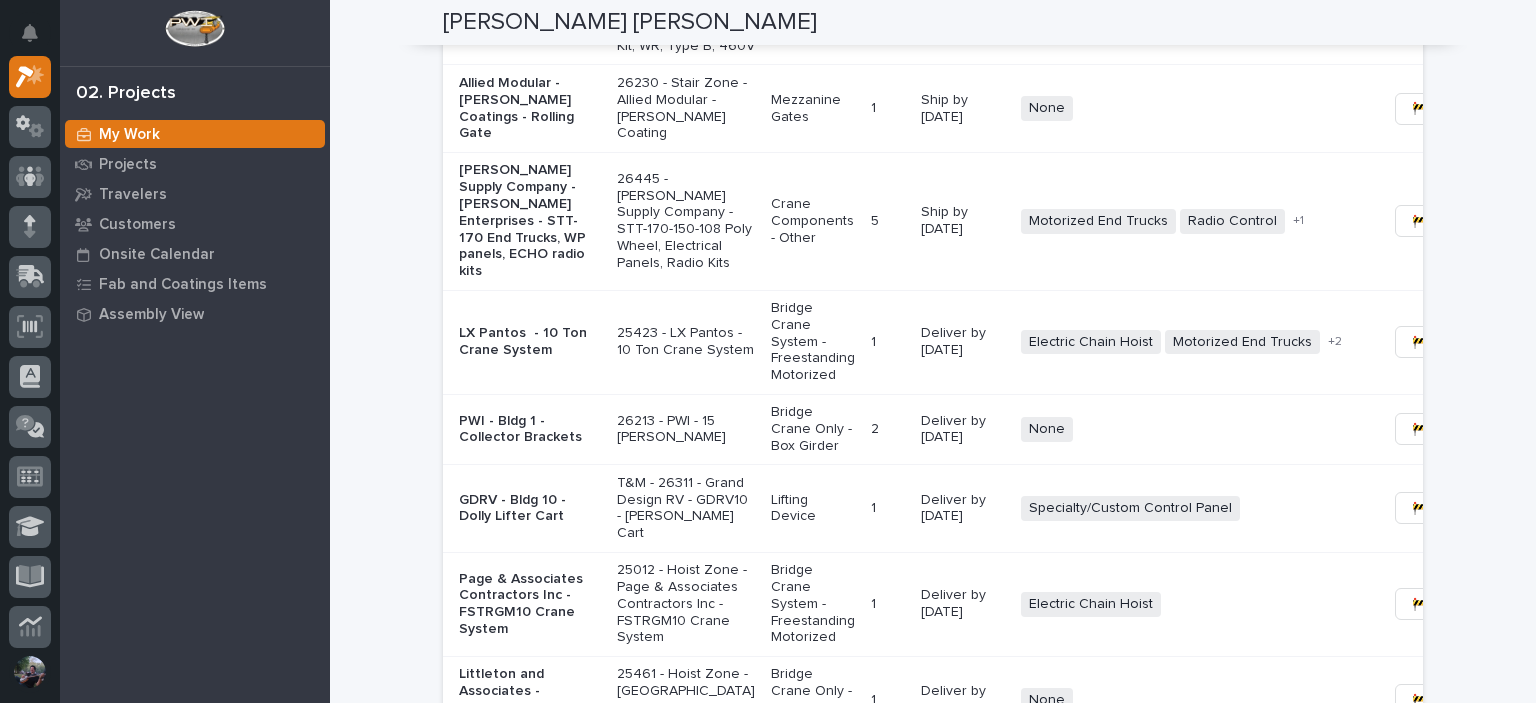 click on "Mezzanine Gates" at bounding box center [813, 109] 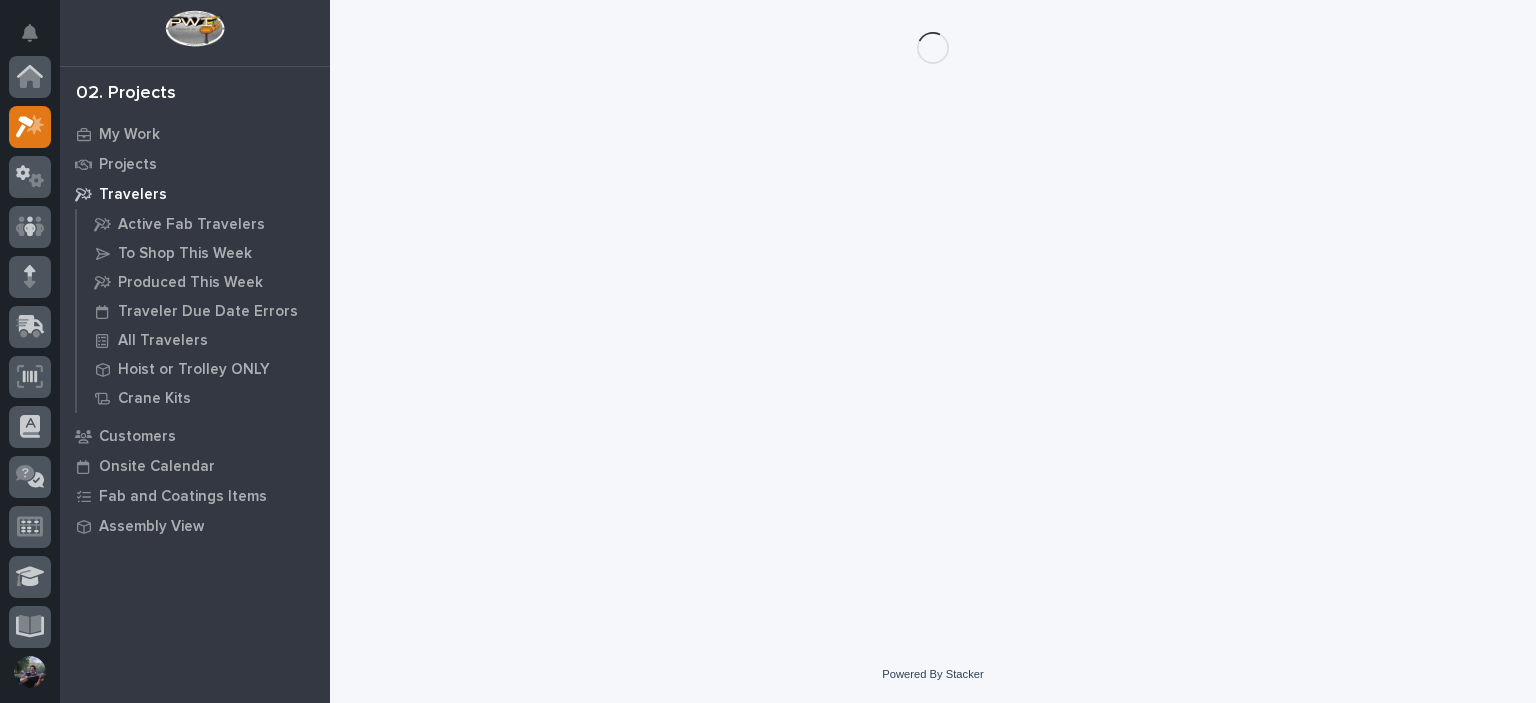 scroll, scrollTop: 0, scrollLeft: 0, axis: both 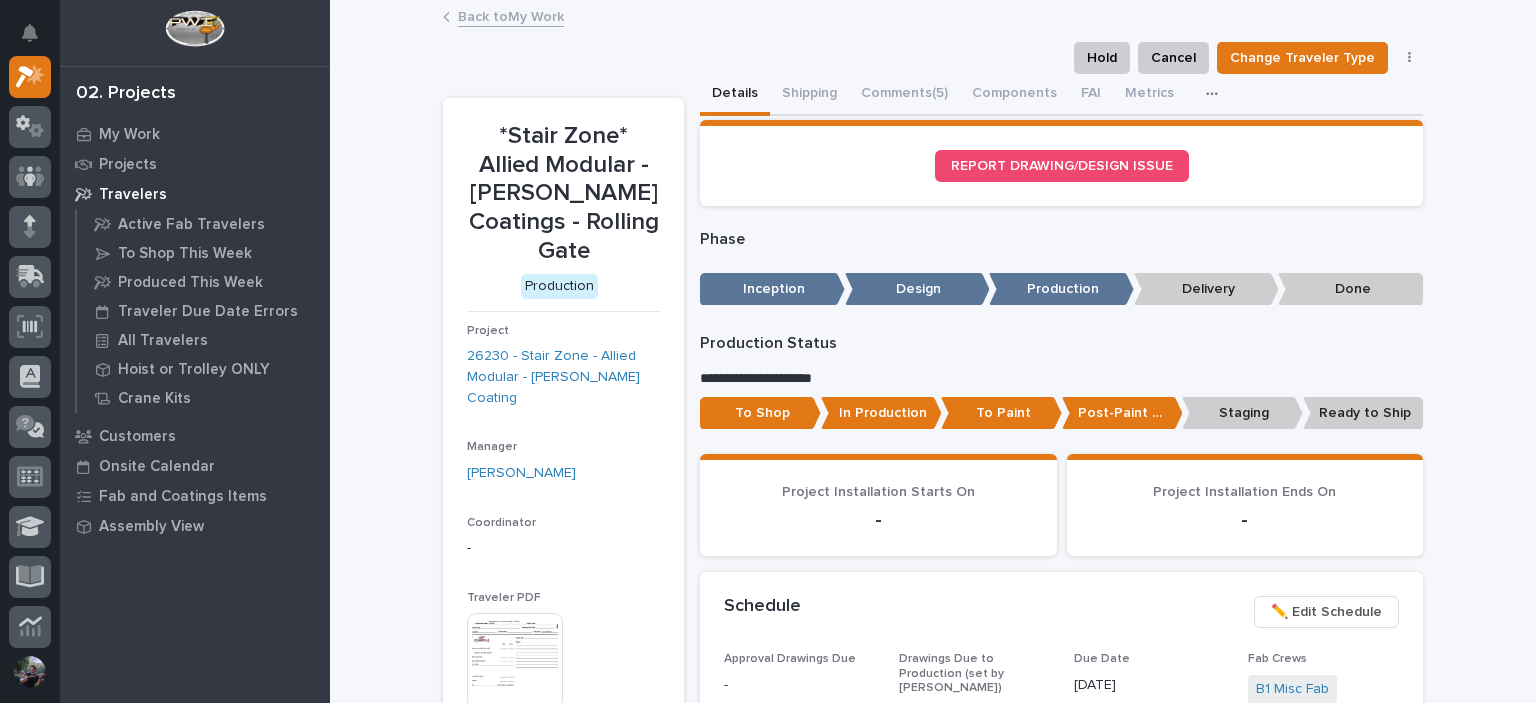 click on "Staging" at bounding box center (1242, 413) 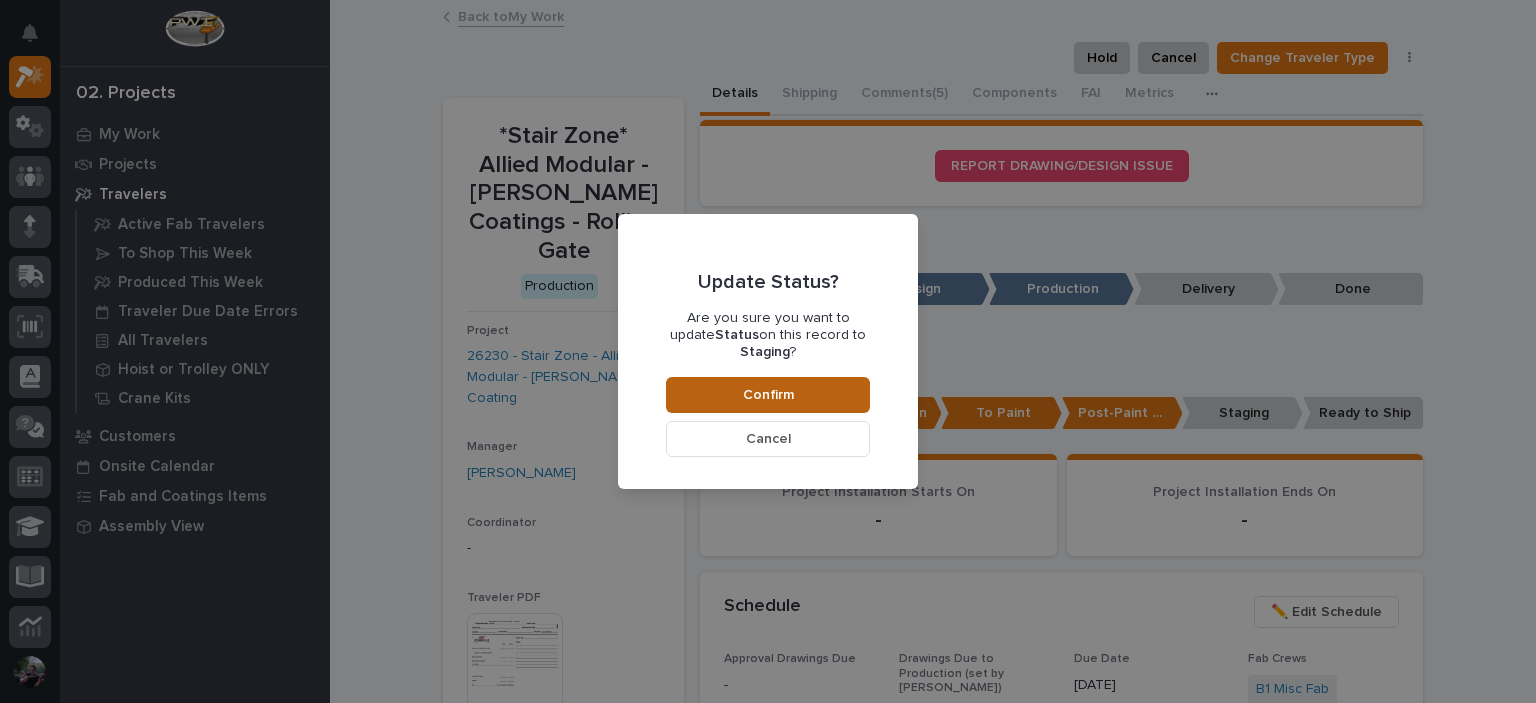 click on "Confirm" at bounding box center (768, 395) 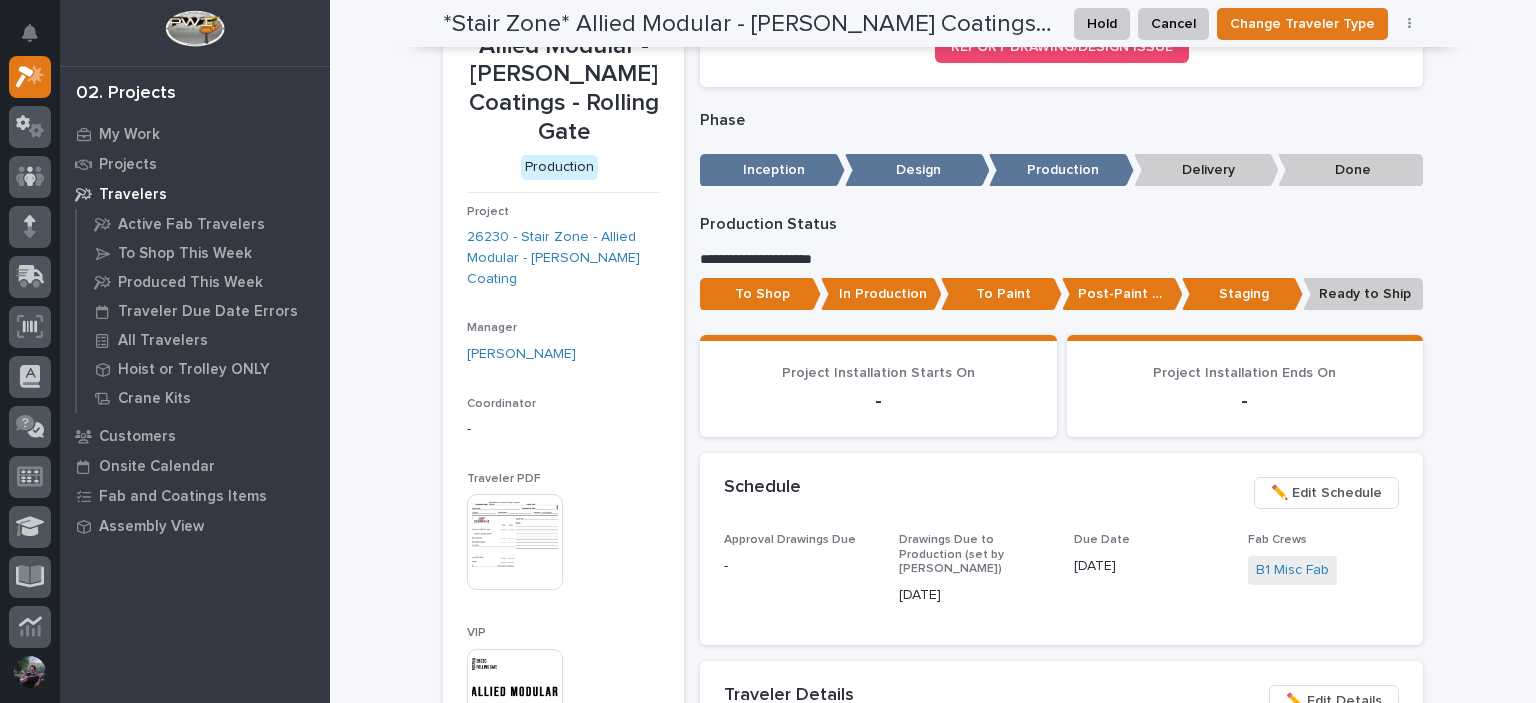 click on "*Stair Zone* Allied Modular - Hentzen Coatings - Rolling Gate" at bounding box center (750, 24) 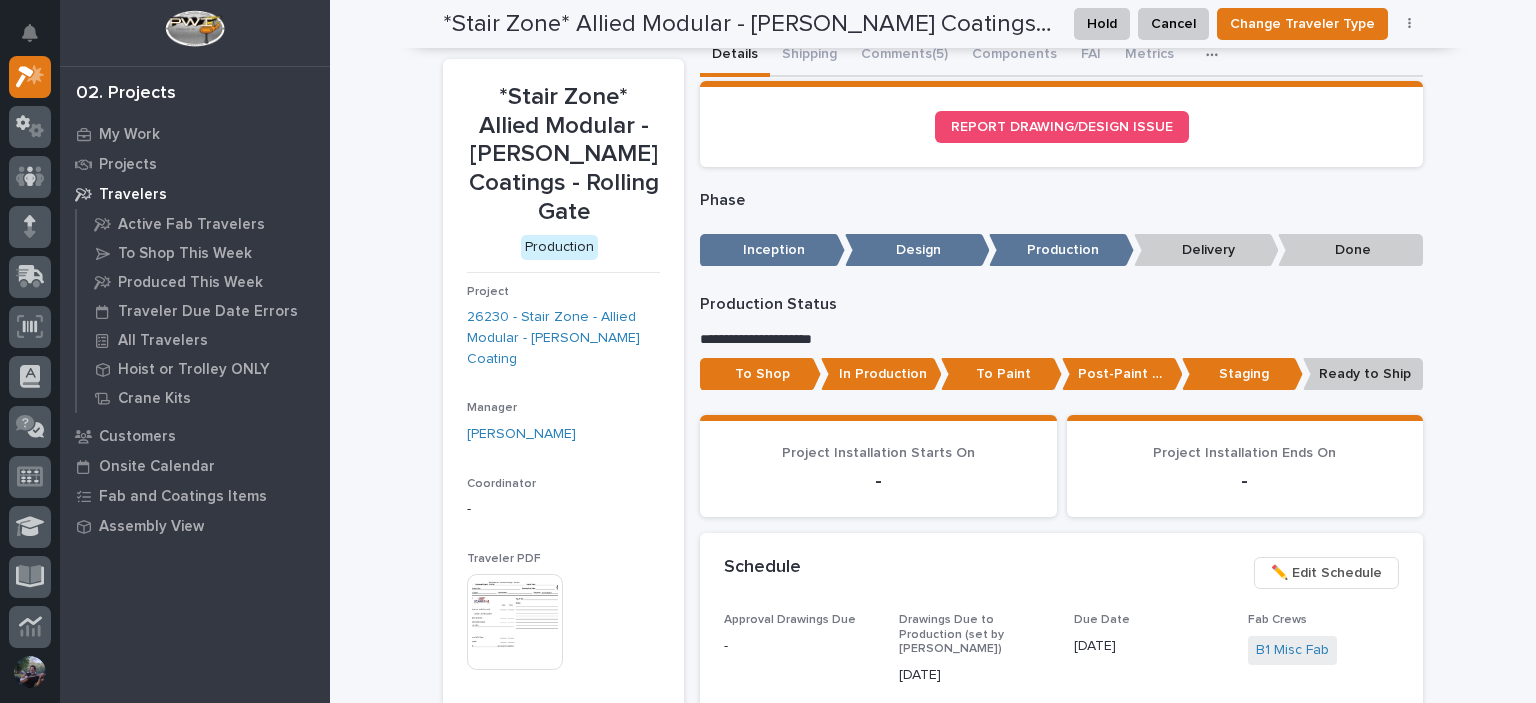scroll, scrollTop: 0, scrollLeft: 0, axis: both 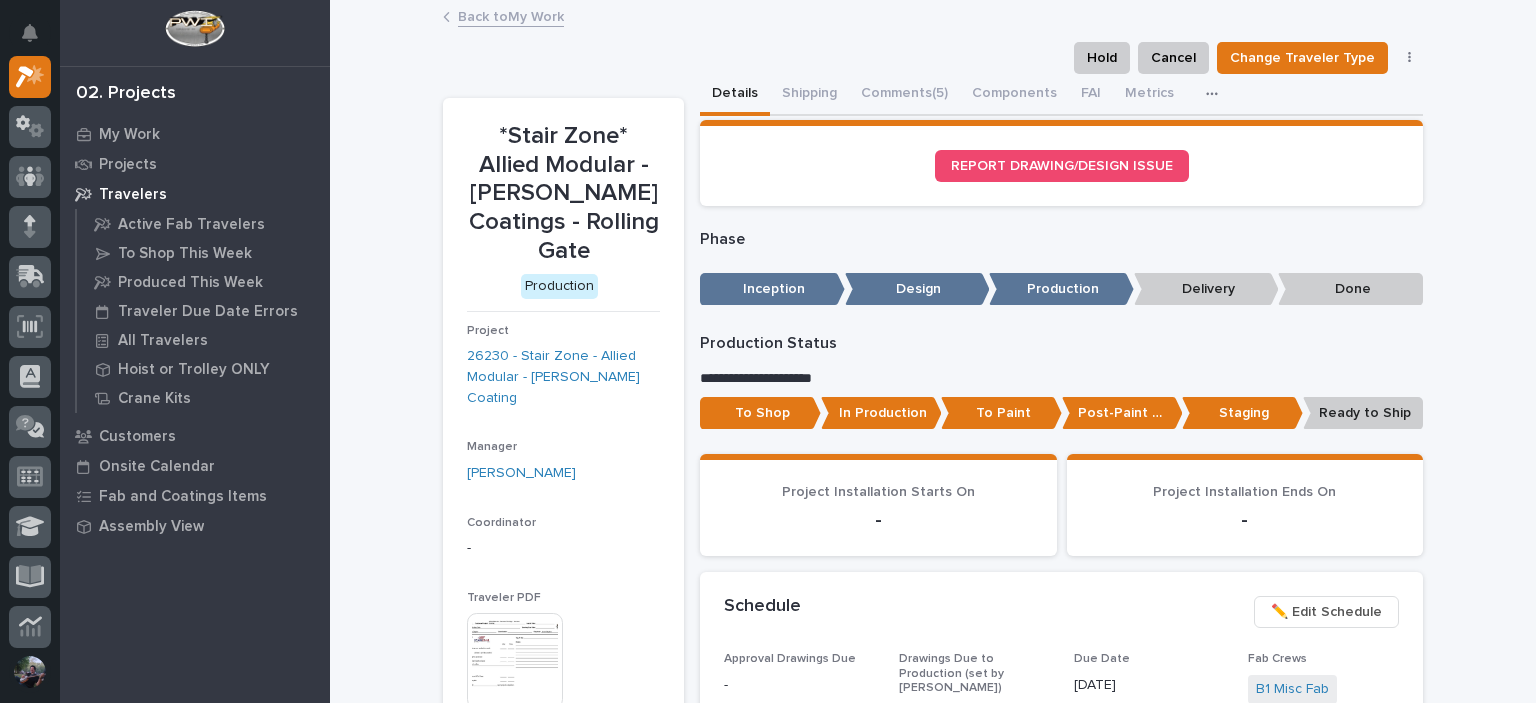 click on "Back to  My Work" at bounding box center [933, 18] 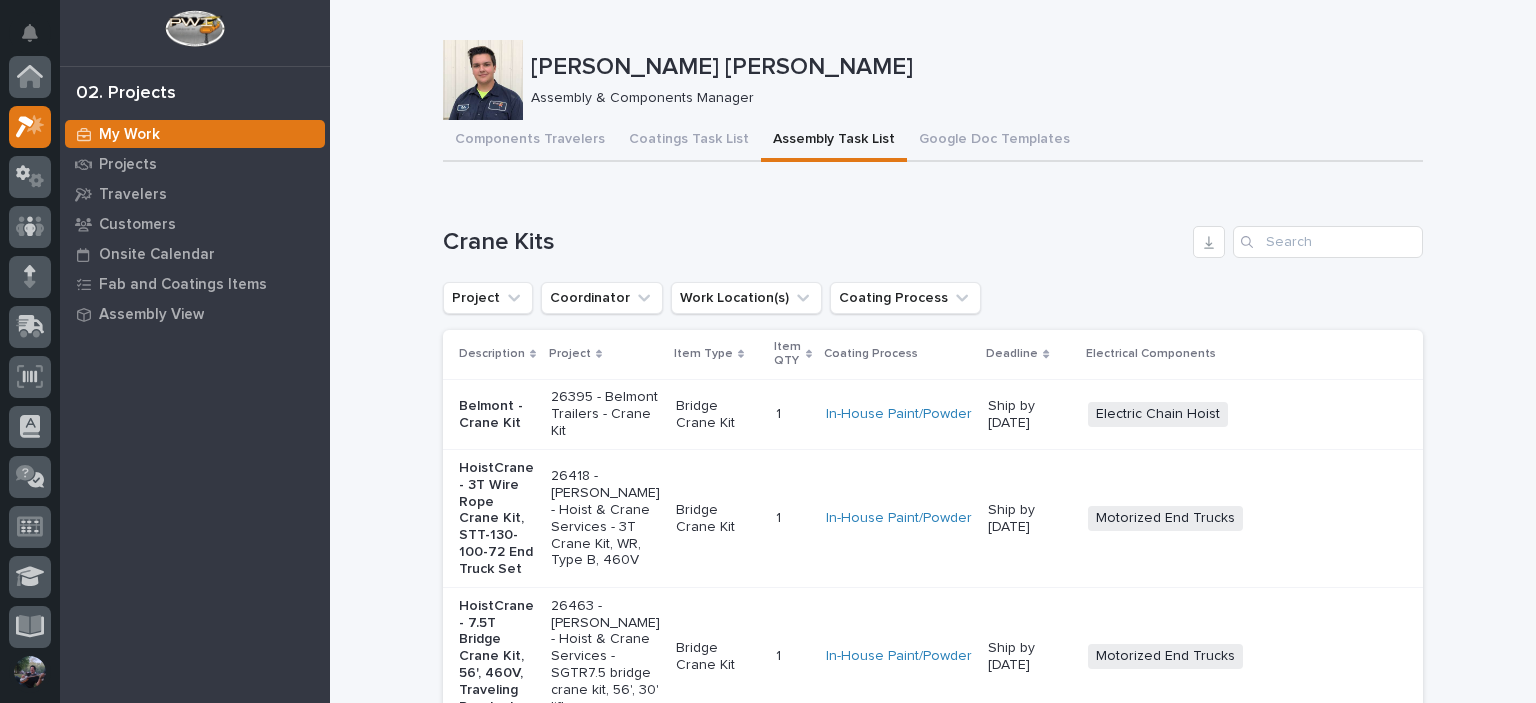 scroll, scrollTop: 50, scrollLeft: 0, axis: vertical 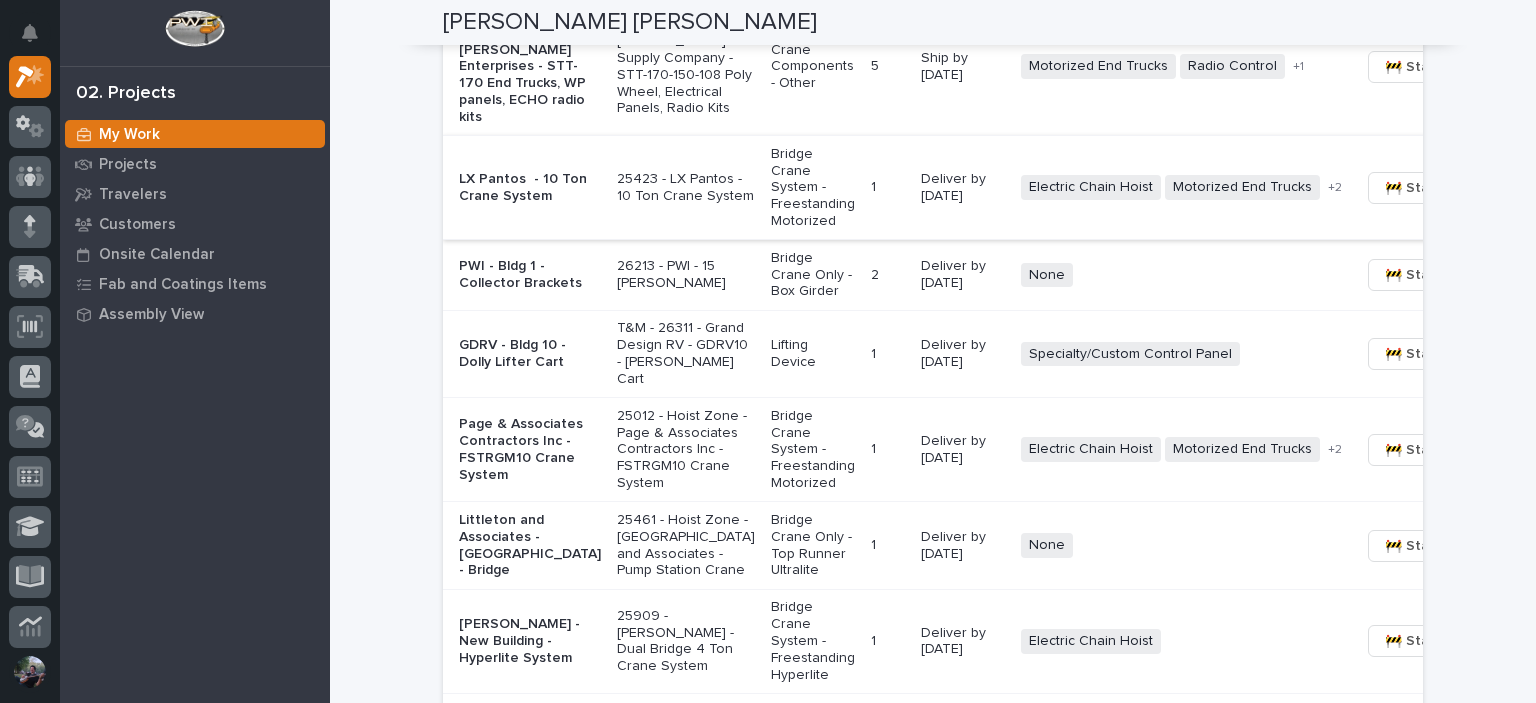 click on "None + 0" at bounding box center (1182, 275) 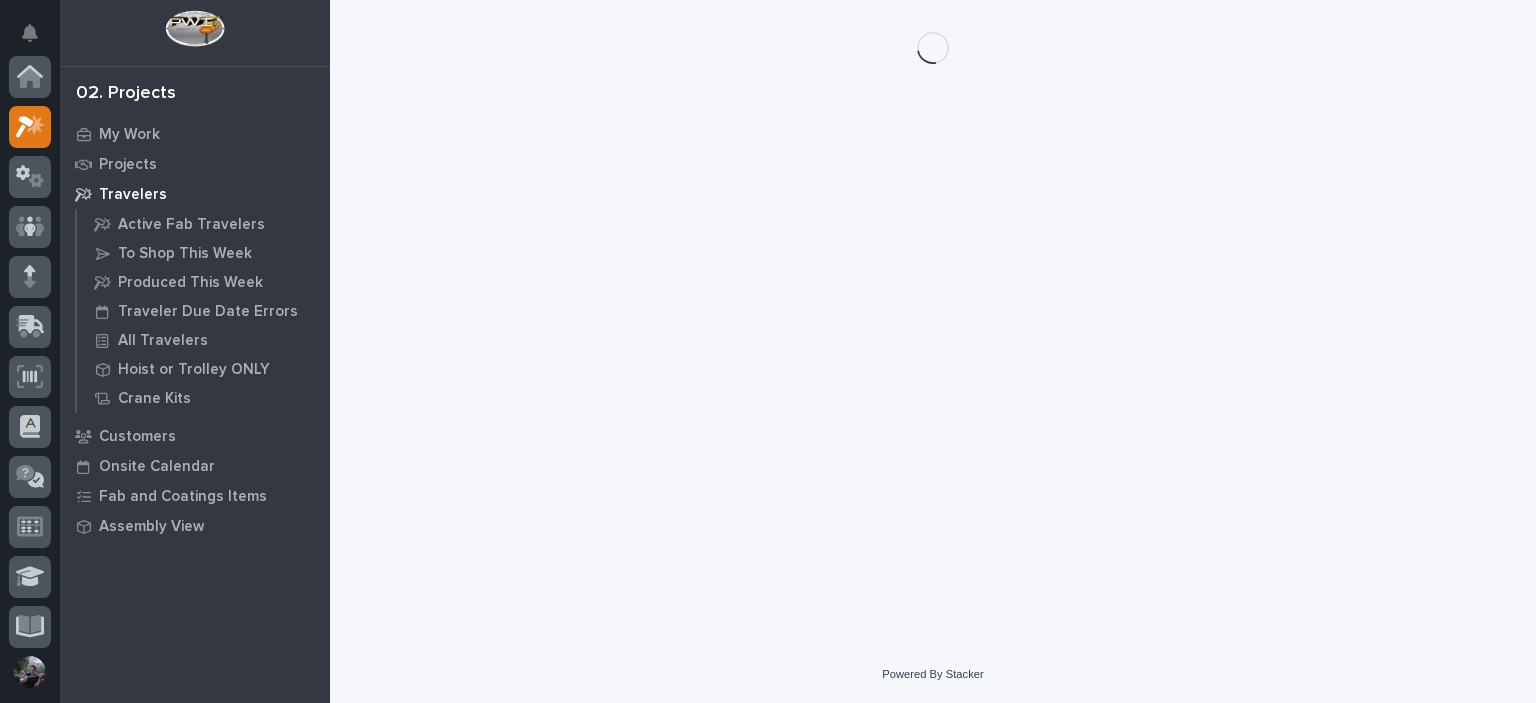 scroll, scrollTop: 0, scrollLeft: 0, axis: both 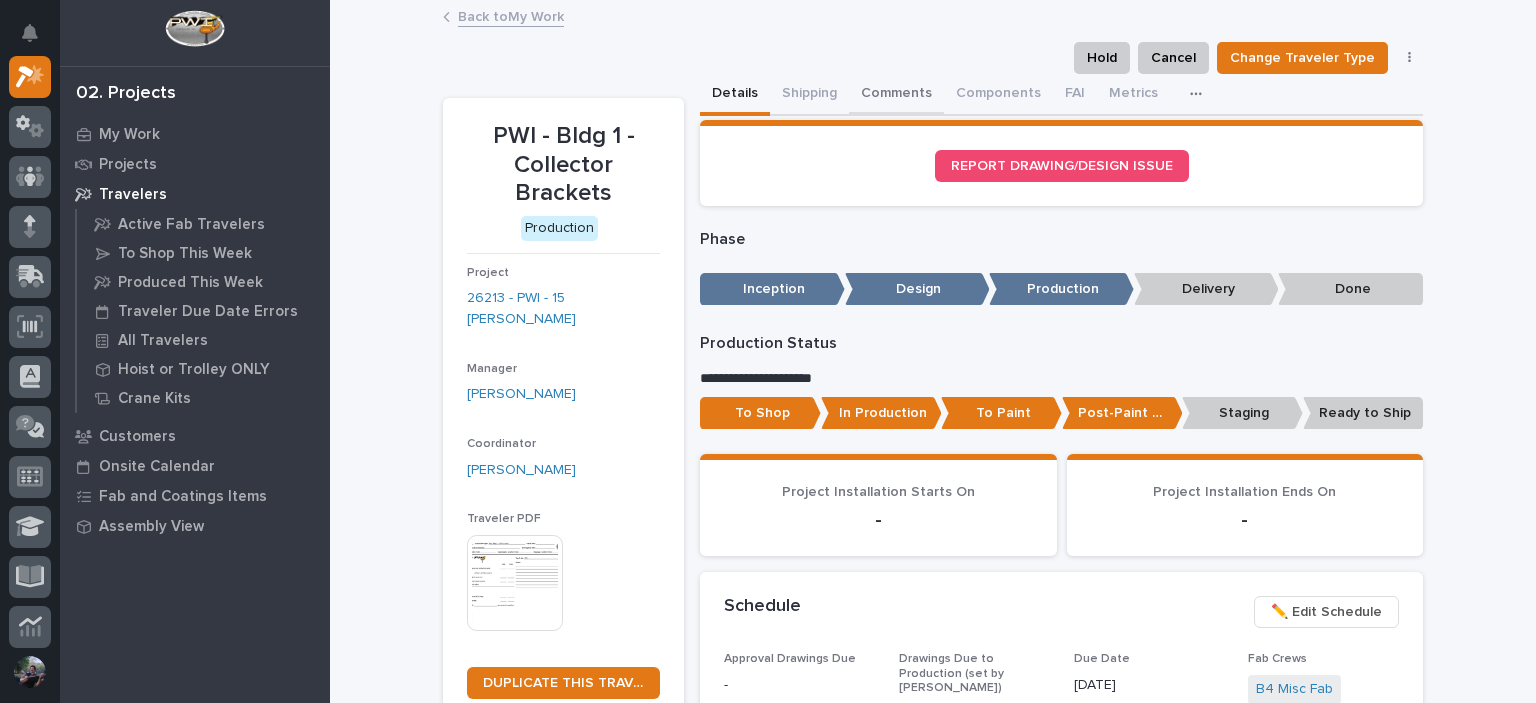 click on "Comments" at bounding box center [896, 95] 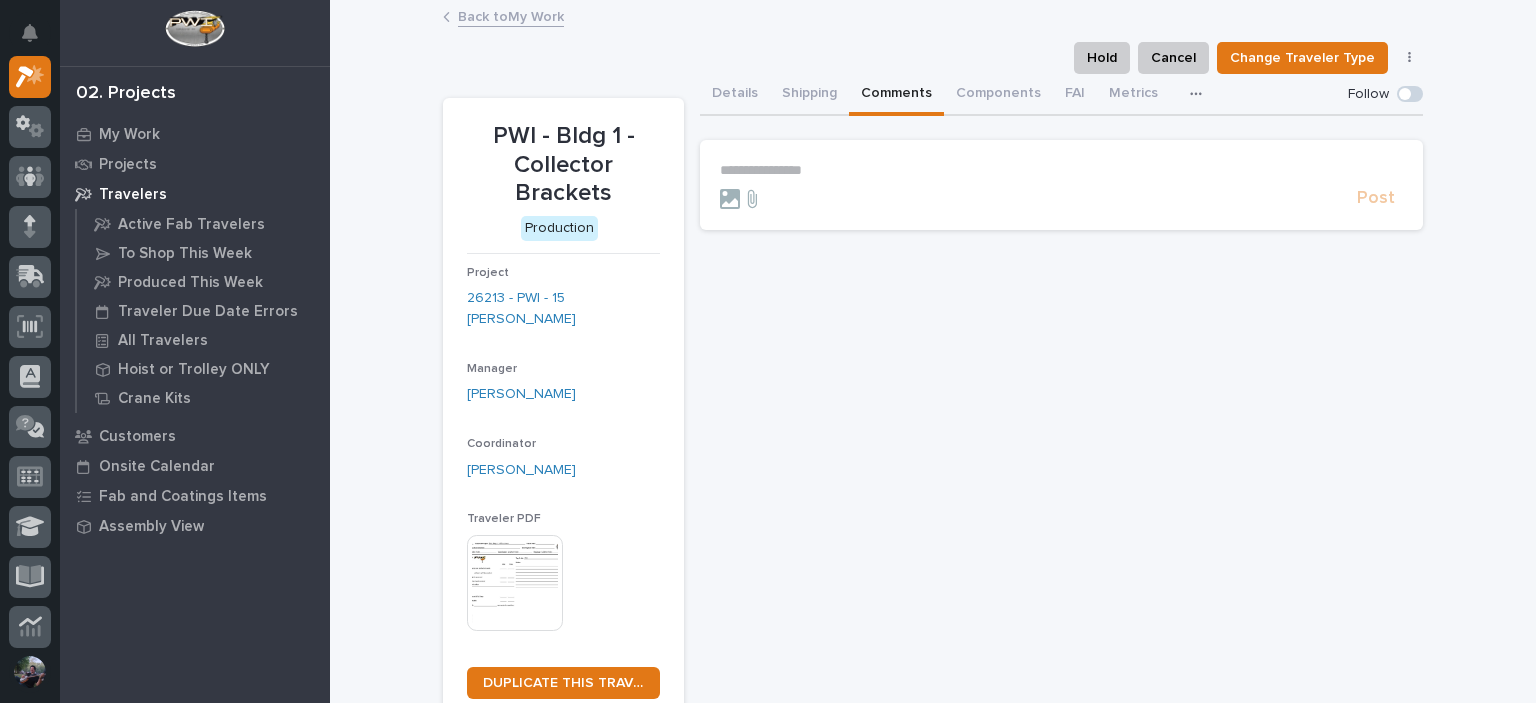click on "**********" at bounding box center [1061, 170] 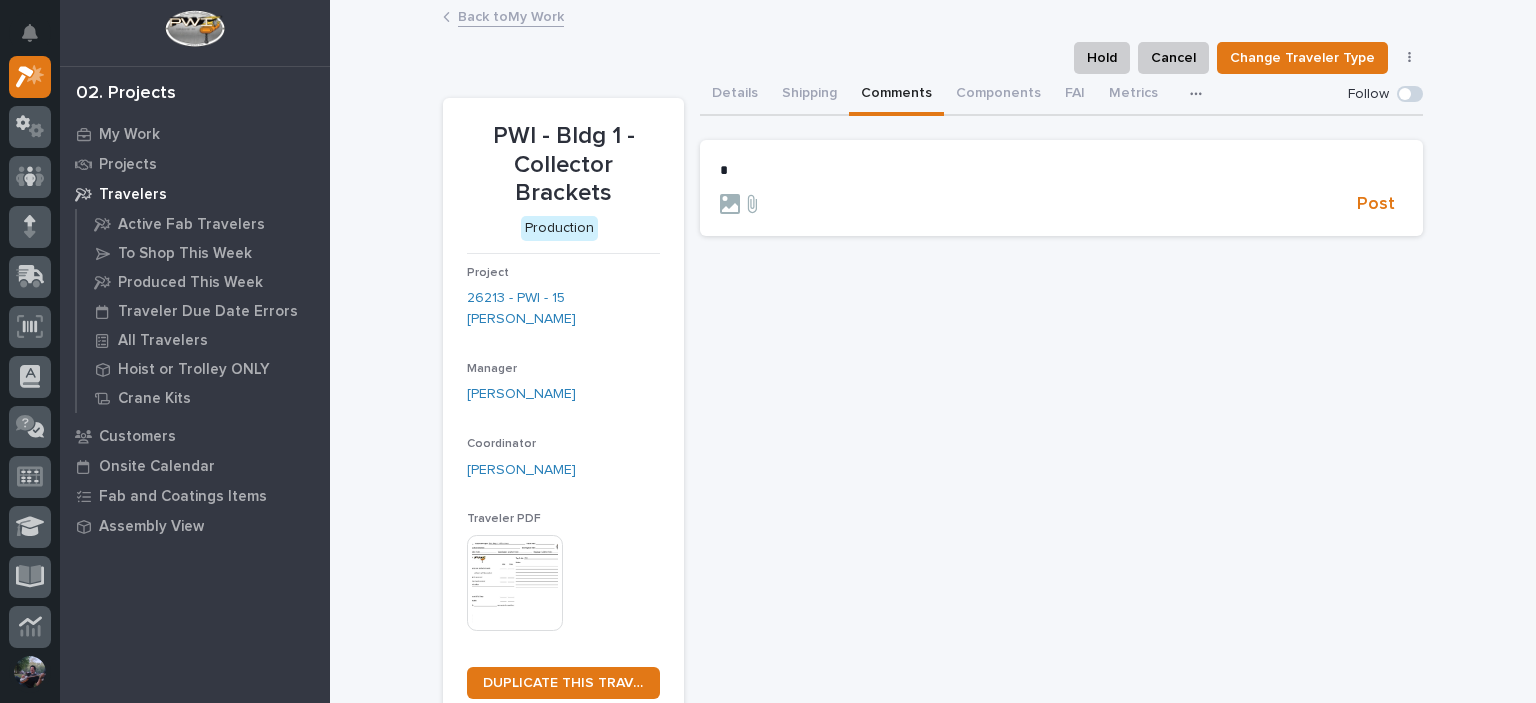 type 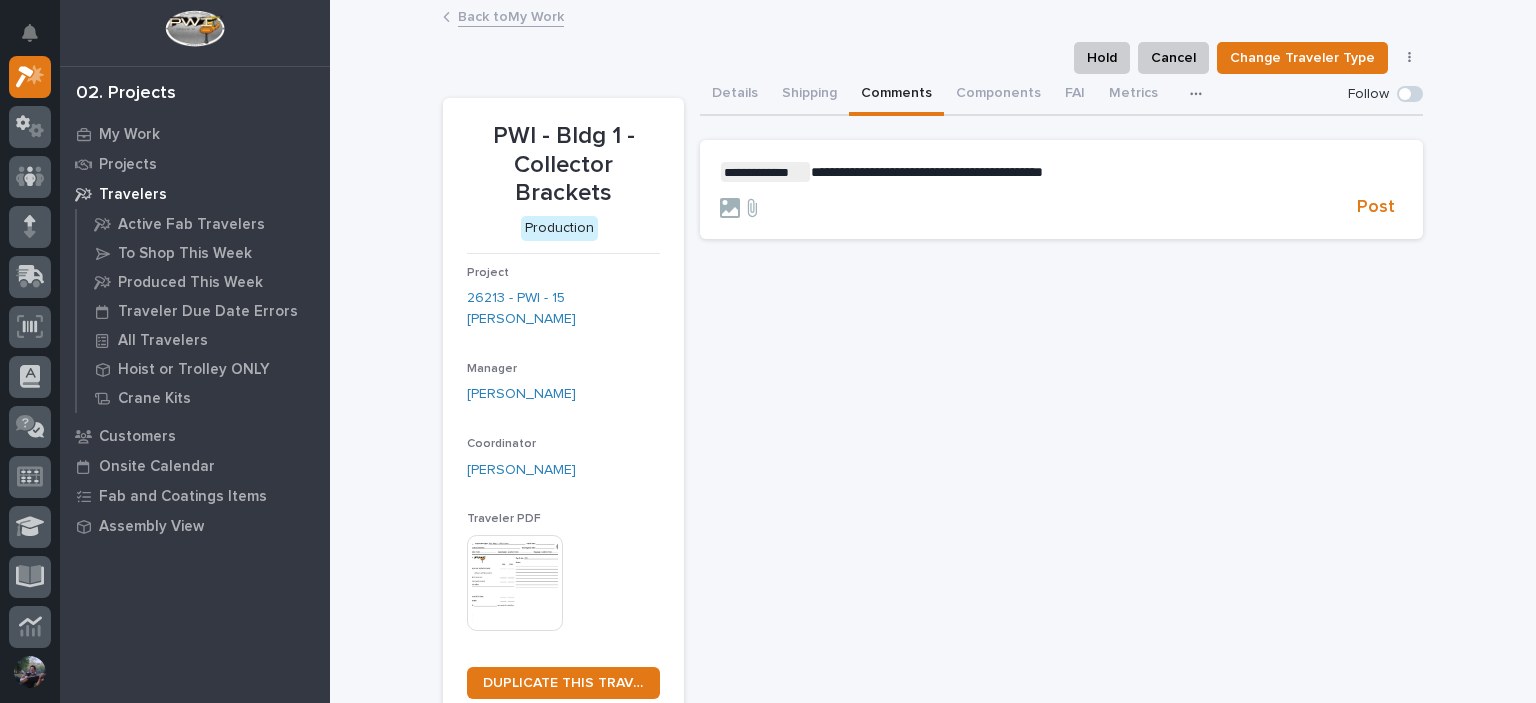 click on "**********" at bounding box center (927, 172) 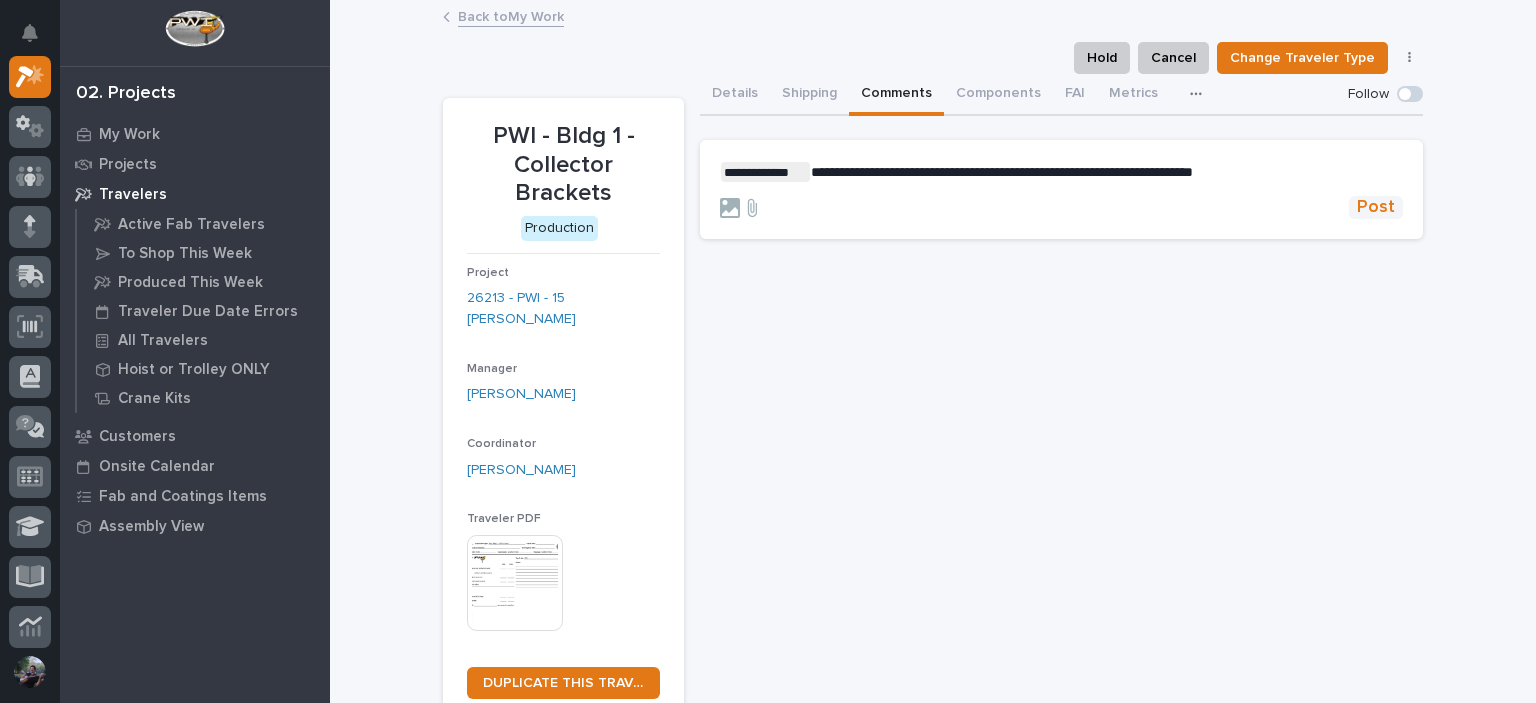 click on "Post" at bounding box center [1376, 207] 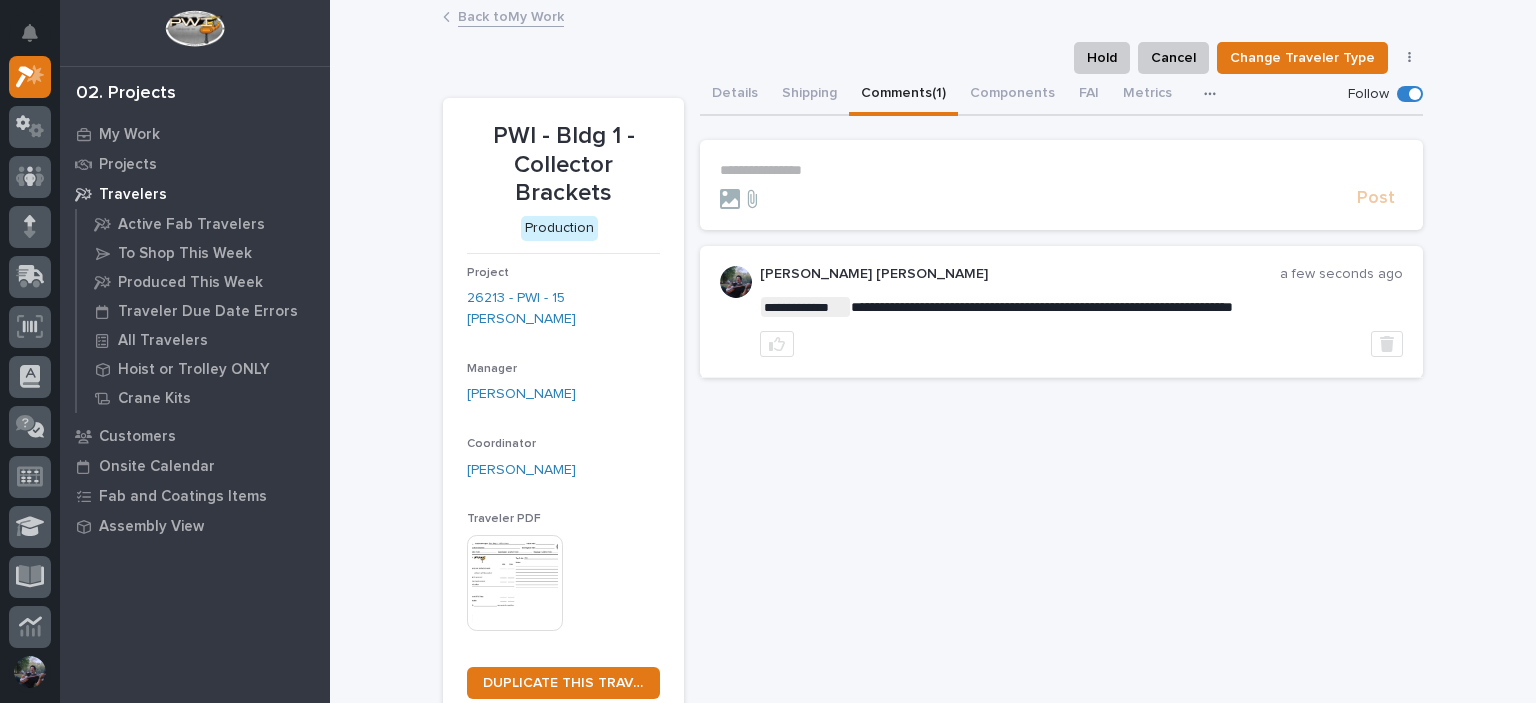 click on "Back to  My Work" at bounding box center (511, 15) 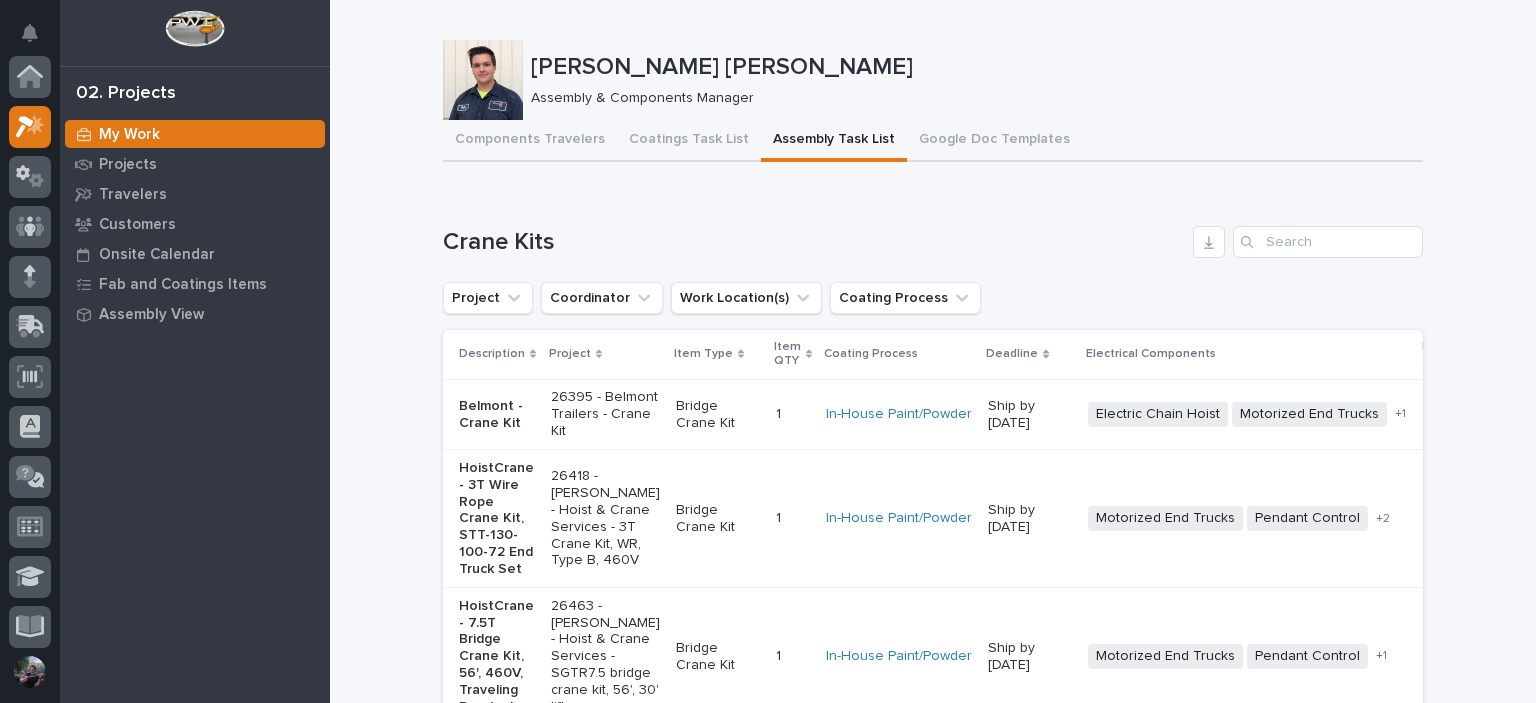 scroll, scrollTop: 50, scrollLeft: 0, axis: vertical 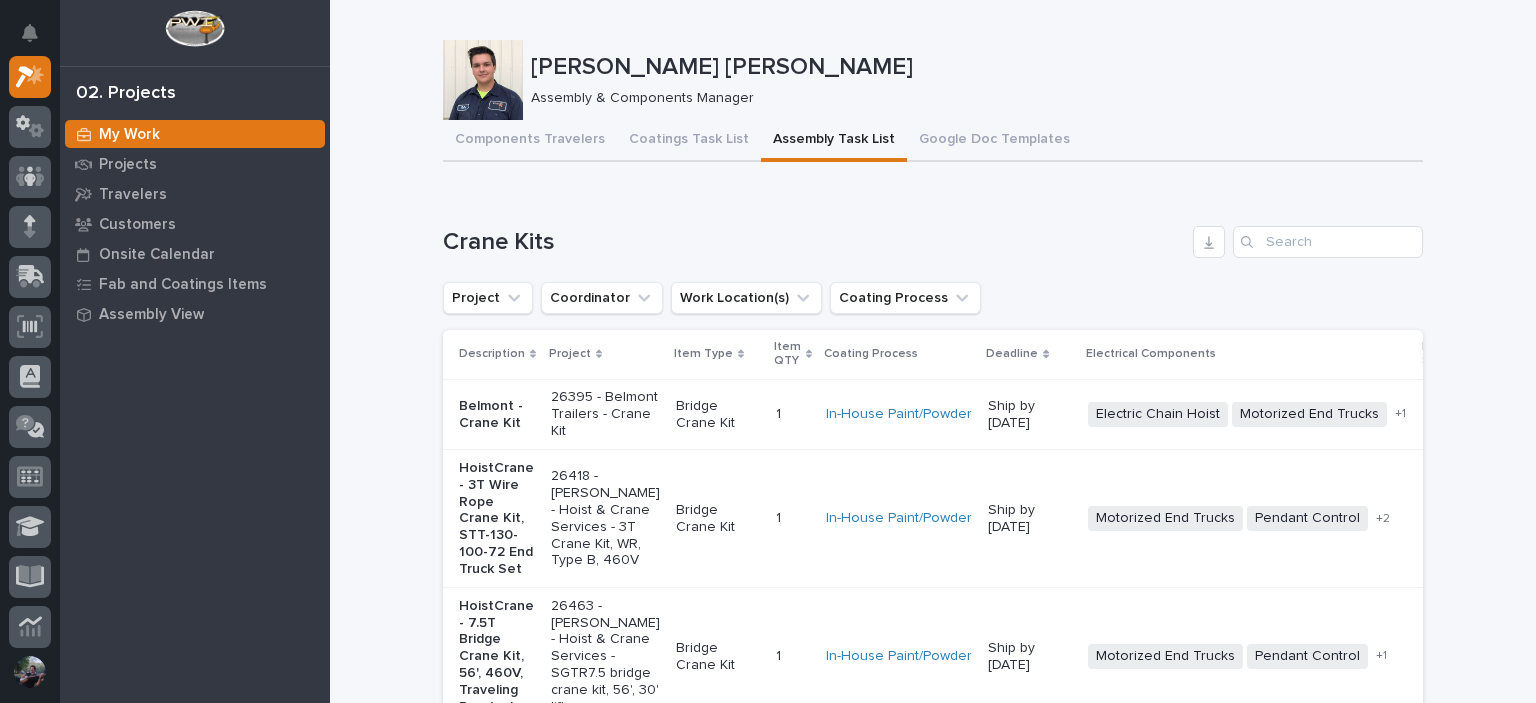 click on "Loading... Saving… Loading... Saving… Crane Kits Project Coordinator Work Location(s) Coating Process Description Project Item Type Item QTY Coating Process Deadline Electrical Components Hardware Status Belmont - Crane Kit 26395 - Belmont Trailers - Crane Kit Bridge Crane Kit 1 1   In-House Paint/Powder   Ship by 7/9/25 Electric Chain Hoist Motorized End Trucks Radio Control + 1 Not Pulled 🚧 Staging → 📦 Ready to Ship → 🔩 Hardware HoistCrane - 3T Wire Rope Crane Kit, STT-130-100-72 End Truck Set 26418 - Starke - Hoist & Crane Services - 3T Crane Kit, WR, Type B, 460V Bridge Crane Kit 1 1   In-House Paint/Powder   Ship by 7/9/25 Motorized End Trucks Pendant Control Specialty/Custom Control Panel Wire Rope Hoist + 2 Printed 🚧 Staging → 📦 Ready to Ship → 🔩 Hardware HoistCrane - 7.5T Bridge Crane Kit, 56', 460V, Traveling Pendant 26463 - Starke - Hoist & Crane Services - SGTR7.5 bridge crane kit, 56', 30' lift Bridge Crane Kit 1 1   In-House Paint/Powder   Ship by 7/17/25 + 1 1 1" at bounding box center [933, 3256] 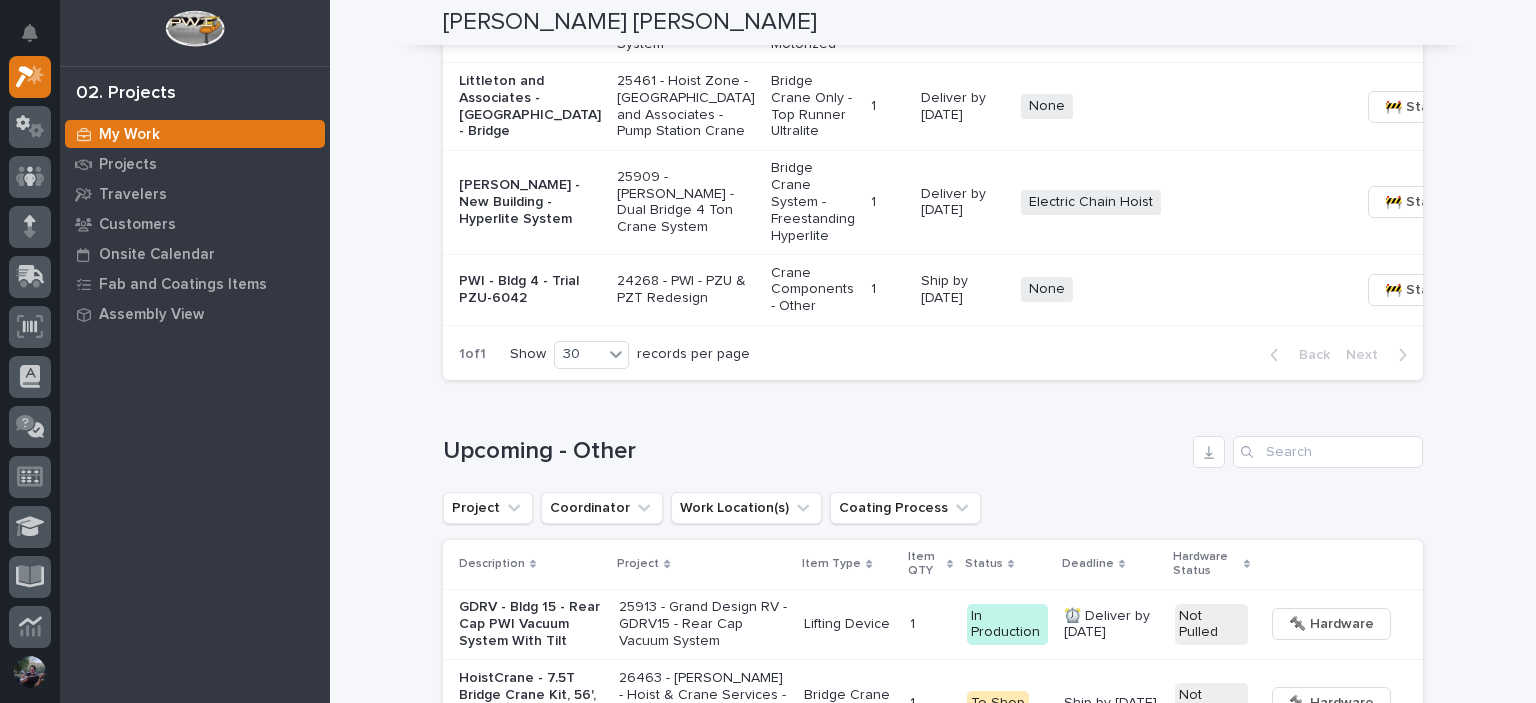 scroll, scrollTop: 2200, scrollLeft: 0, axis: vertical 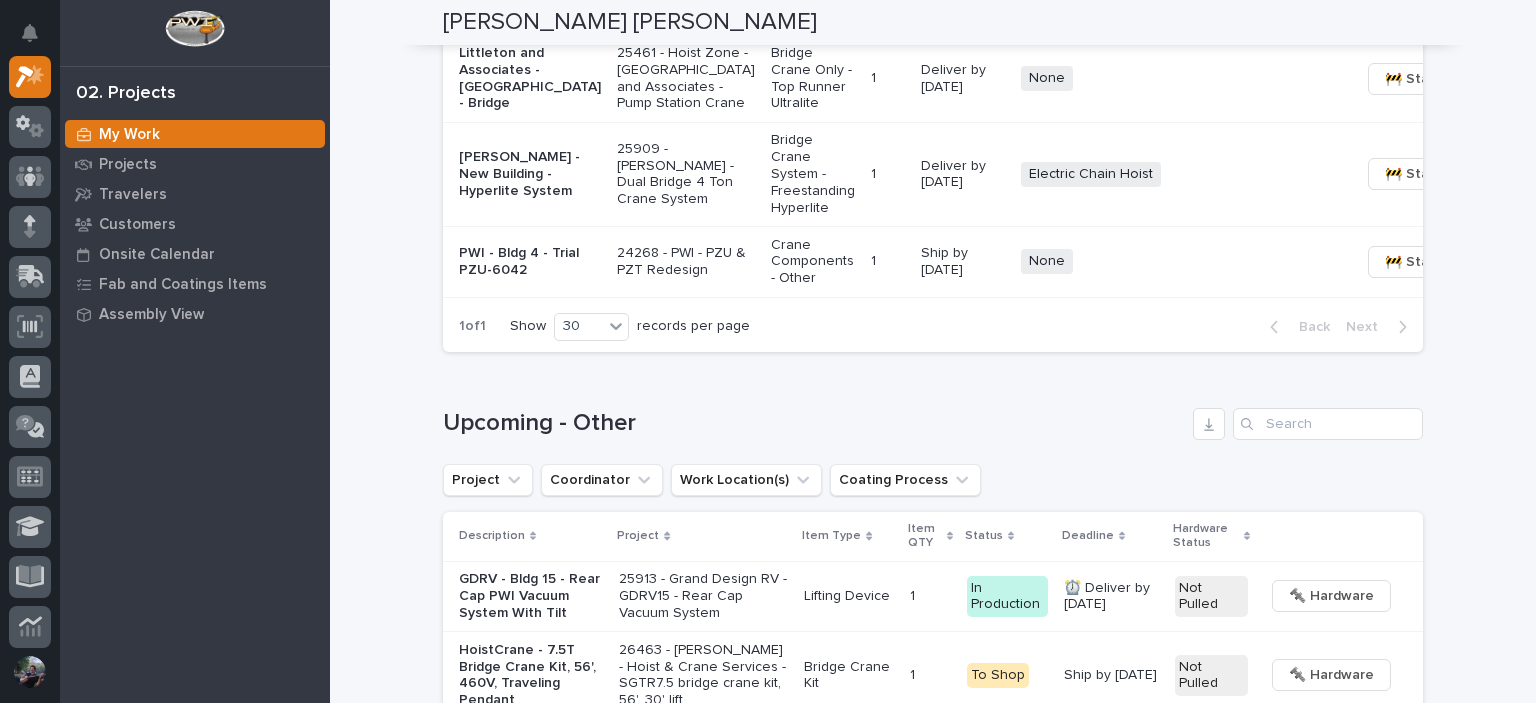 click on "Loading... Saving… Loading... Saving… Kyle Dean Miller Kyle Dean Miller Assembly & Components Manager Sorry, there was an error saving your record. Please try again. Please fill out the required fields below. Components Travelers Coatings Task List Assembly Task List Google Doc Templates Can't display tree at index  25 Can't display tree at index  11 Loading... Saving… Loading... Saving… Loading... Saving… Crane Kits Project Coordinator Work Location(s) Coating Process Description Project Item Type Item QTY Coating Process Deadline Electrical Components Hardware Status Belmont - Crane Kit 26395 - Belmont Trailers - Crane Kit Bridge Crane Kit 1 1   In-House Paint/Powder   Ship by 7/9/25 Electric Chain Hoist Motorized End Trucks Radio Control + 0 Not Pulled 🚧 Staging → 📦 Ready to Ship → 🔩 Hardware HoistCrane - 3T Wire Rope Crane Kit, STT-130-100-72 End Truck Set 26418 - Starke - Hoist & Crane Services - 3T Crane Kit, WR, Type B, 460V Bridge Crane Kit 1 1   In-House Paint/Powder   + 0 1" at bounding box center (933, 1023) 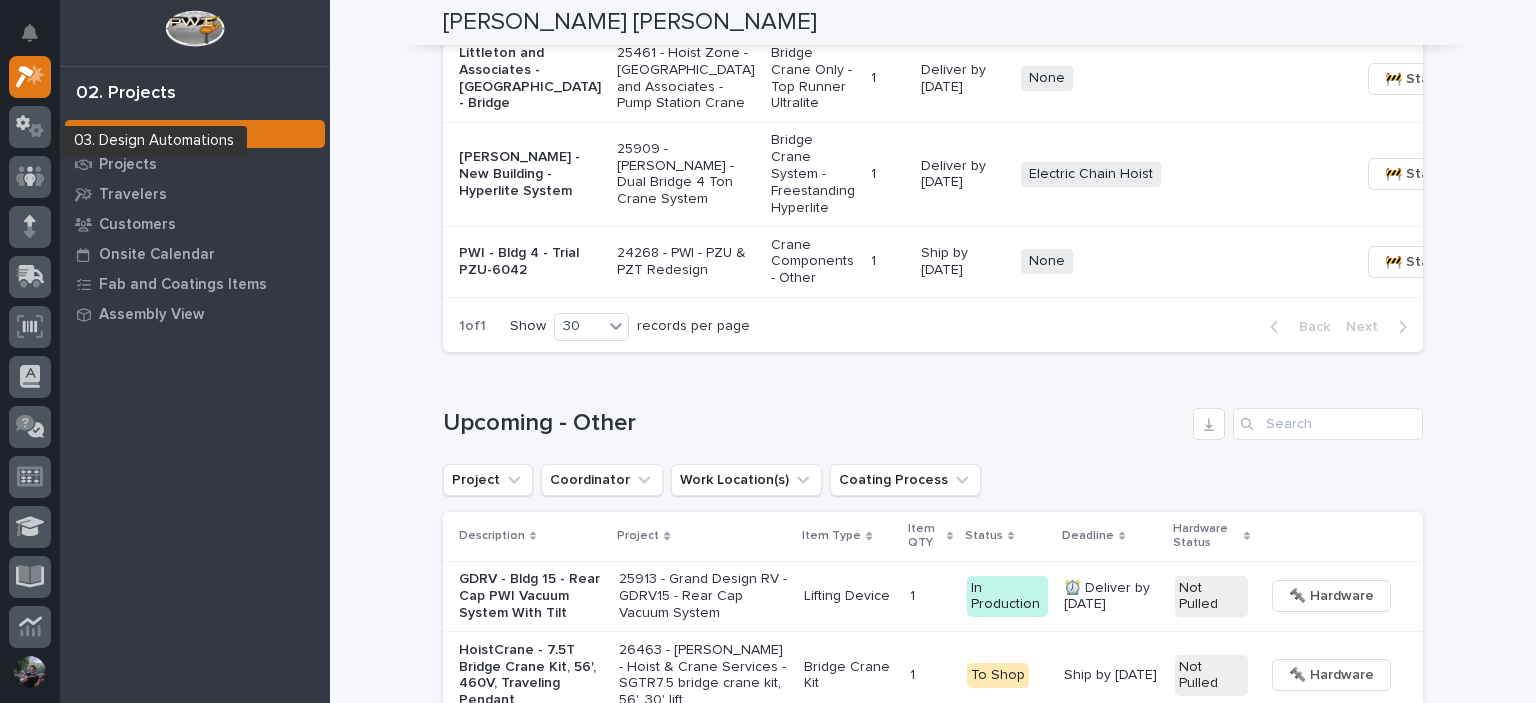 scroll, scrollTop: 0, scrollLeft: 0, axis: both 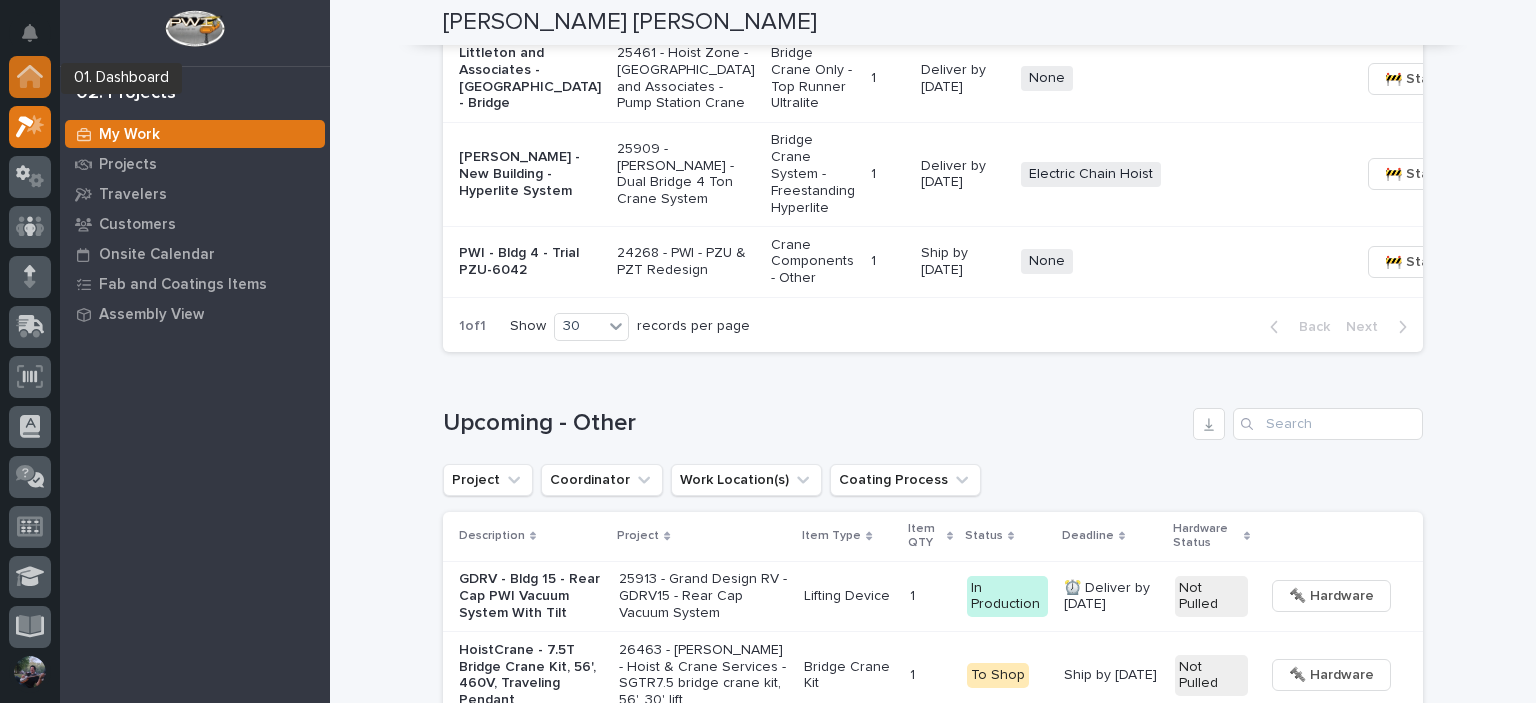 click 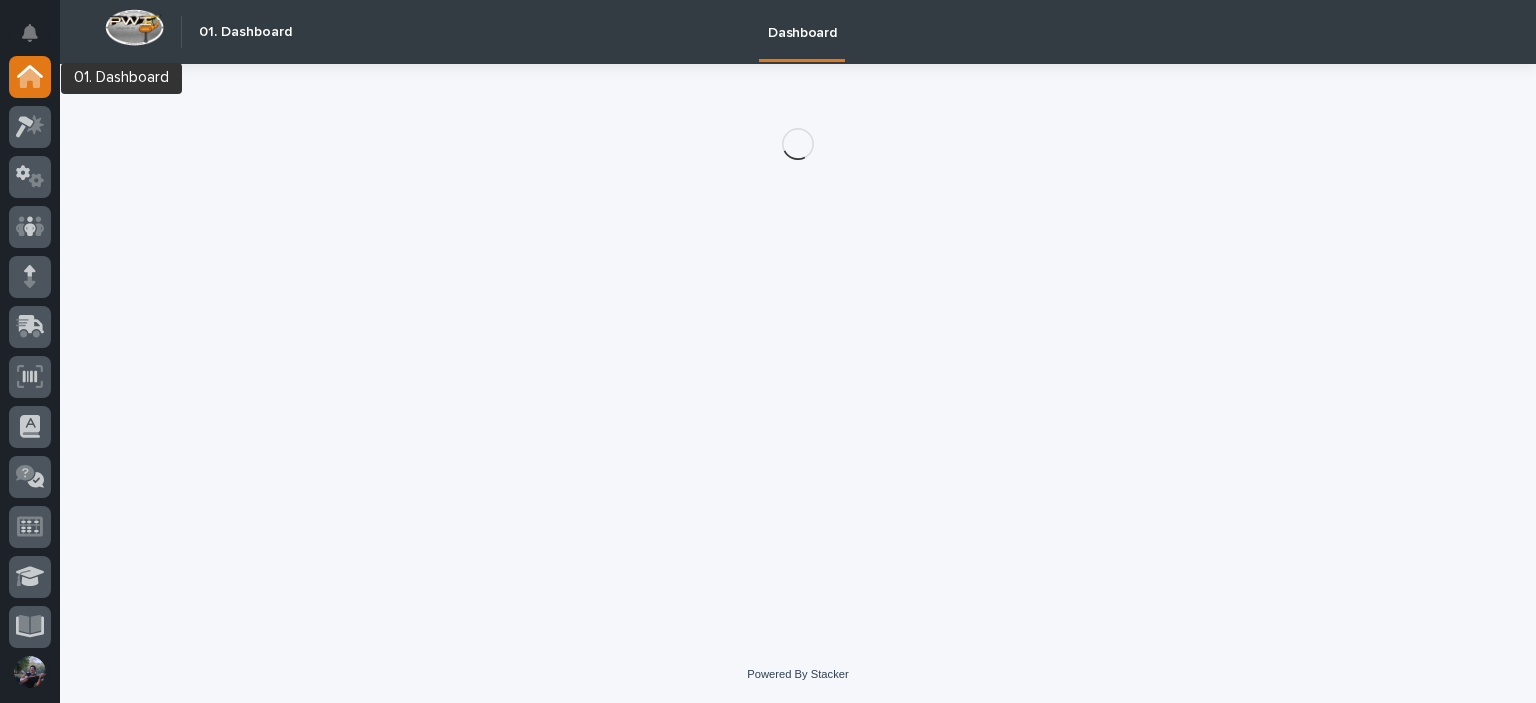 scroll, scrollTop: 0, scrollLeft: 0, axis: both 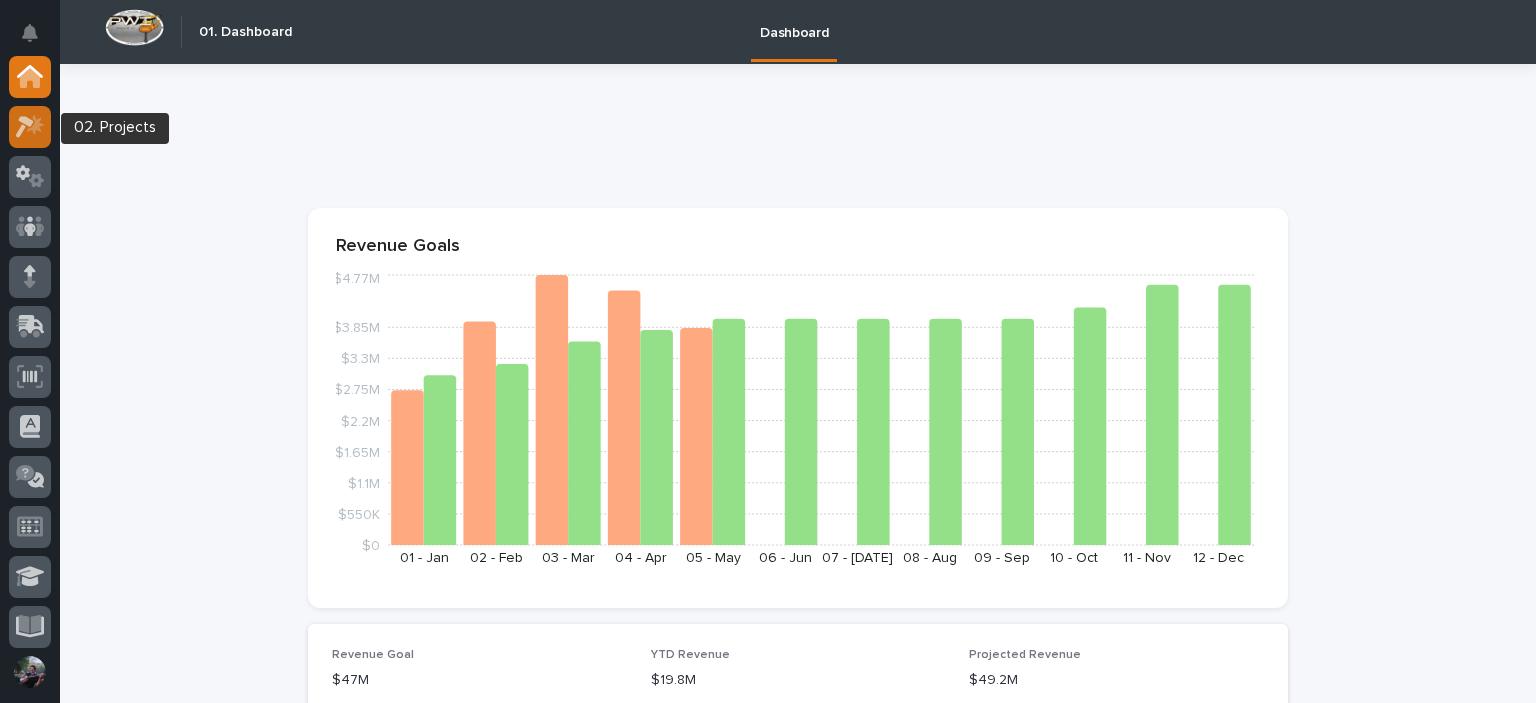 click 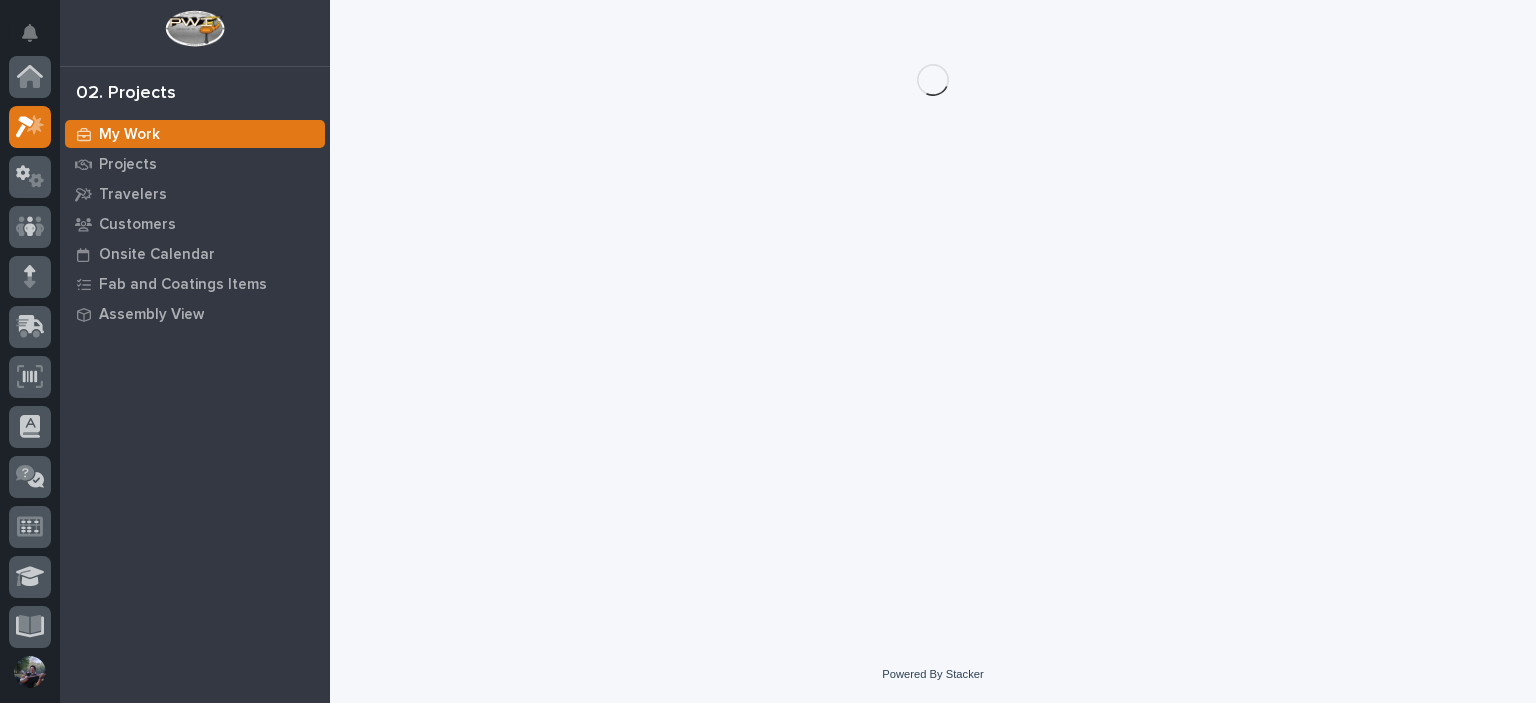 scroll, scrollTop: 50, scrollLeft: 0, axis: vertical 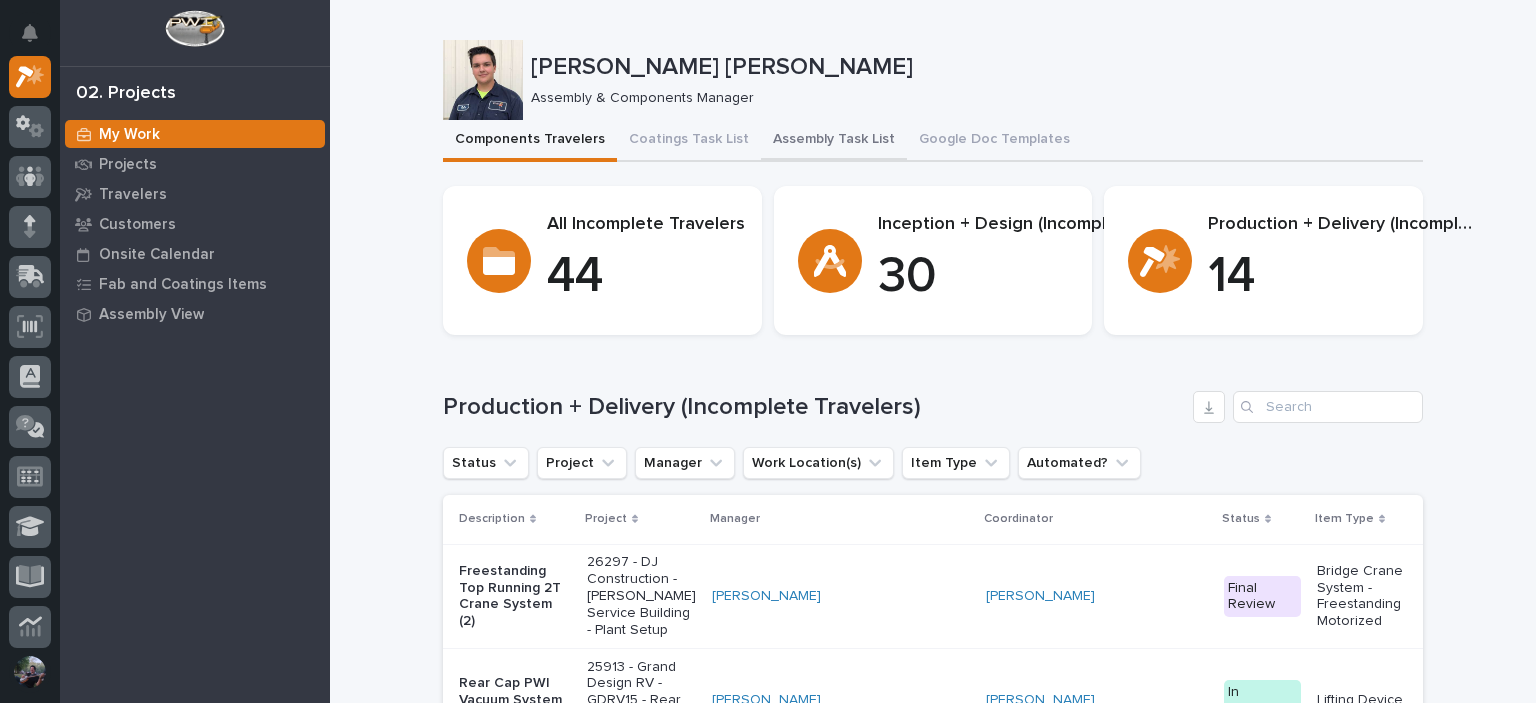 click on "Assembly Task List" at bounding box center [834, 141] 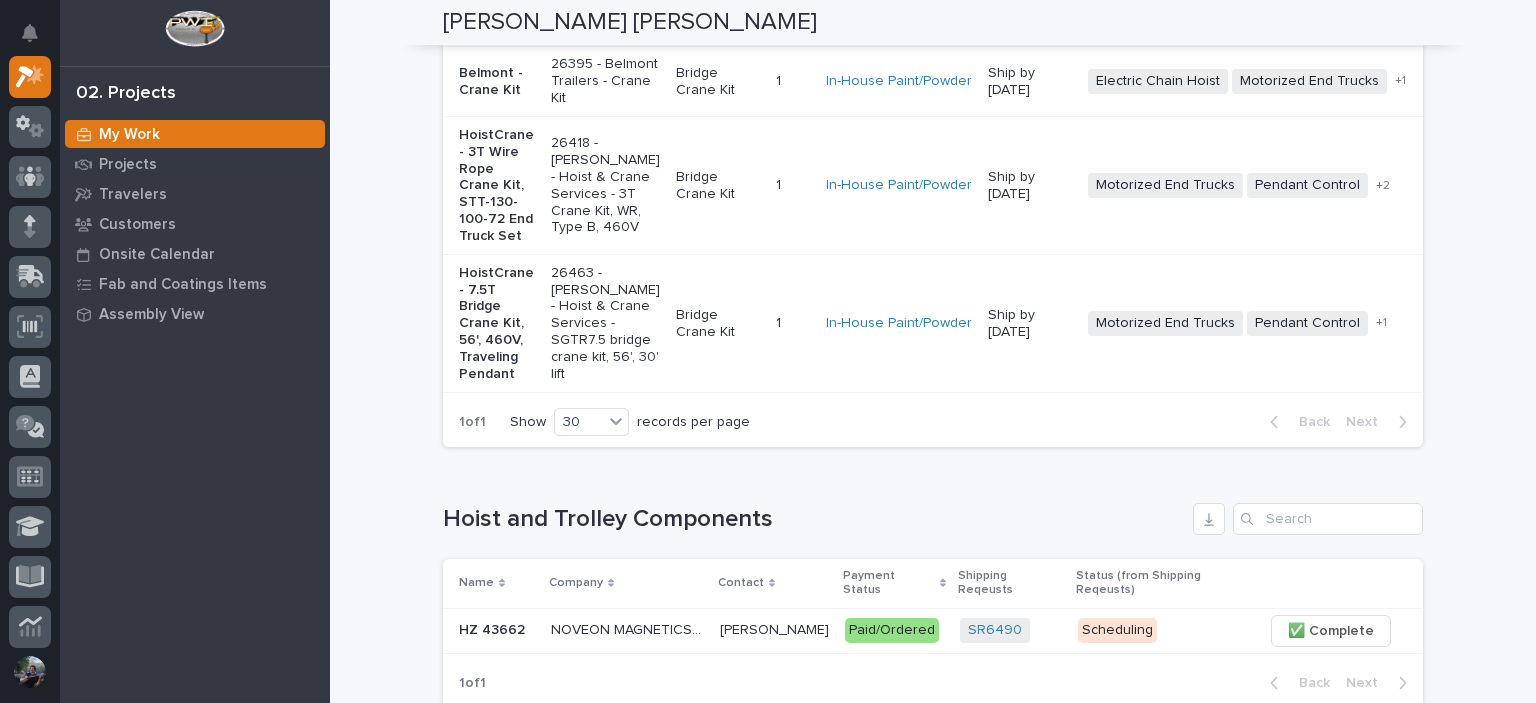 scroll, scrollTop: 0, scrollLeft: 0, axis: both 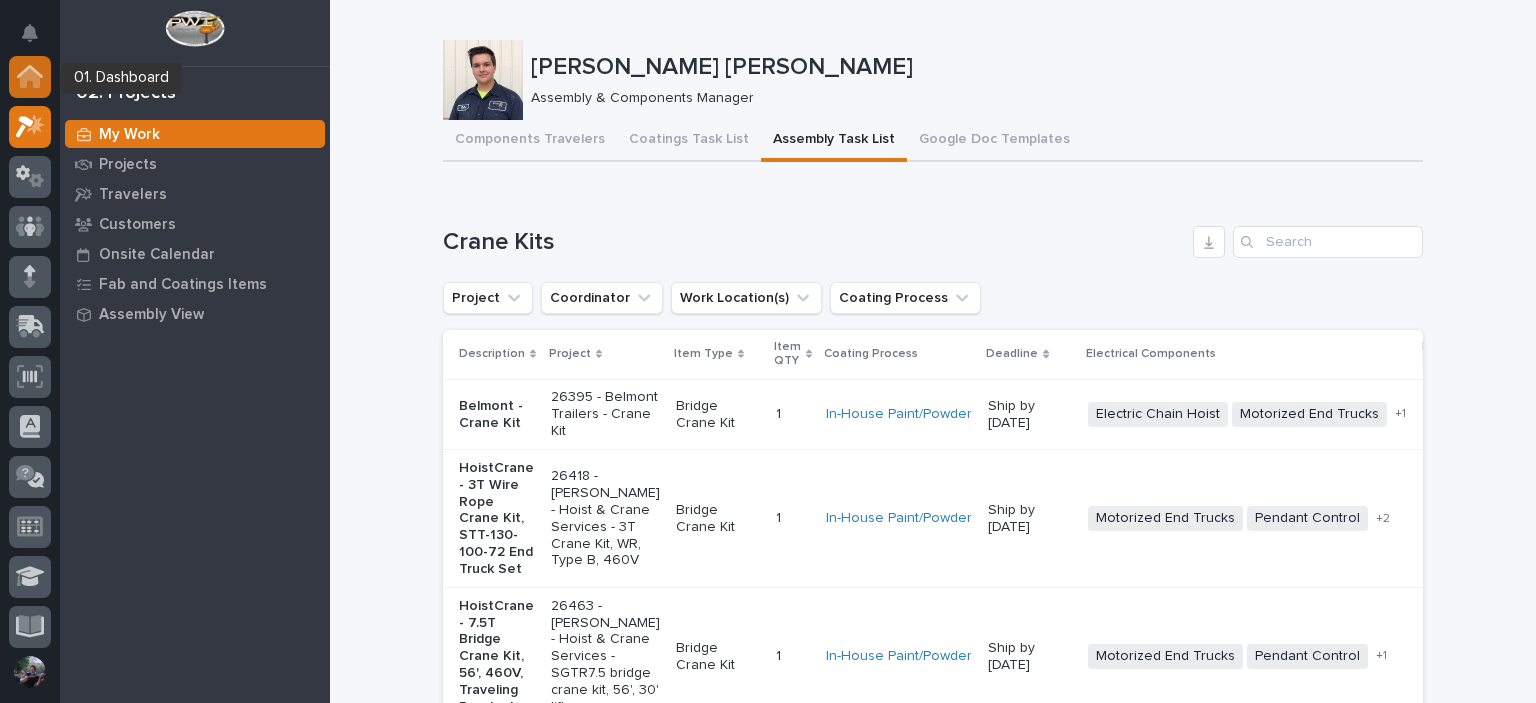 click at bounding box center [30, 77] 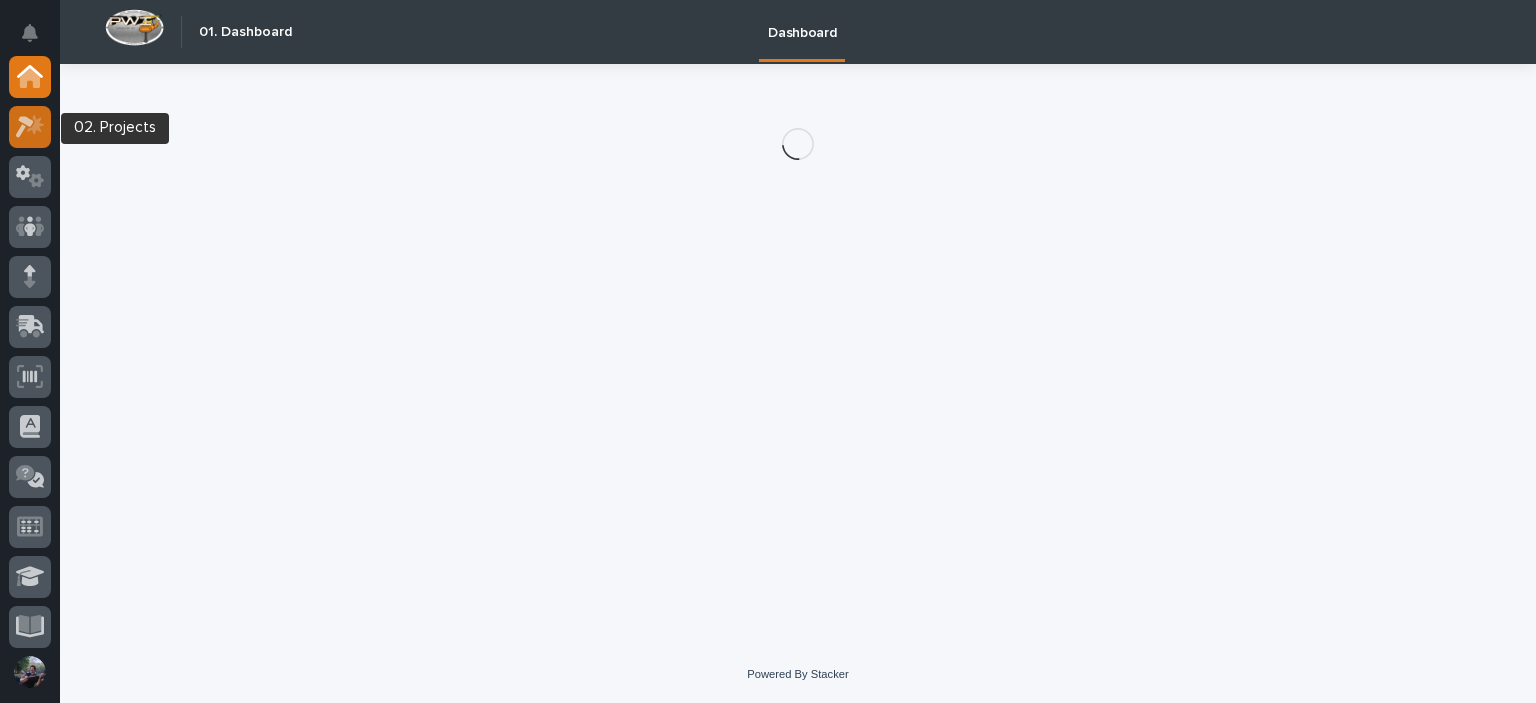 click at bounding box center [30, 127] 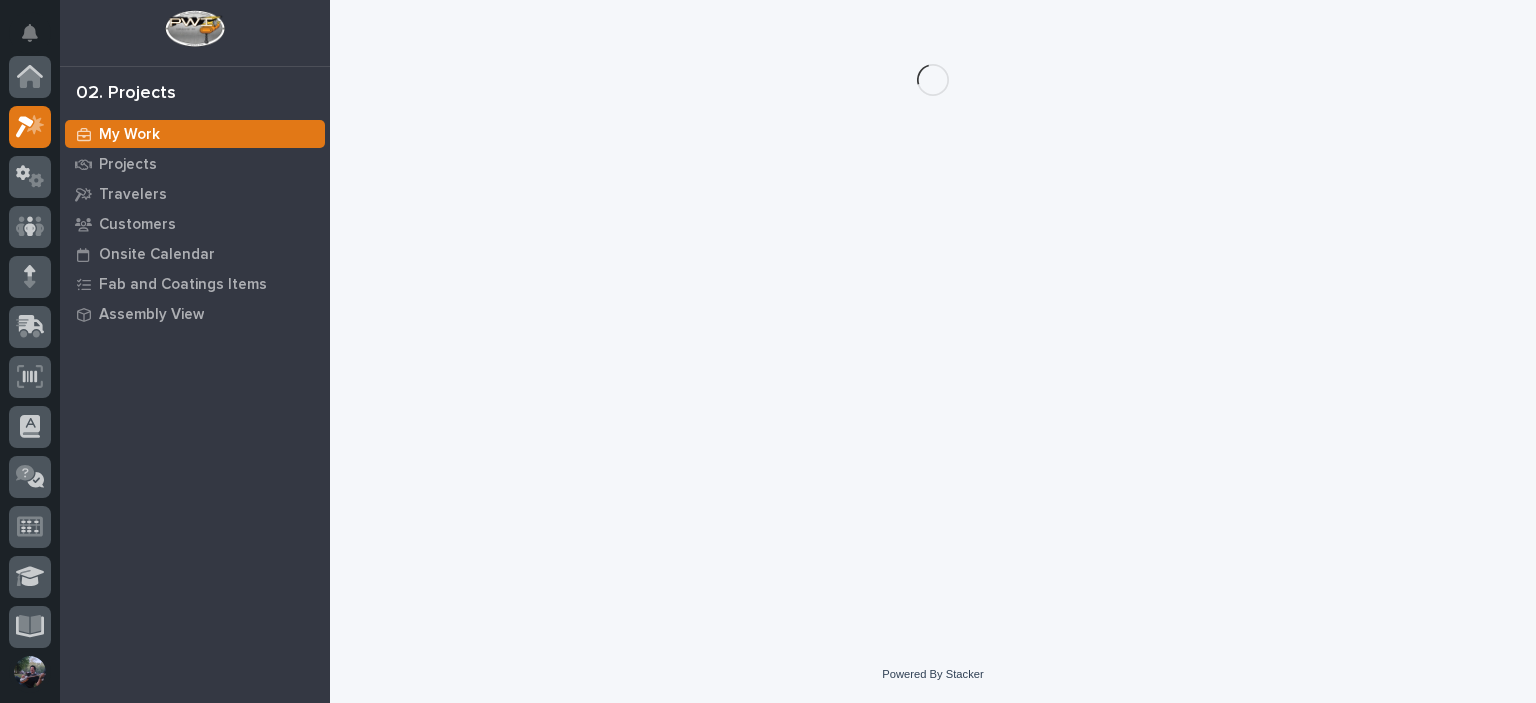 scroll, scrollTop: 50, scrollLeft: 0, axis: vertical 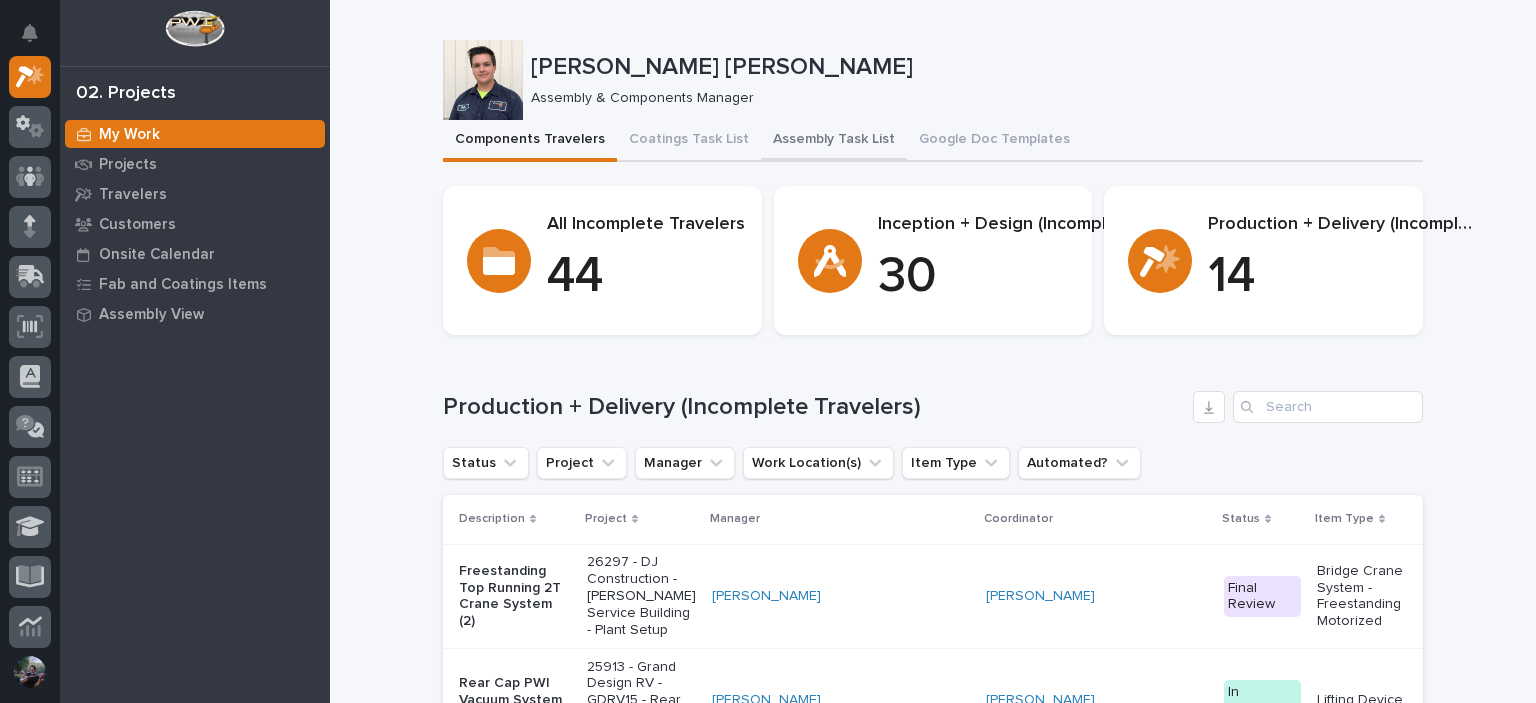click on "Assembly Task List" at bounding box center (834, 141) 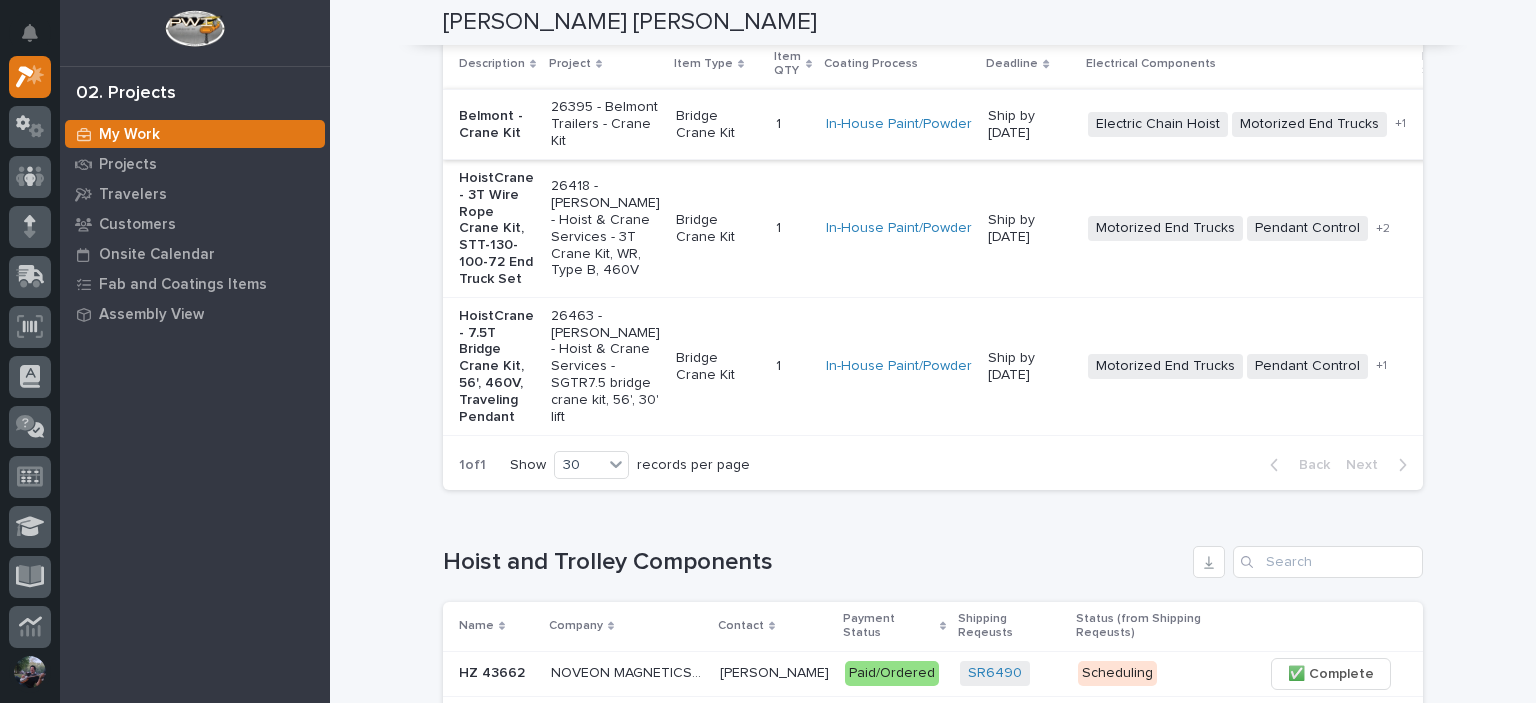 scroll, scrollTop: 133, scrollLeft: 0, axis: vertical 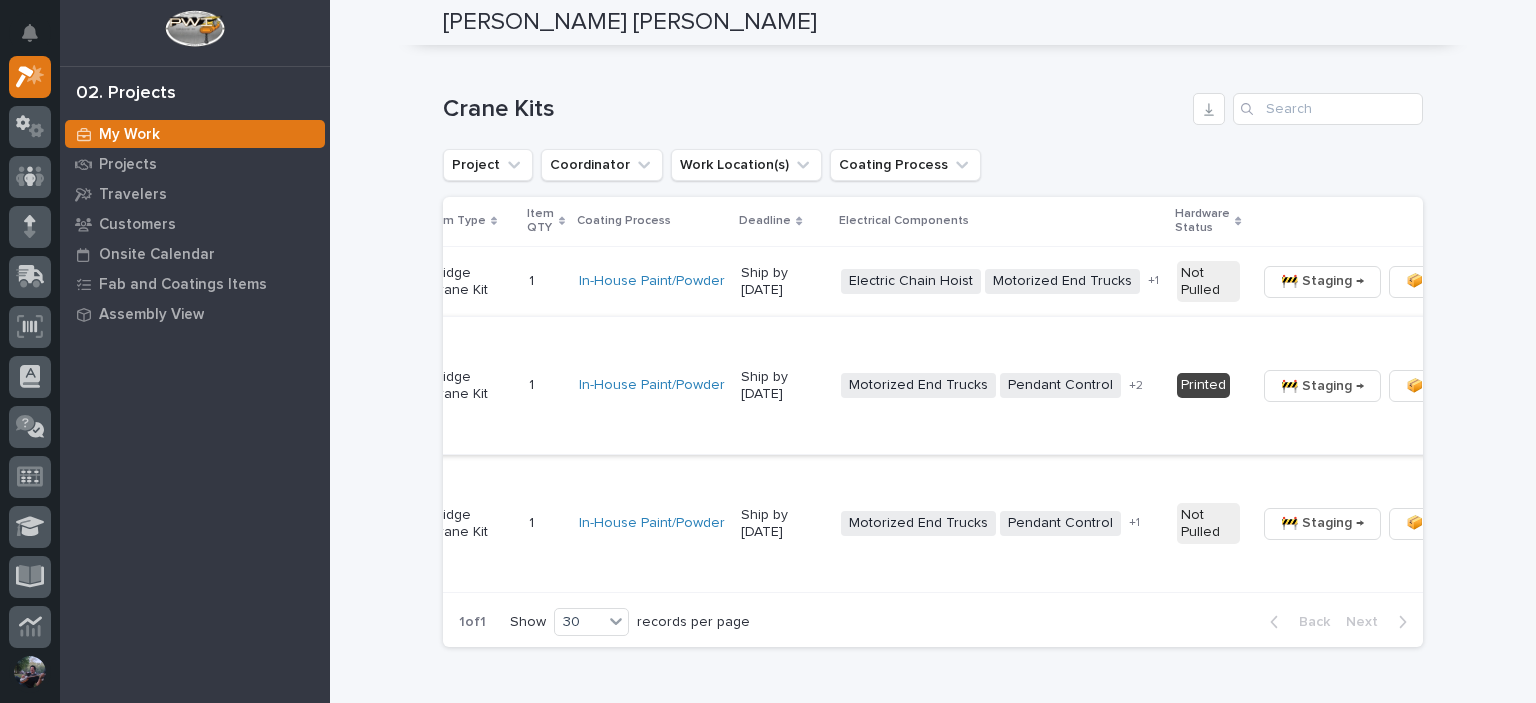 click on "🚧 Staging →" at bounding box center (1322, 386) 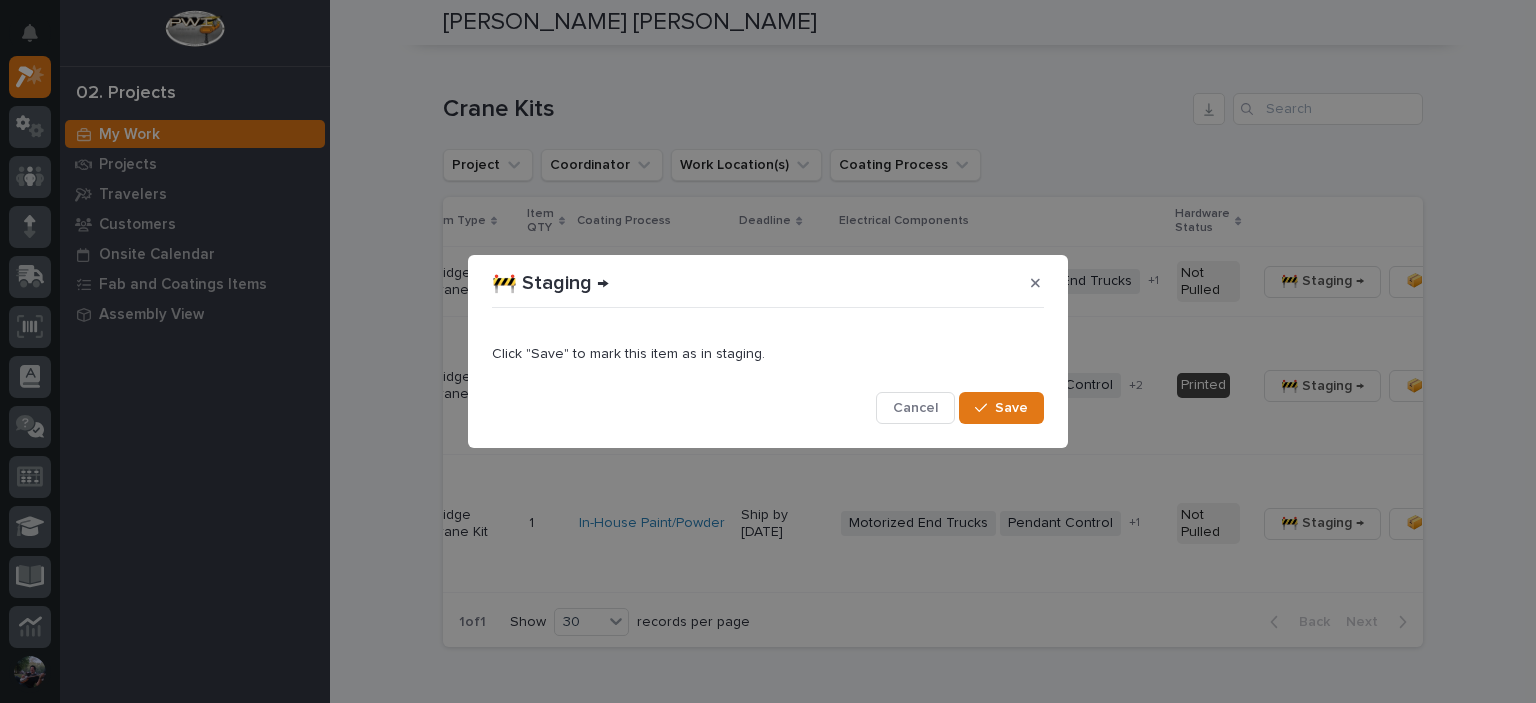 click on "Click "Save" to mark this item as in staging. Cancel Save" at bounding box center [768, 370] 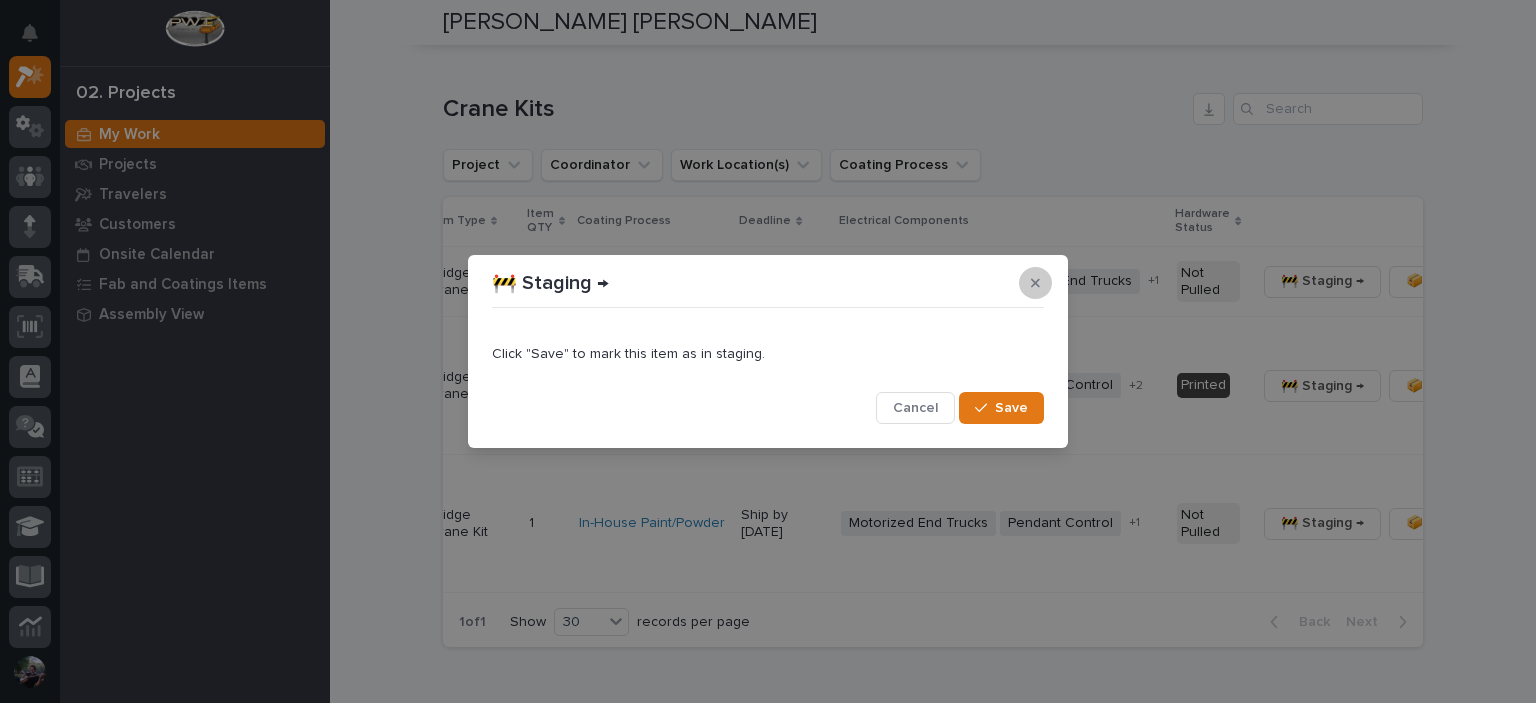 click at bounding box center [1035, 283] 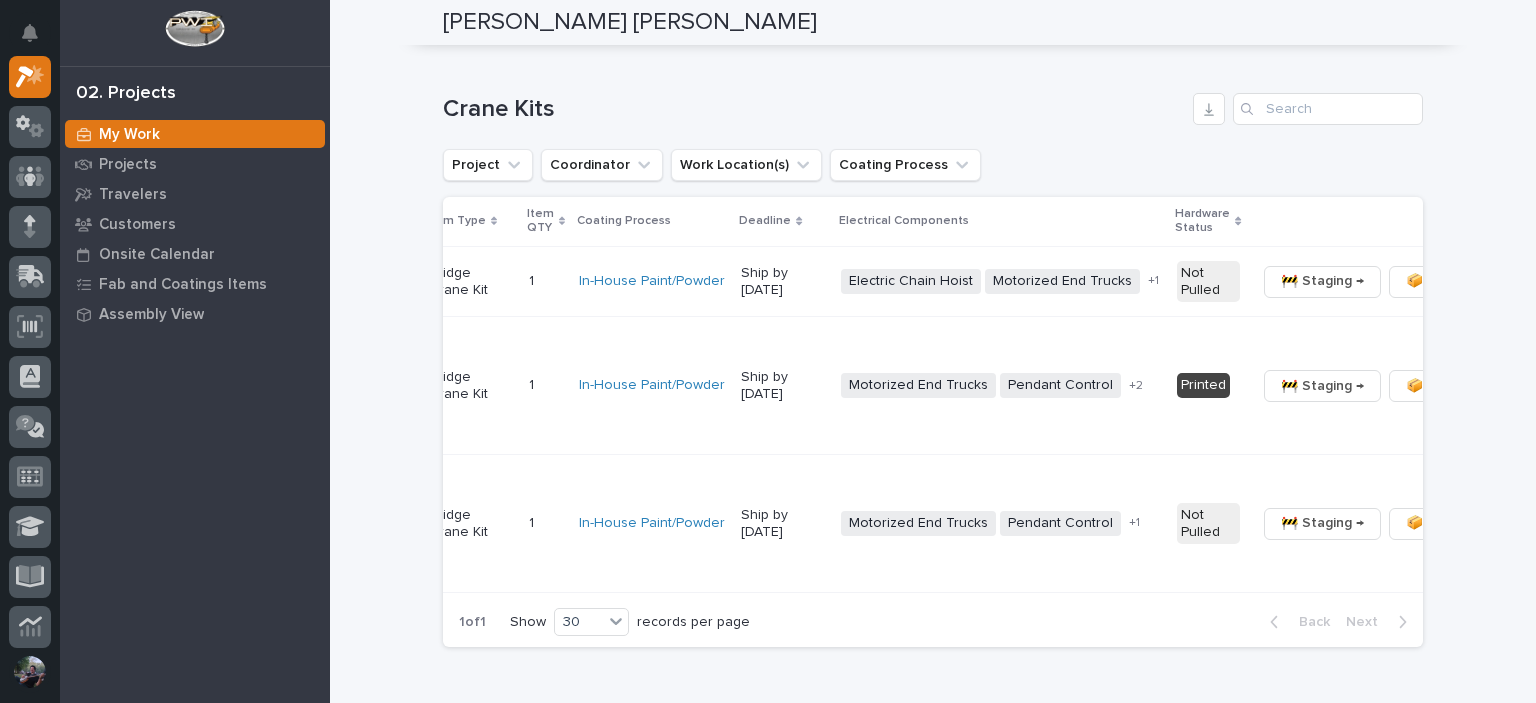 scroll, scrollTop: 0, scrollLeft: 0, axis: both 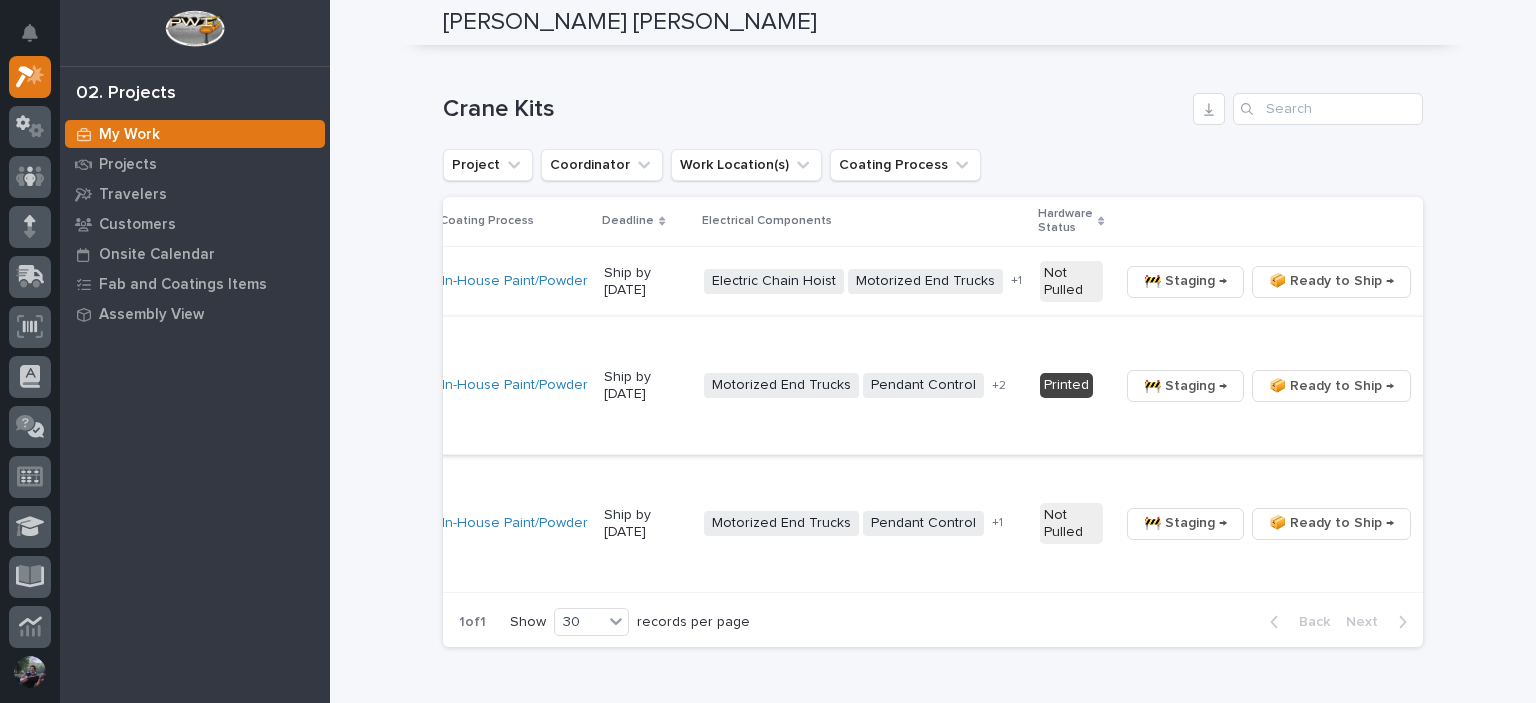 click on "🚧 Staging →" at bounding box center (1185, 386) 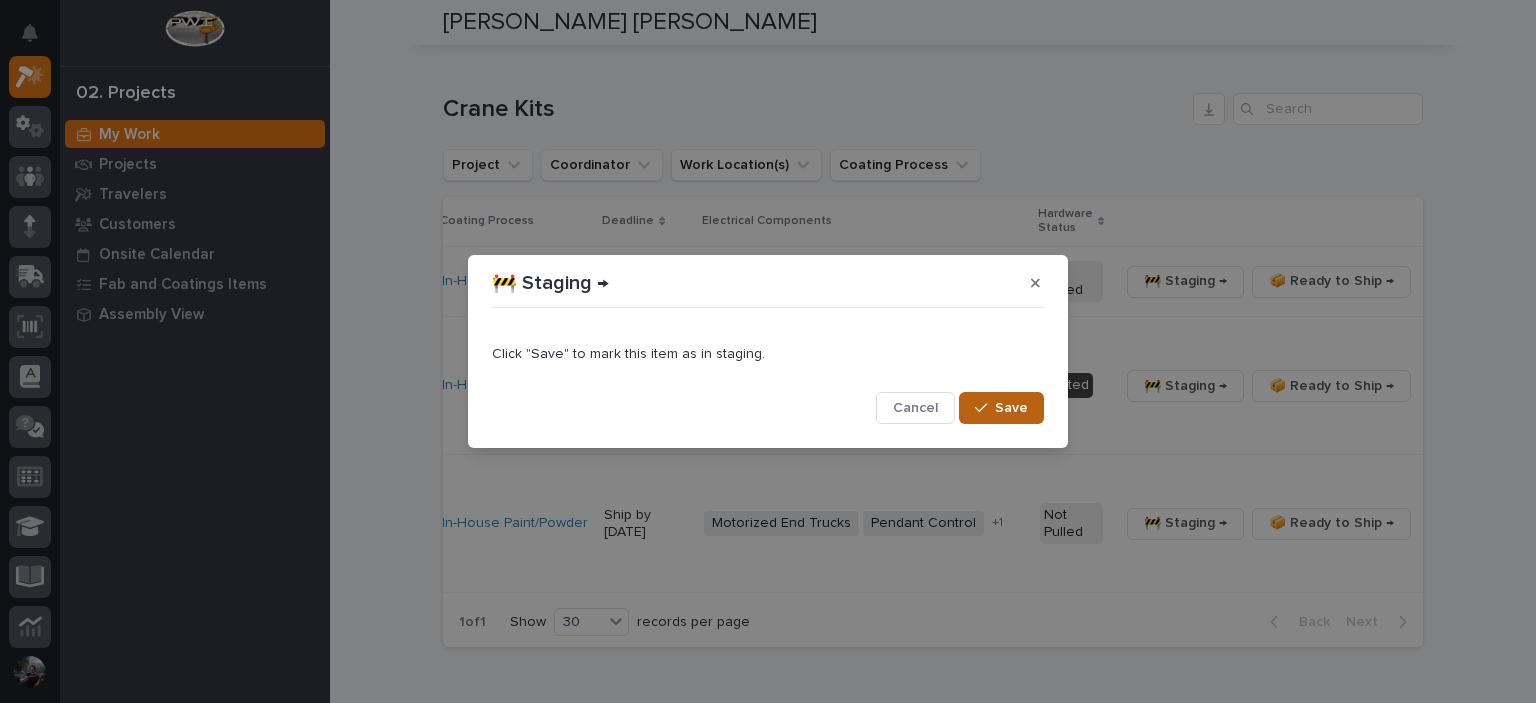 click on "Save" at bounding box center [1011, 408] 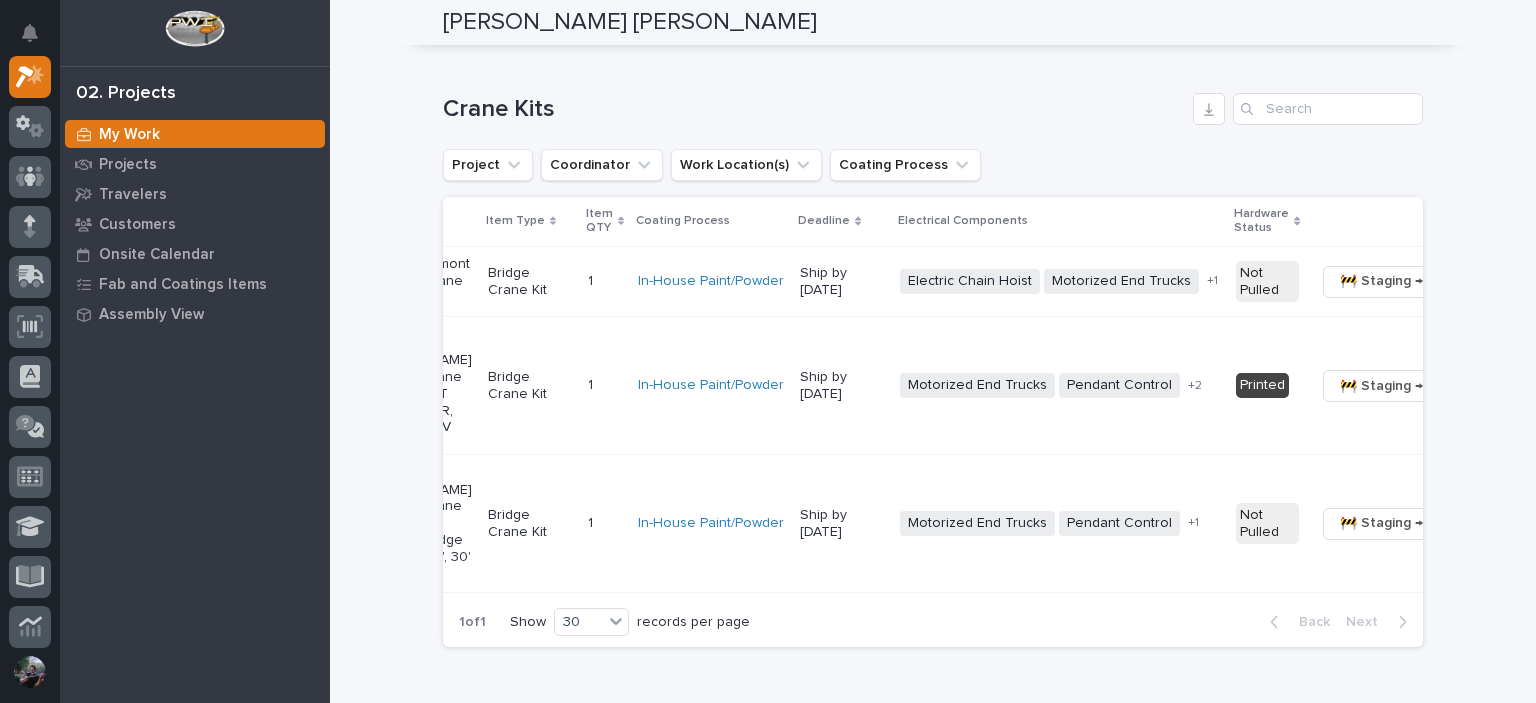 scroll, scrollTop: 0, scrollLeft: 0, axis: both 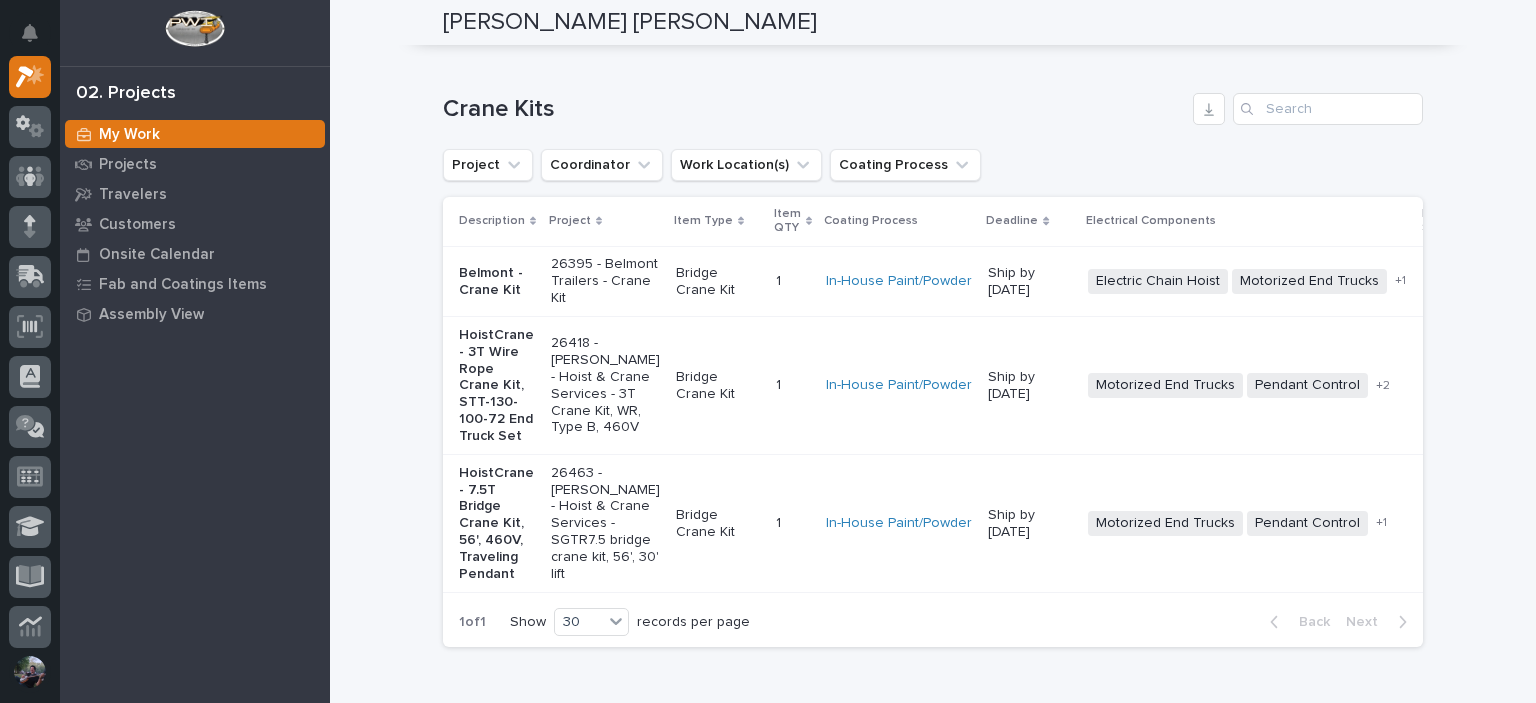 click on "HoistCrane - 3T Wire Rope Crane Kit, STT-130-100-72 End Truck Set" at bounding box center (497, 386) 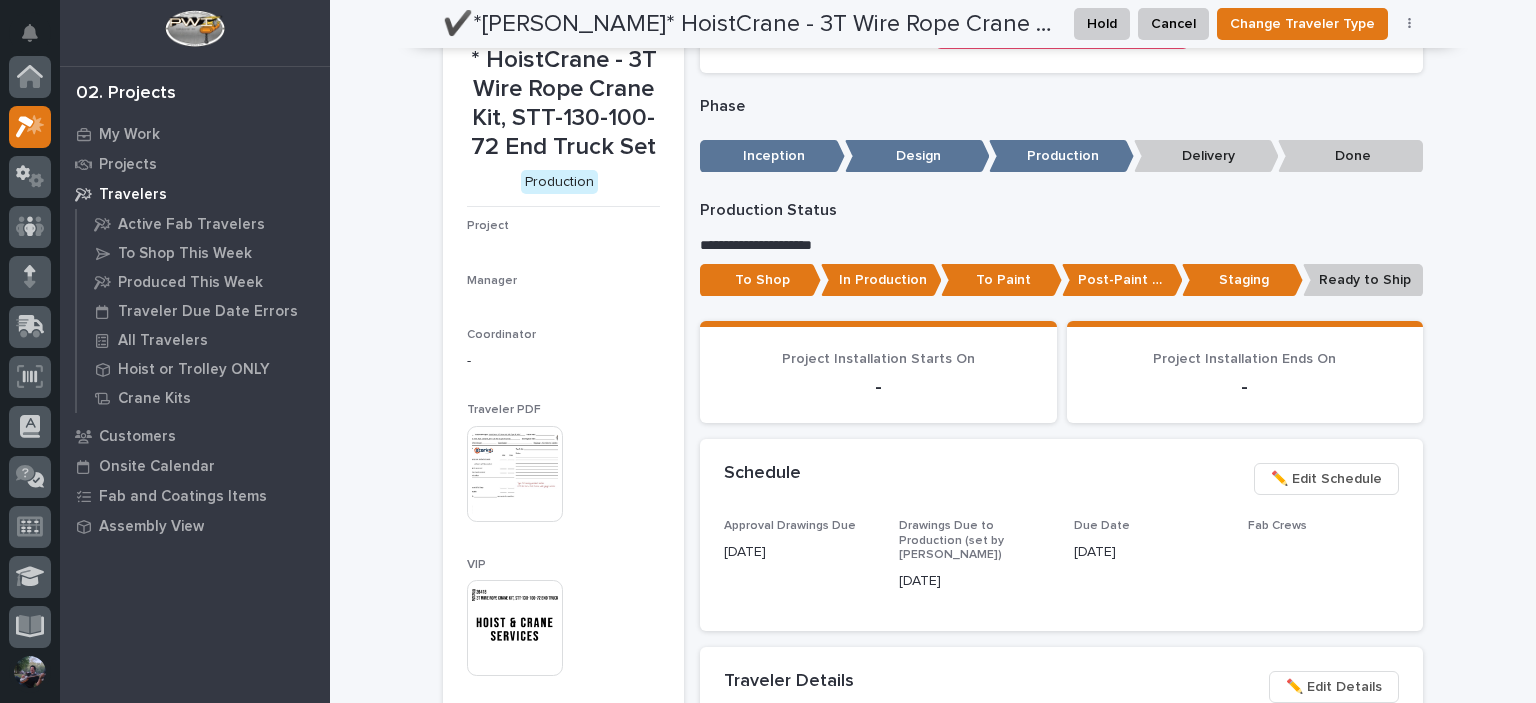 scroll, scrollTop: 134, scrollLeft: 0, axis: vertical 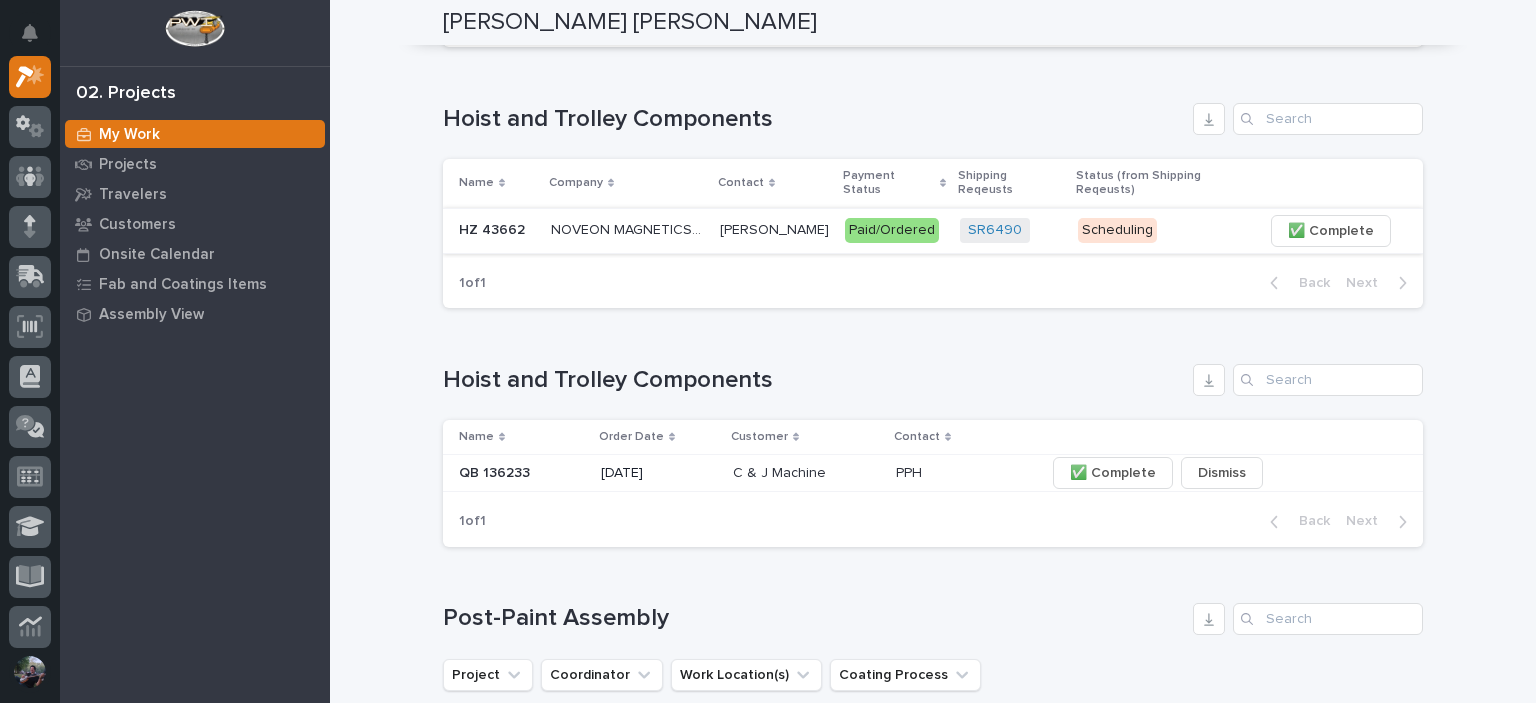 click on "✅ Complete" at bounding box center [1331, 231] 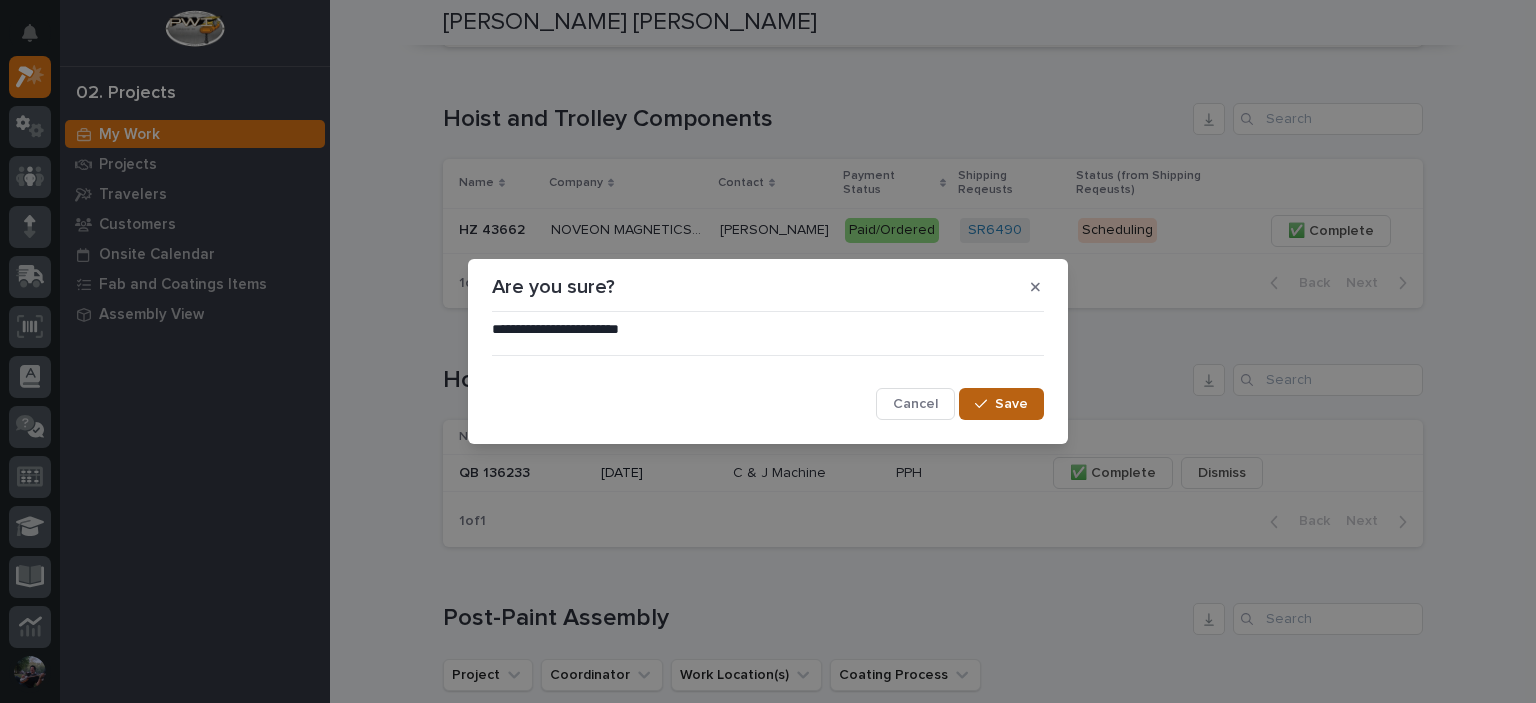 click on "Save" at bounding box center [1001, 404] 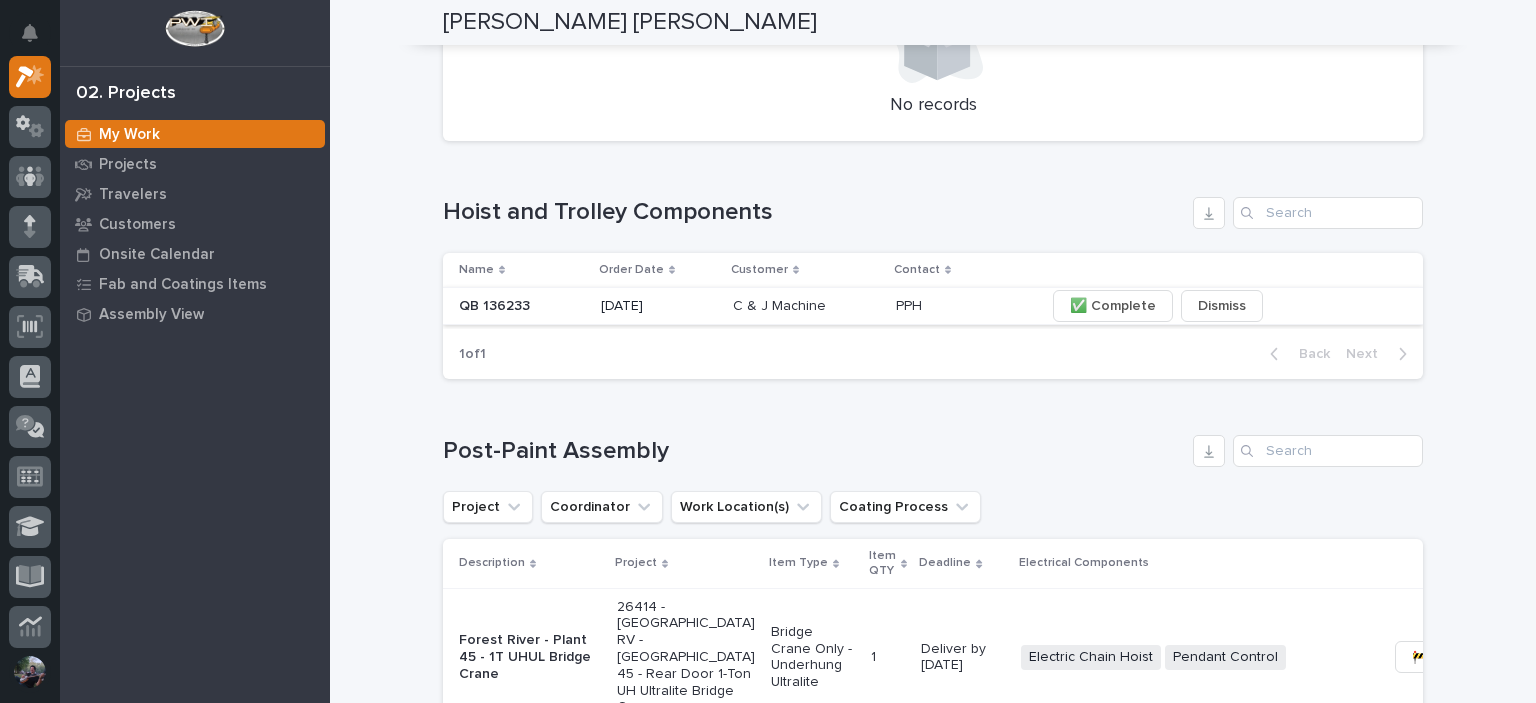 scroll, scrollTop: 1000, scrollLeft: 0, axis: vertical 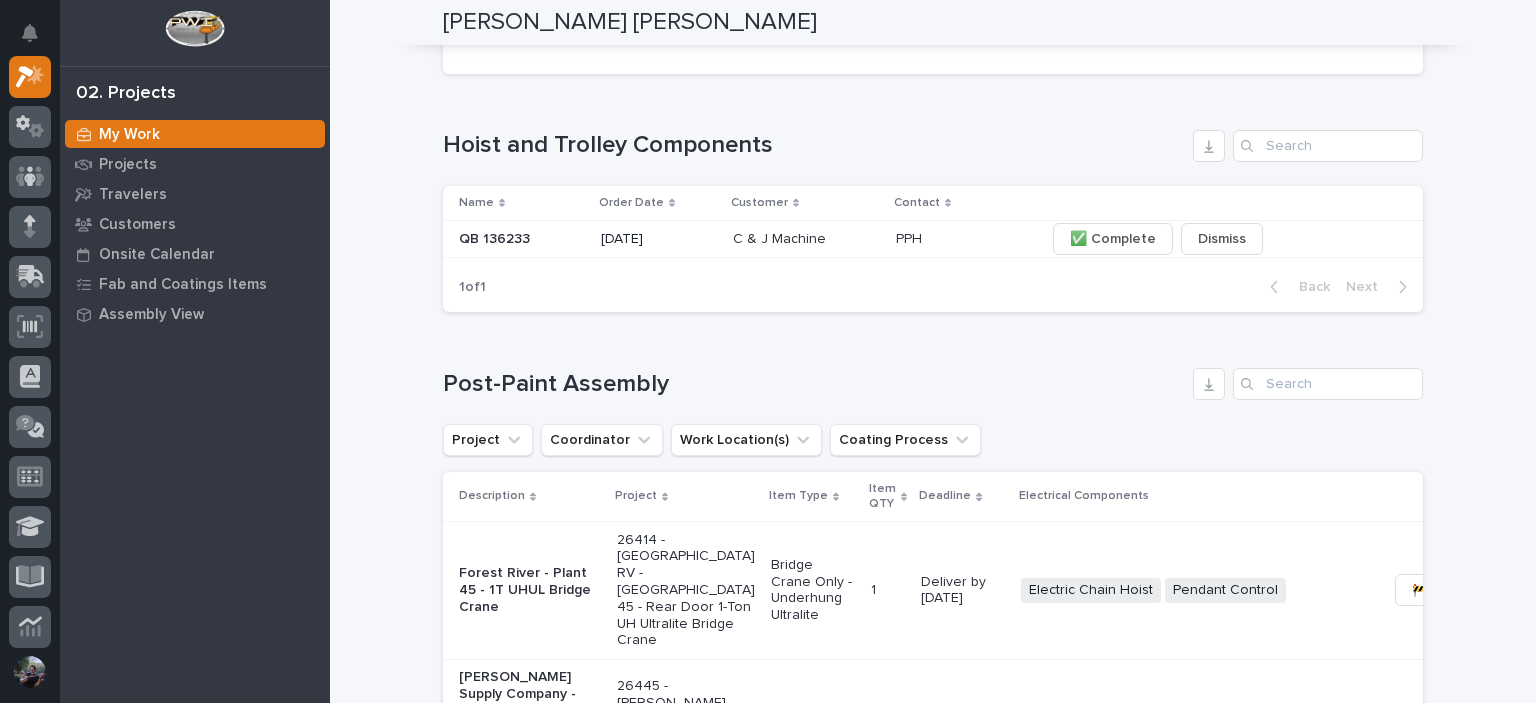 click at bounding box center [522, 239] 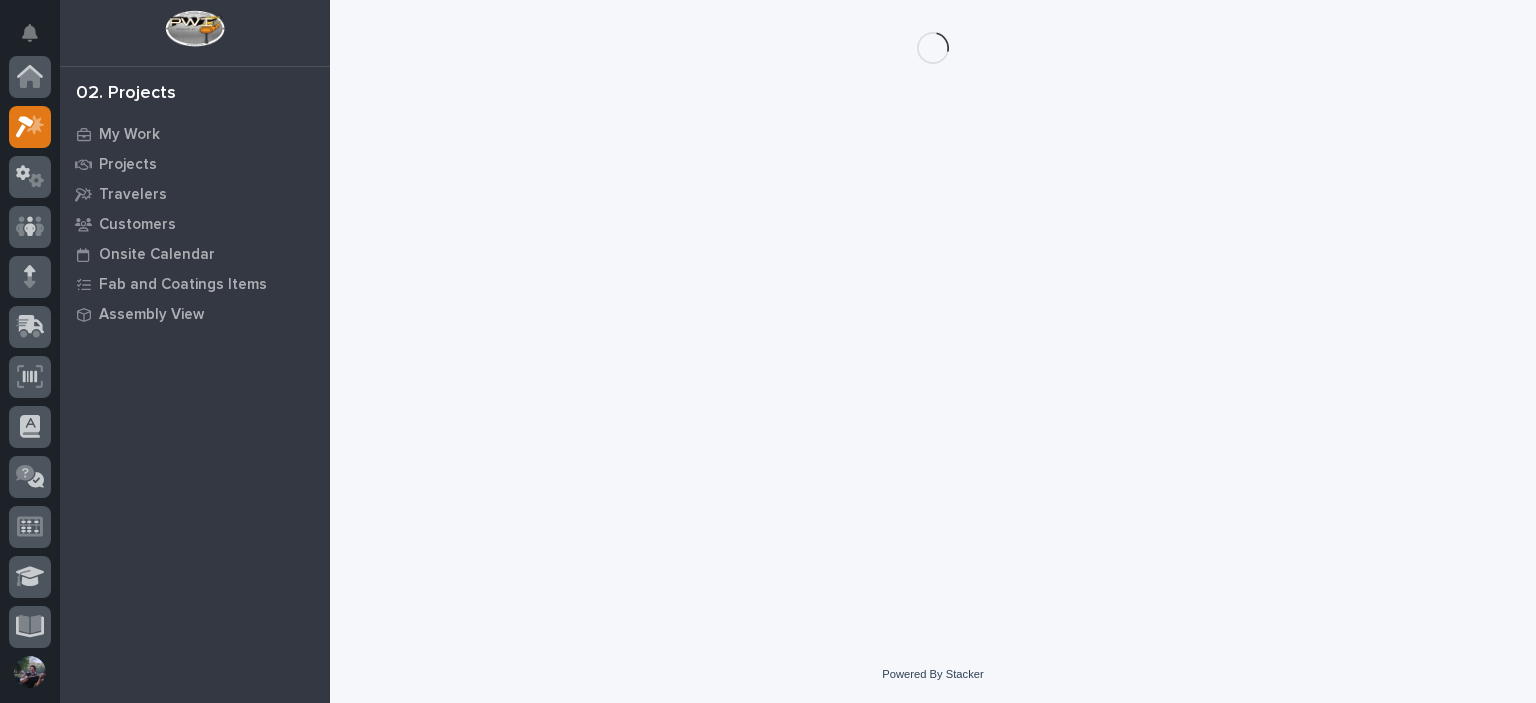 scroll, scrollTop: 0, scrollLeft: 0, axis: both 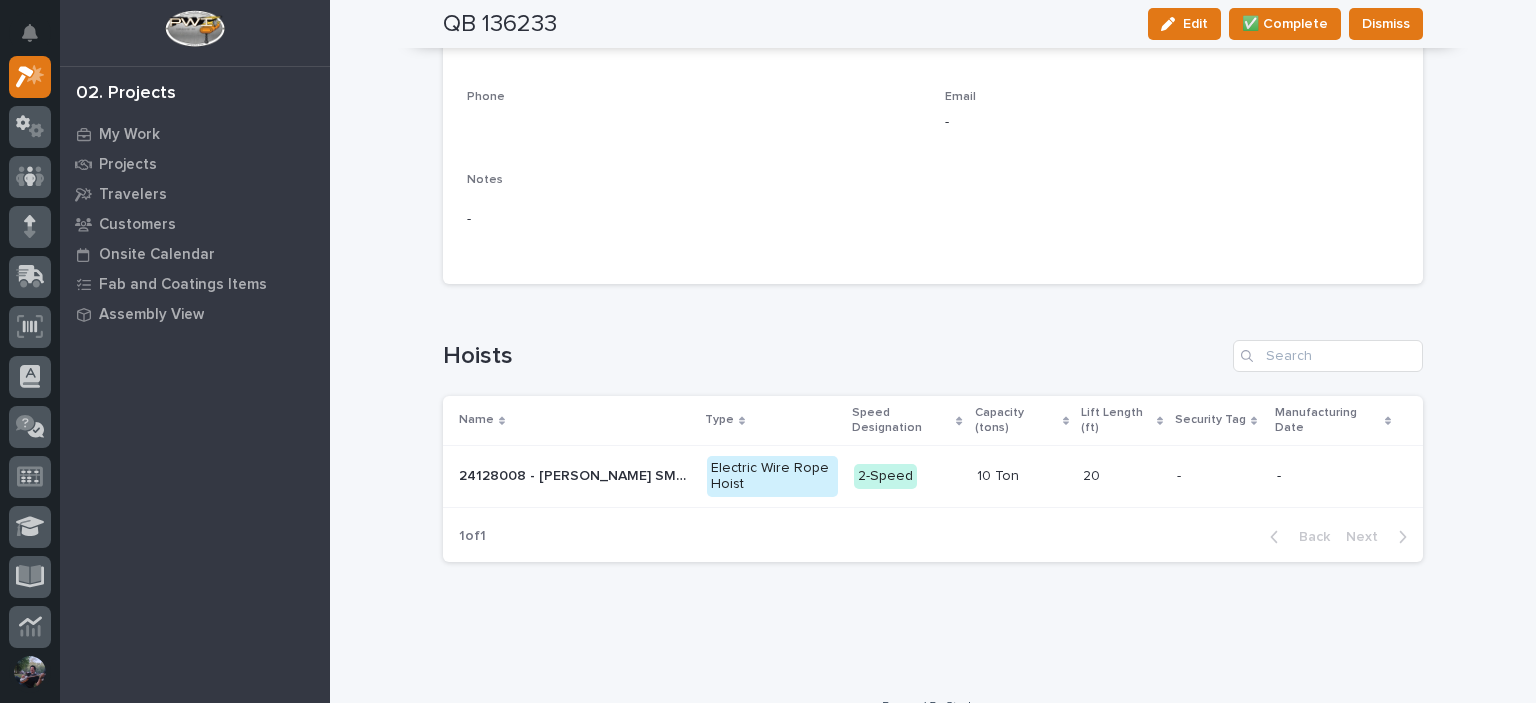 click on "20" at bounding box center [1093, 474] 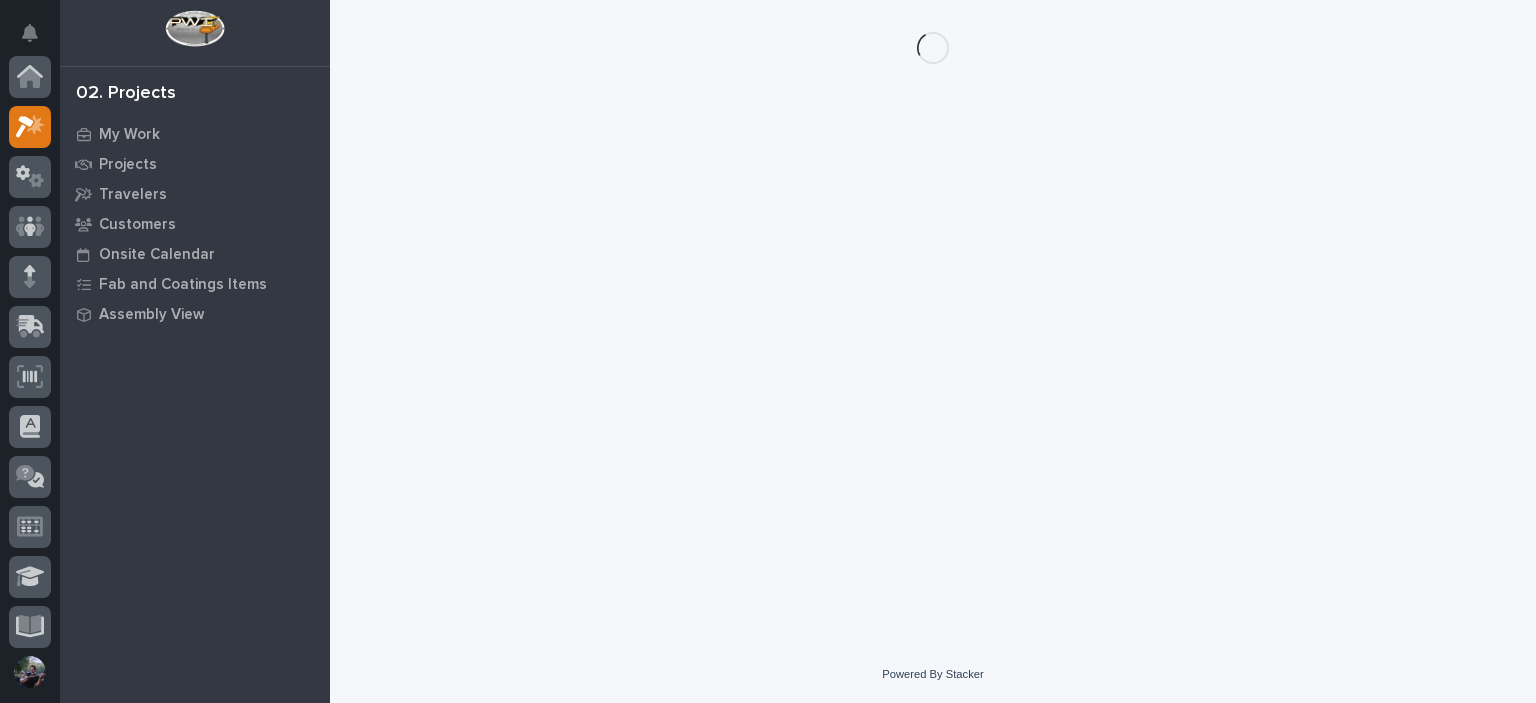 scroll, scrollTop: 0, scrollLeft: 0, axis: both 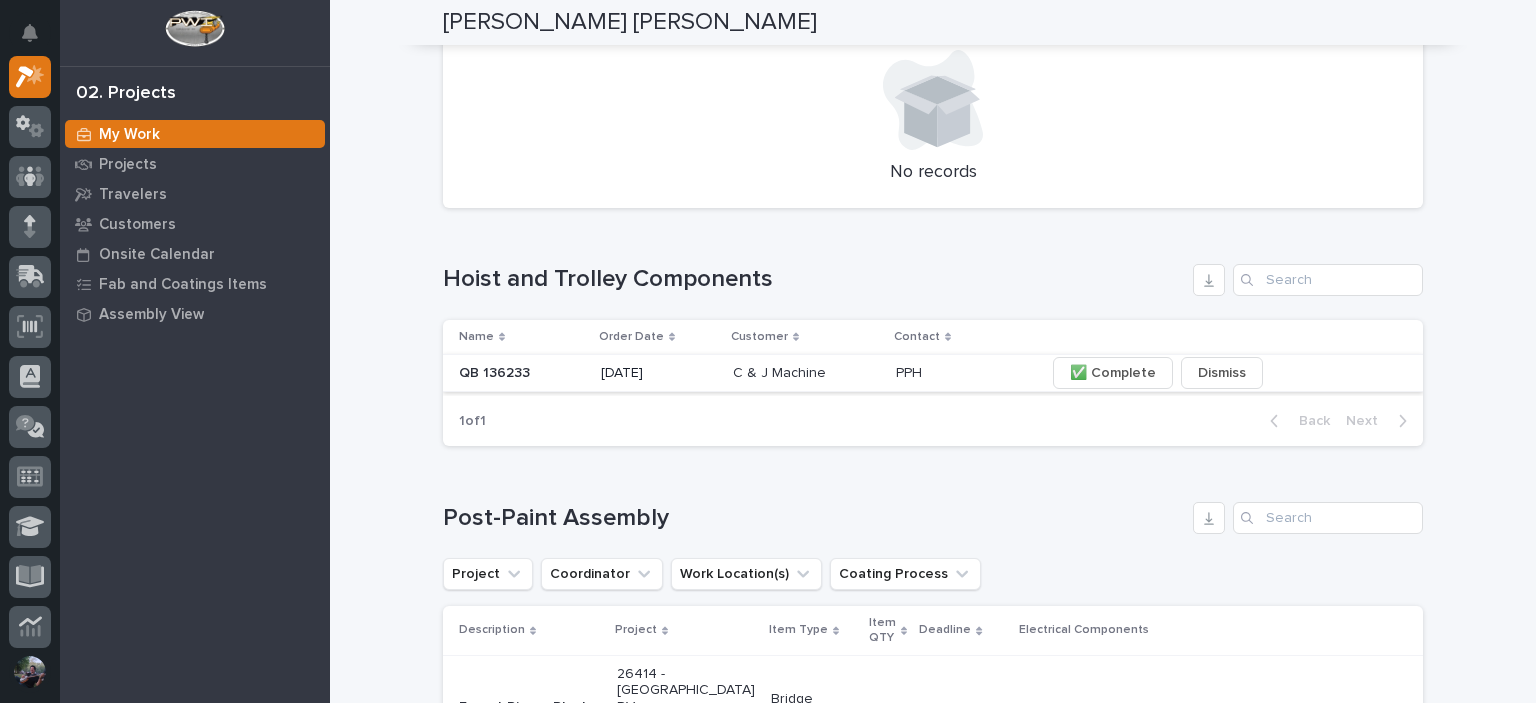 click on "✅ Complete" at bounding box center (1113, 373) 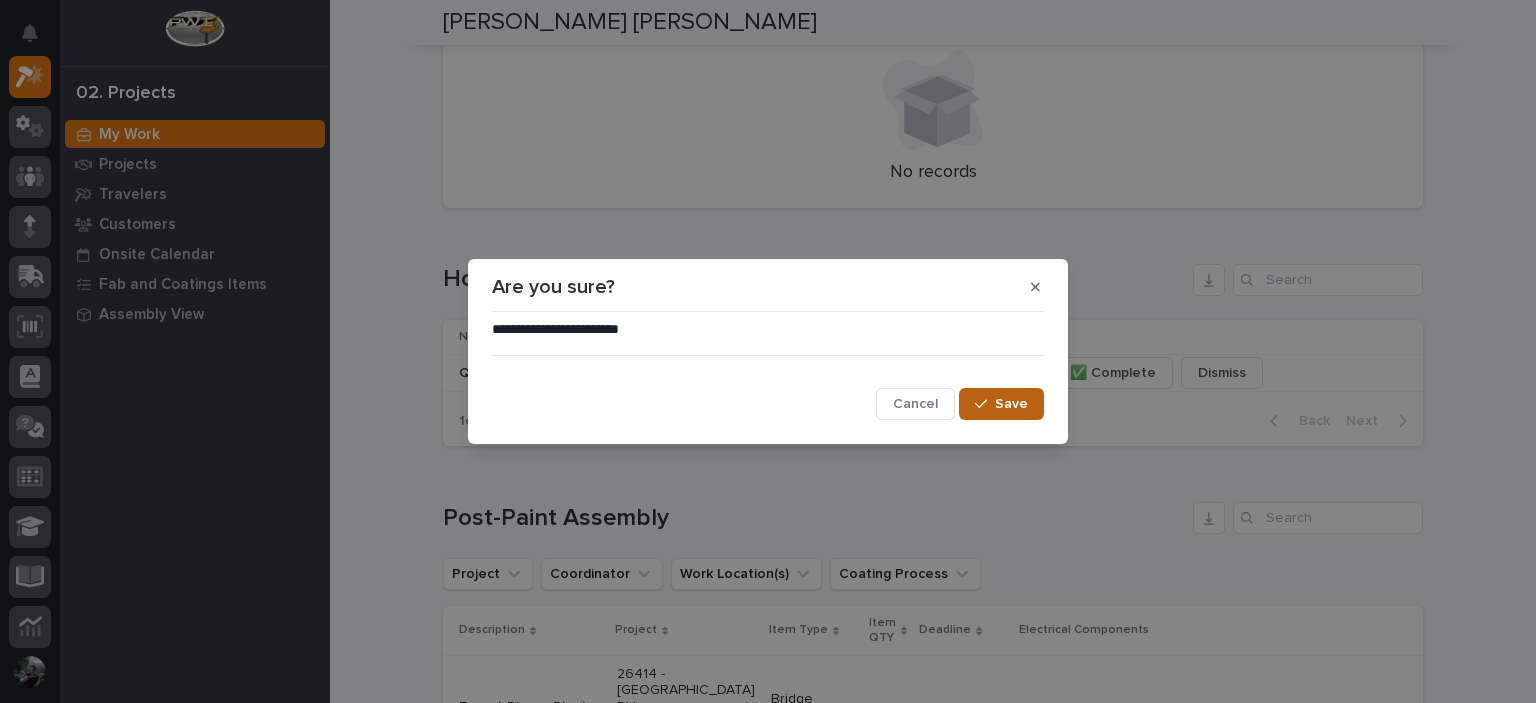 click at bounding box center [985, 404] 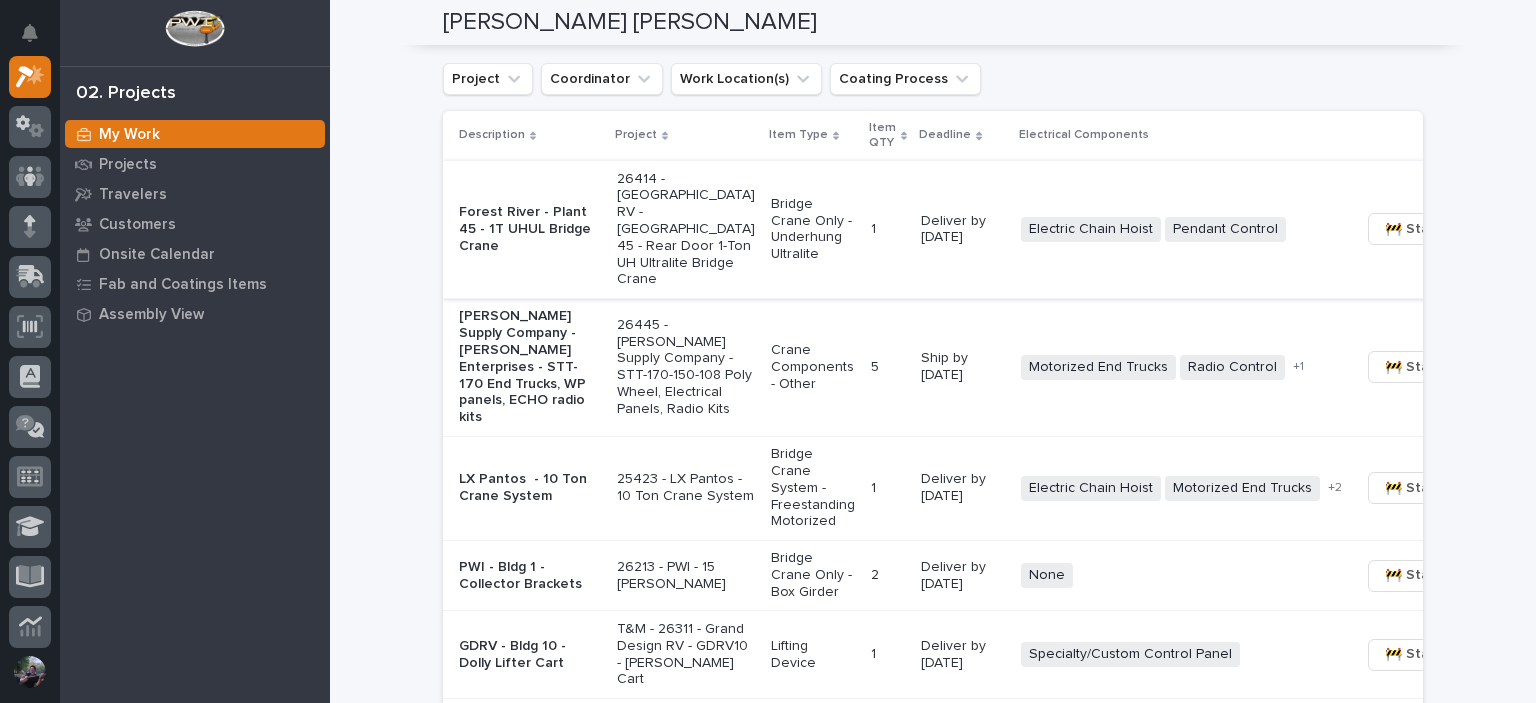 scroll, scrollTop: 1400, scrollLeft: 0, axis: vertical 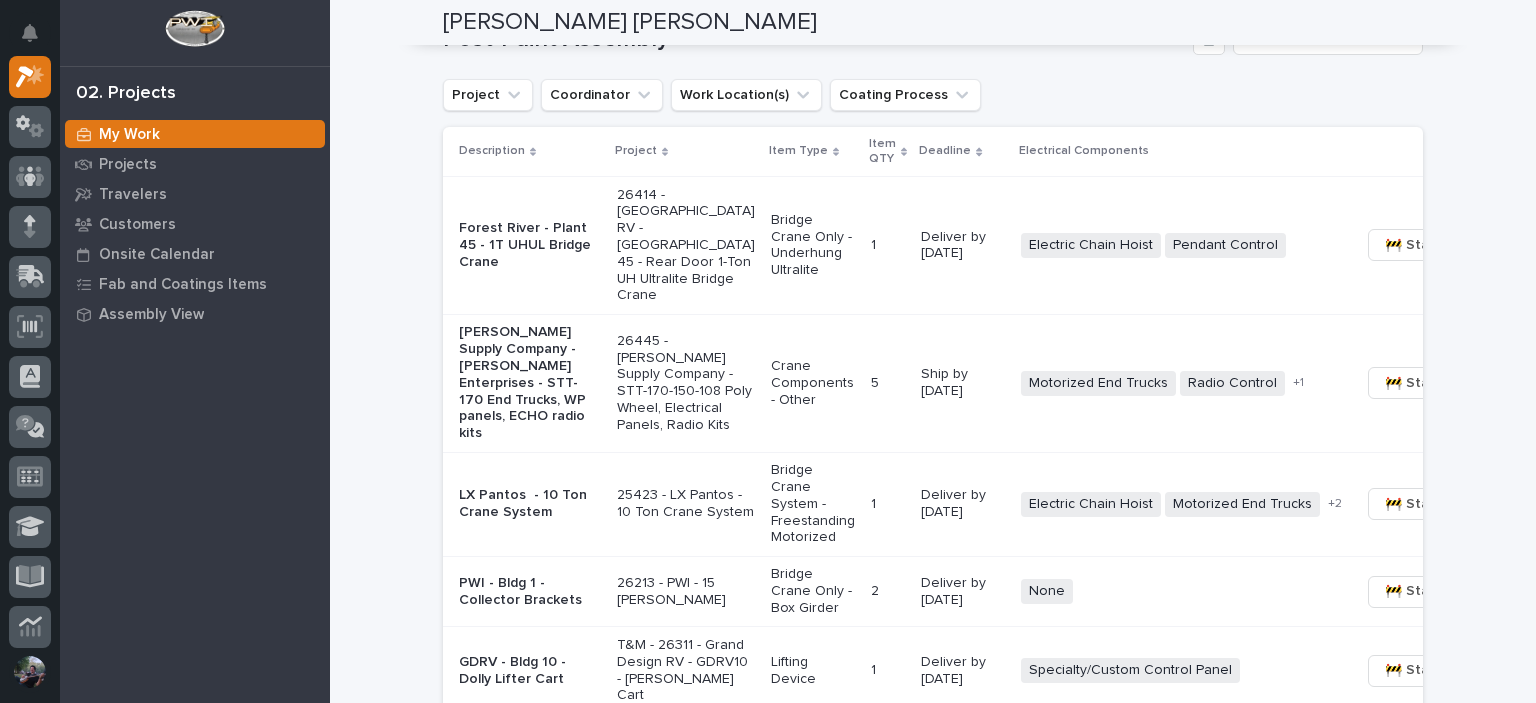 click on "Post-Paint Assembly Project Coordinator Work Location(s) Coating Process Description Project Item Type Item QTY Deadline Electrical Components Forest River - Plant 45 - 1T UHUL Bridge Crane 26414 - Forest River RV - Forest River Plant 45 - Rear Door 1-Ton UH Ultralite Bridge Crane Bridge Crane Only - Underhung Ultralite 1 1   Deliver by 7/7/25 Electric Chain Hoist Pendant Control + 0 🚧 Staging → 📦 Ready to Ship → 🔩 Hardware Dillon Supply Company - Mingin Enterprises - STT-170 End Trucks, WP panels, ECHO radio kits 26445 - Starke - Dillon Supply Company - STT-170-150-108 Poly Wheel, Electrical Panels, Radio Kits Crane Components - Other 5 5   Ship by 7/11/25 Motorized End Trucks Radio Control Work Platform Control Panel + 1 🚧 Staging → 📦 Ready to Ship → 🔩 Hardware LX Pantos  - 10 Ton Crane System  25423 - LX Pantos - 10 Ton Crane System  Bridge Crane System - Freestanding Motorized 1 1   Deliver by 7/14/25 Electric Chain Hoist Motorized End Trucks Motorized Trolley Radio Control +" at bounding box center [933, 579] 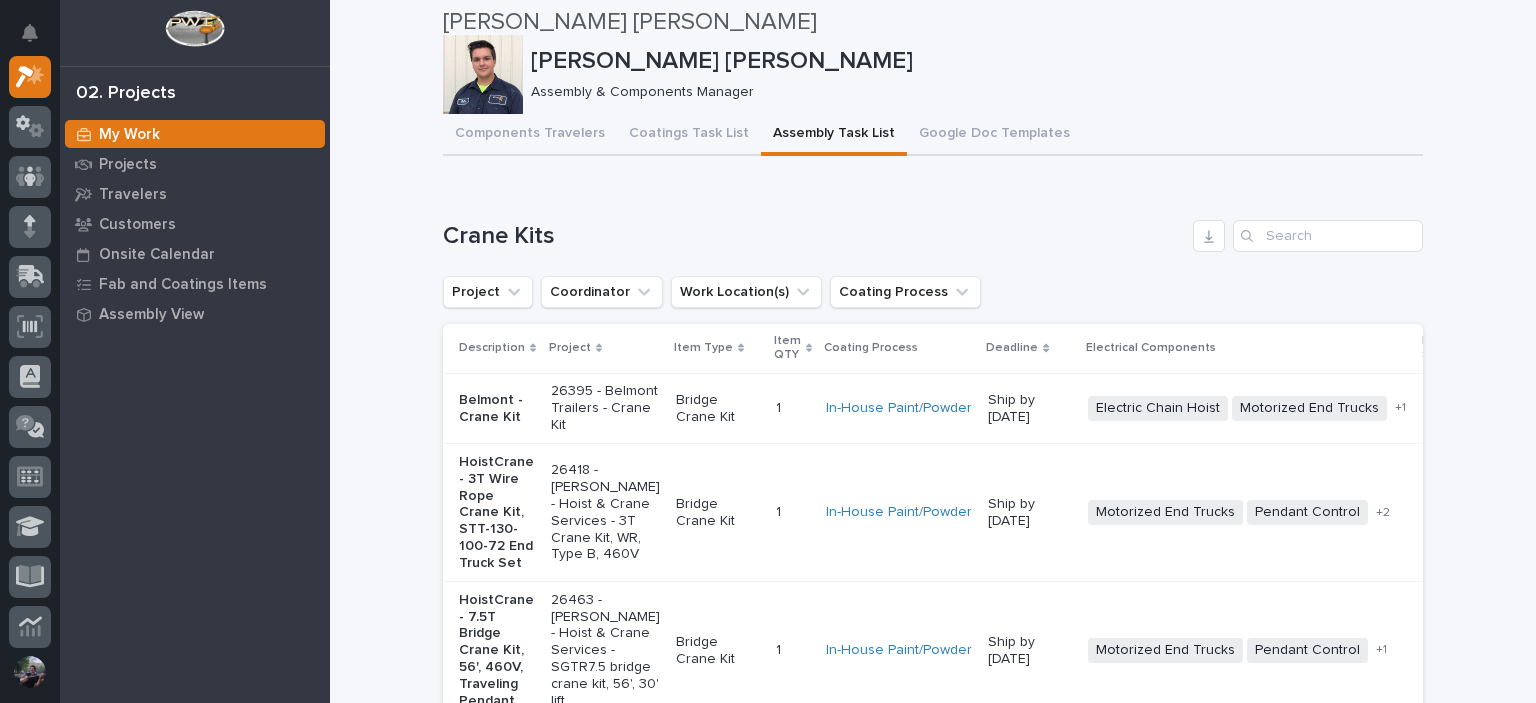 scroll, scrollTop: 0, scrollLeft: 0, axis: both 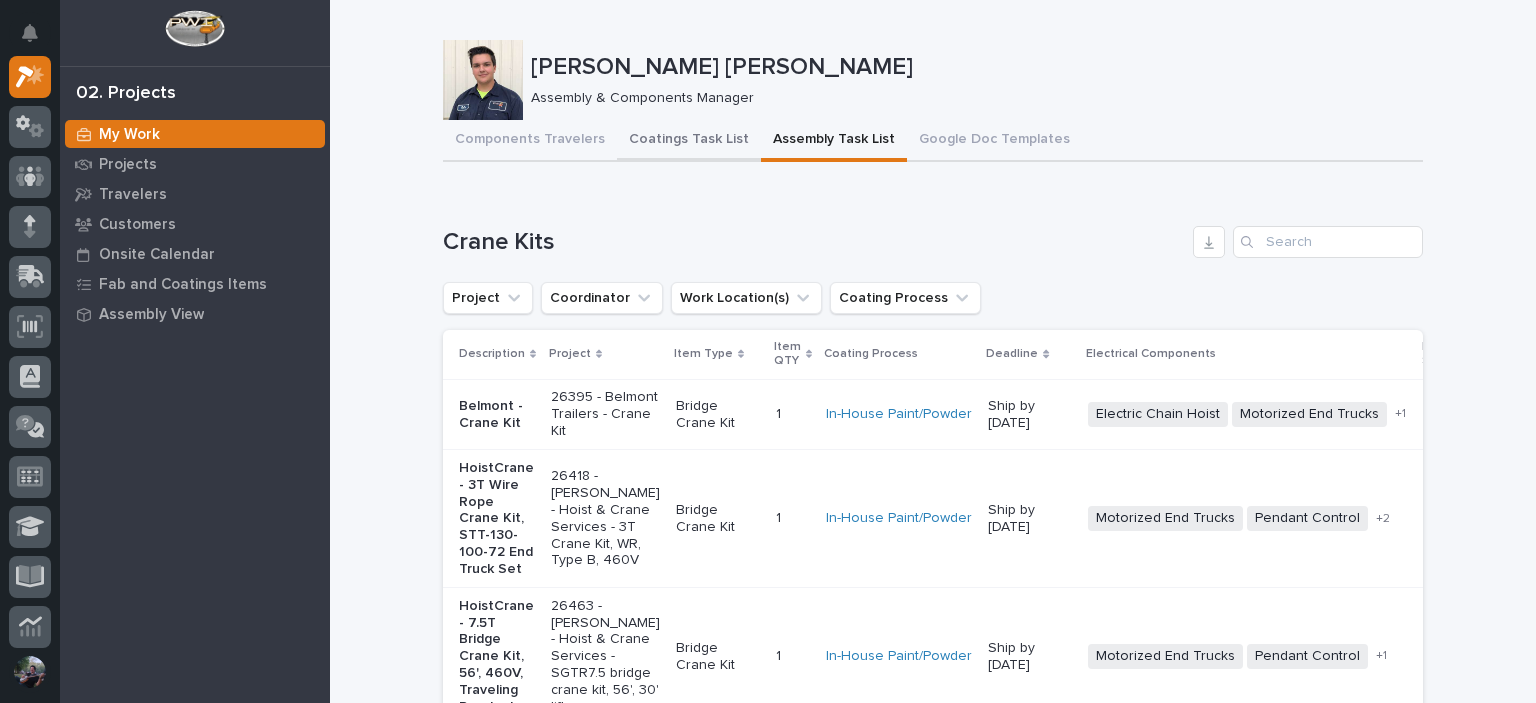 click on "Coatings Task List" at bounding box center (689, 141) 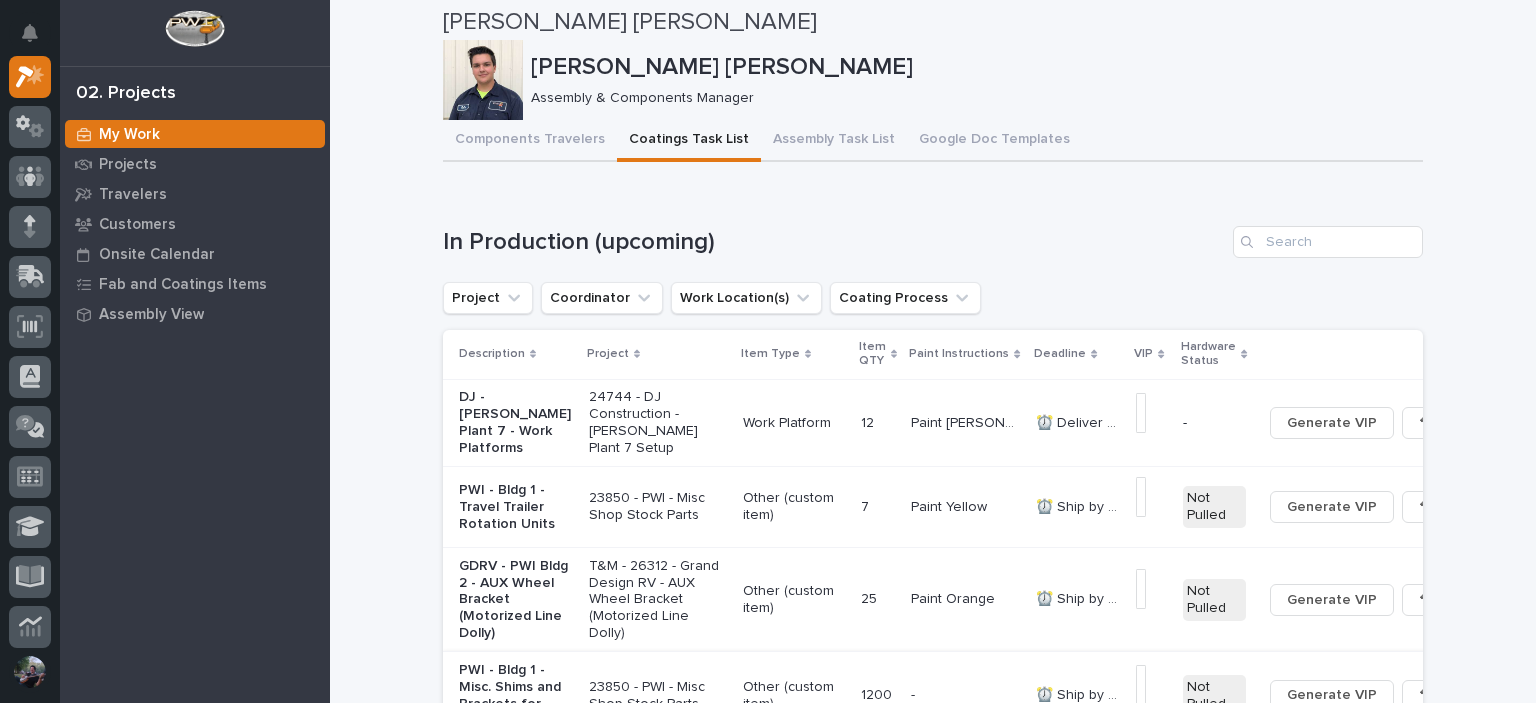 scroll, scrollTop: 0, scrollLeft: 0, axis: both 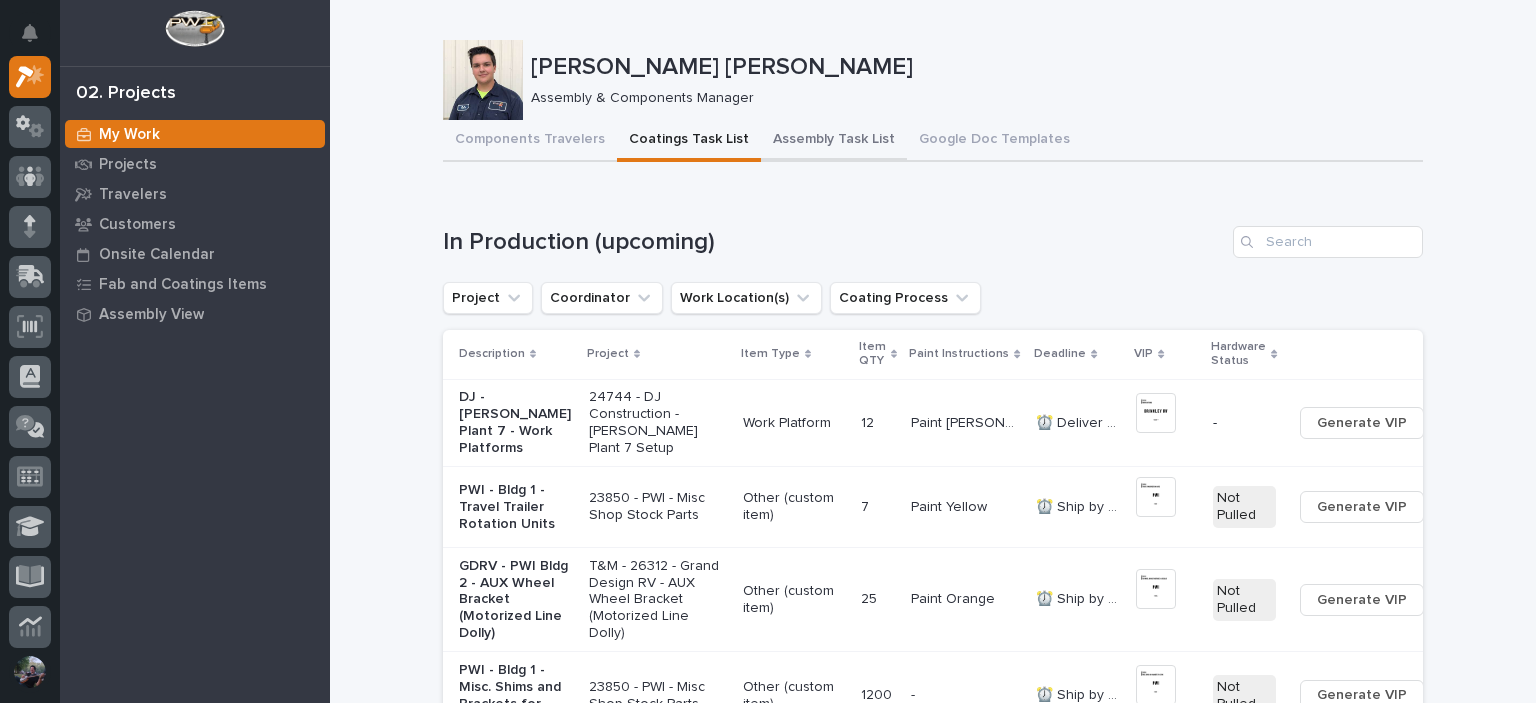 click on "Assembly Task List" at bounding box center (834, 141) 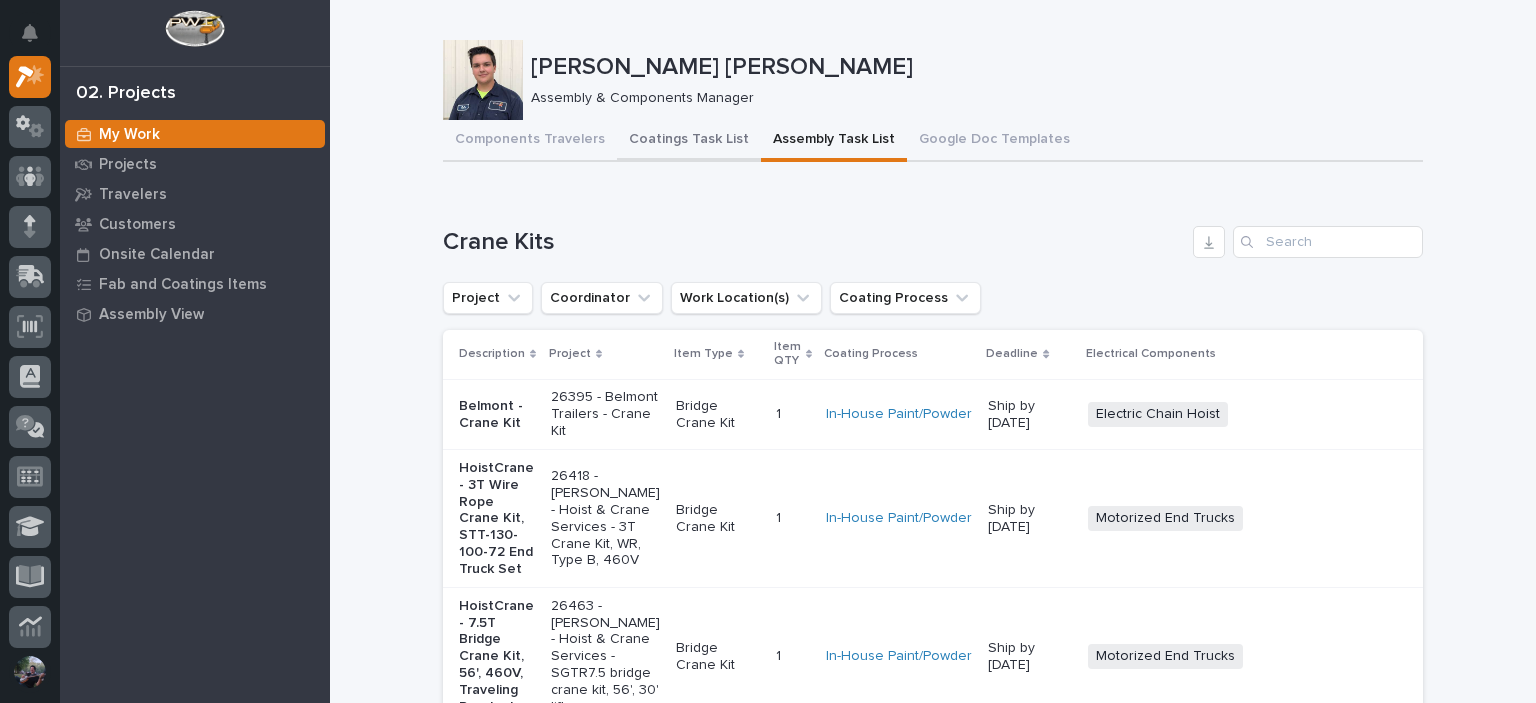 click on "Coatings Task List" at bounding box center [689, 141] 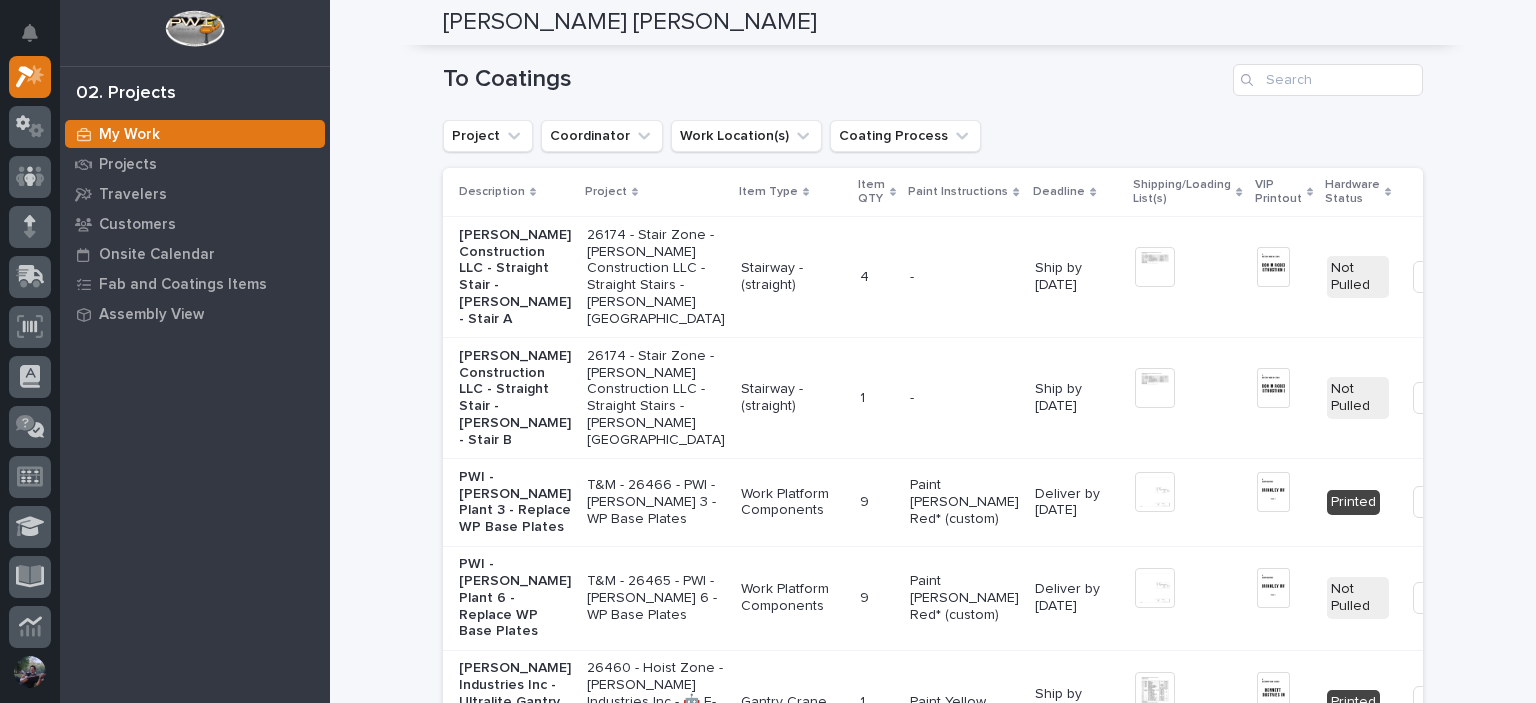 scroll, scrollTop: 2266, scrollLeft: 0, axis: vertical 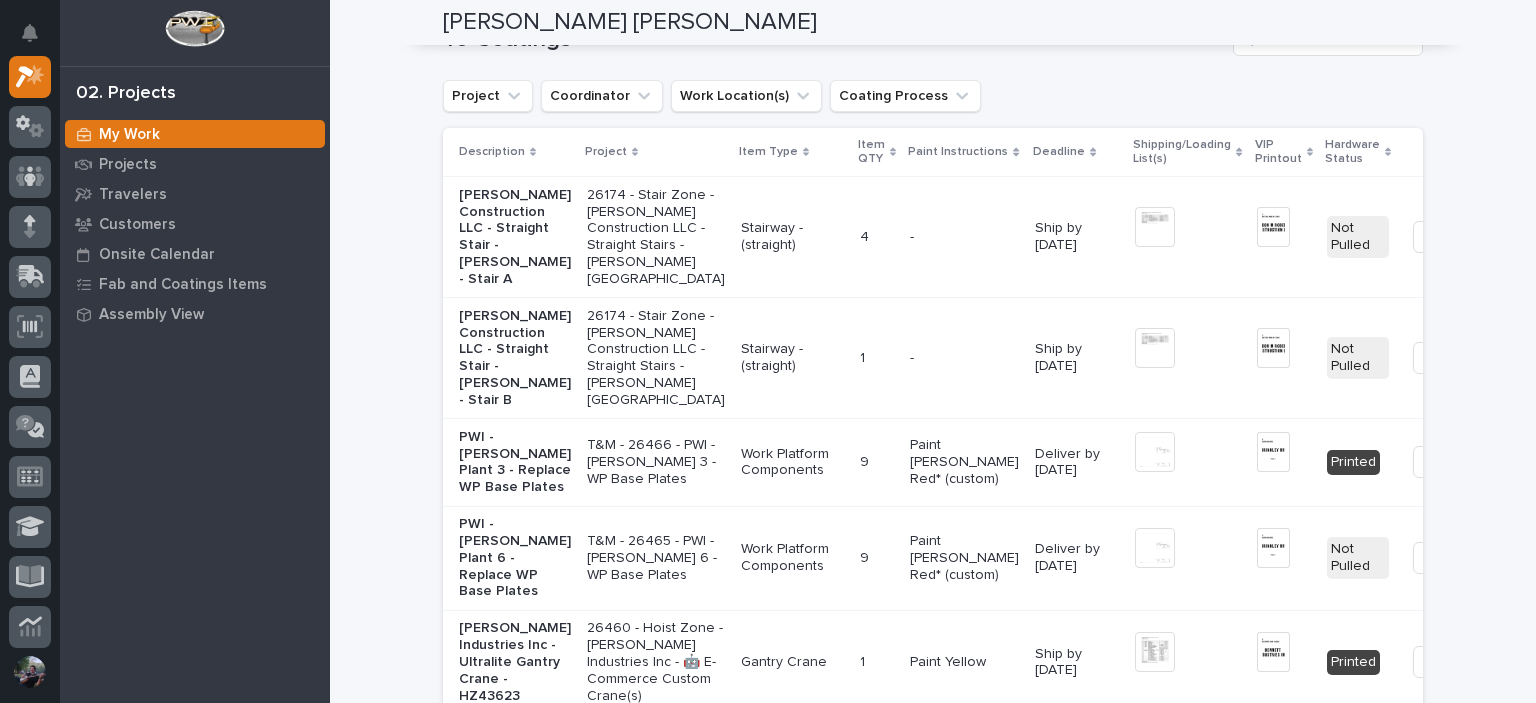 click on "Next" at bounding box center [1368, -58] 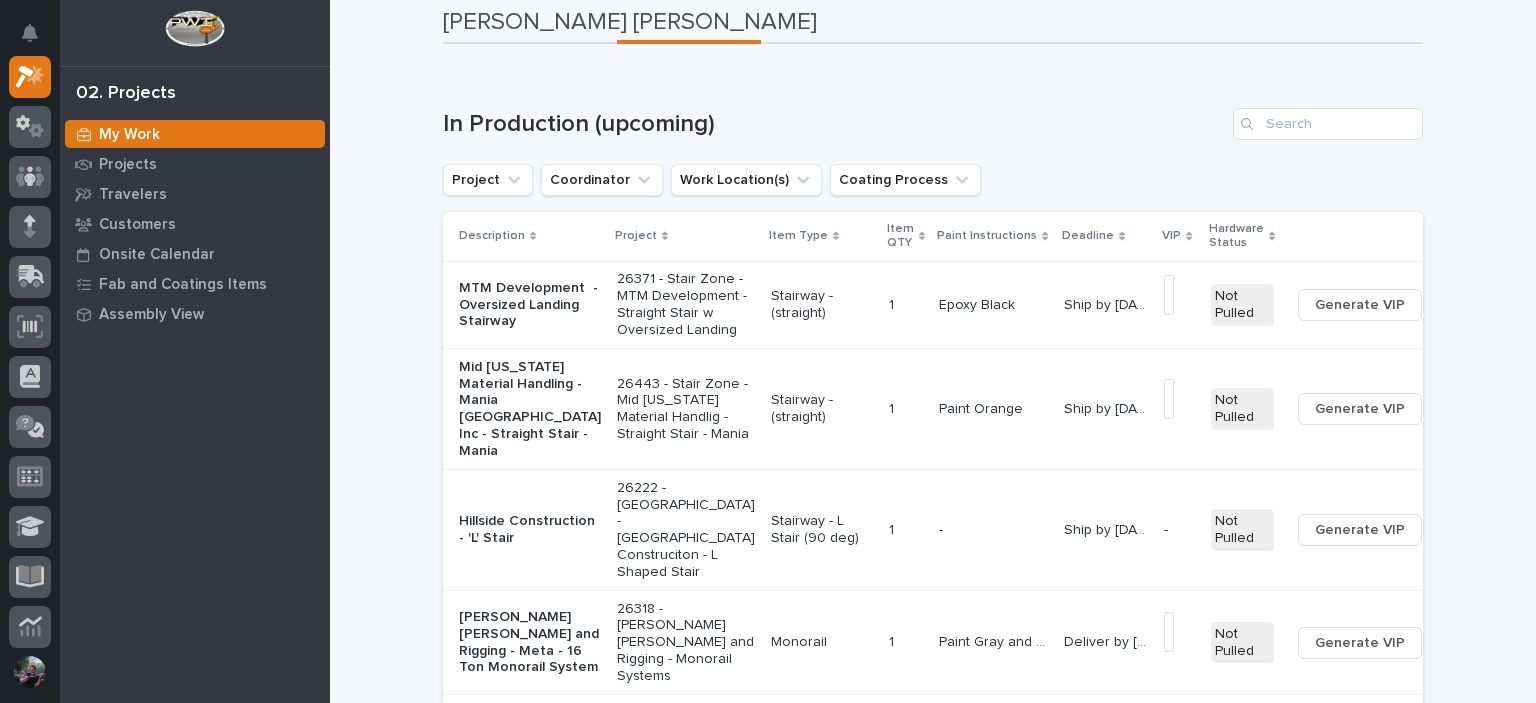 scroll, scrollTop: 0, scrollLeft: 0, axis: both 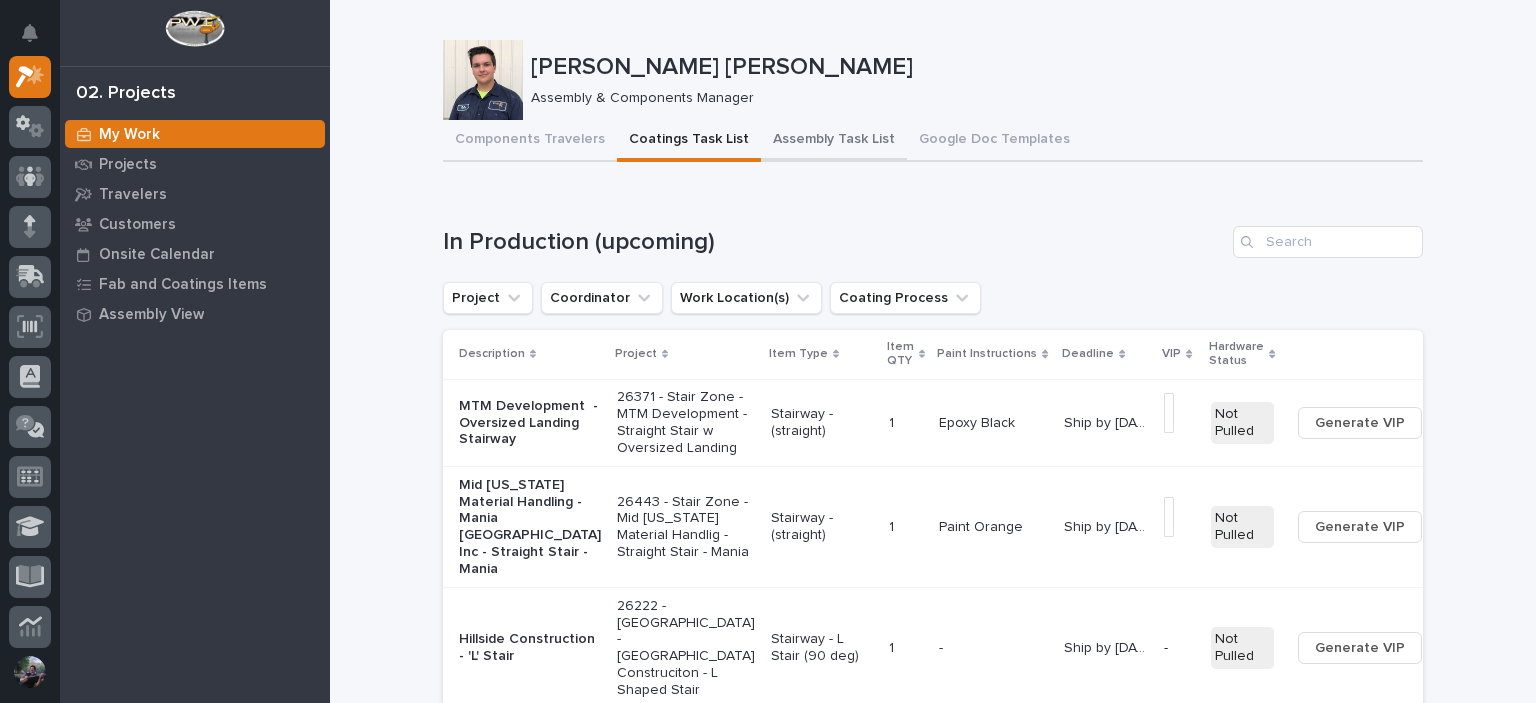 click on "Assembly Task List" at bounding box center (834, 141) 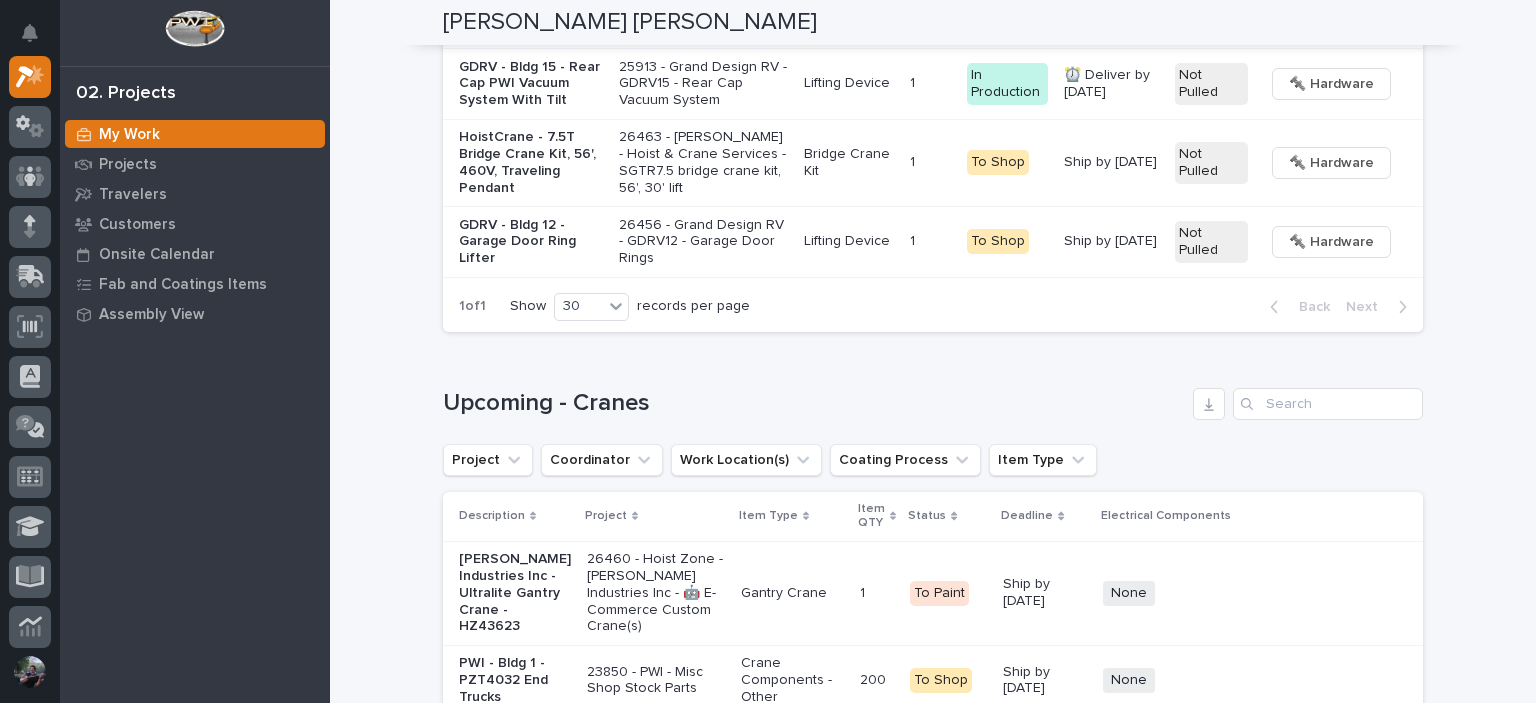 scroll, scrollTop: 2733, scrollLeft: 0, axis: vertical 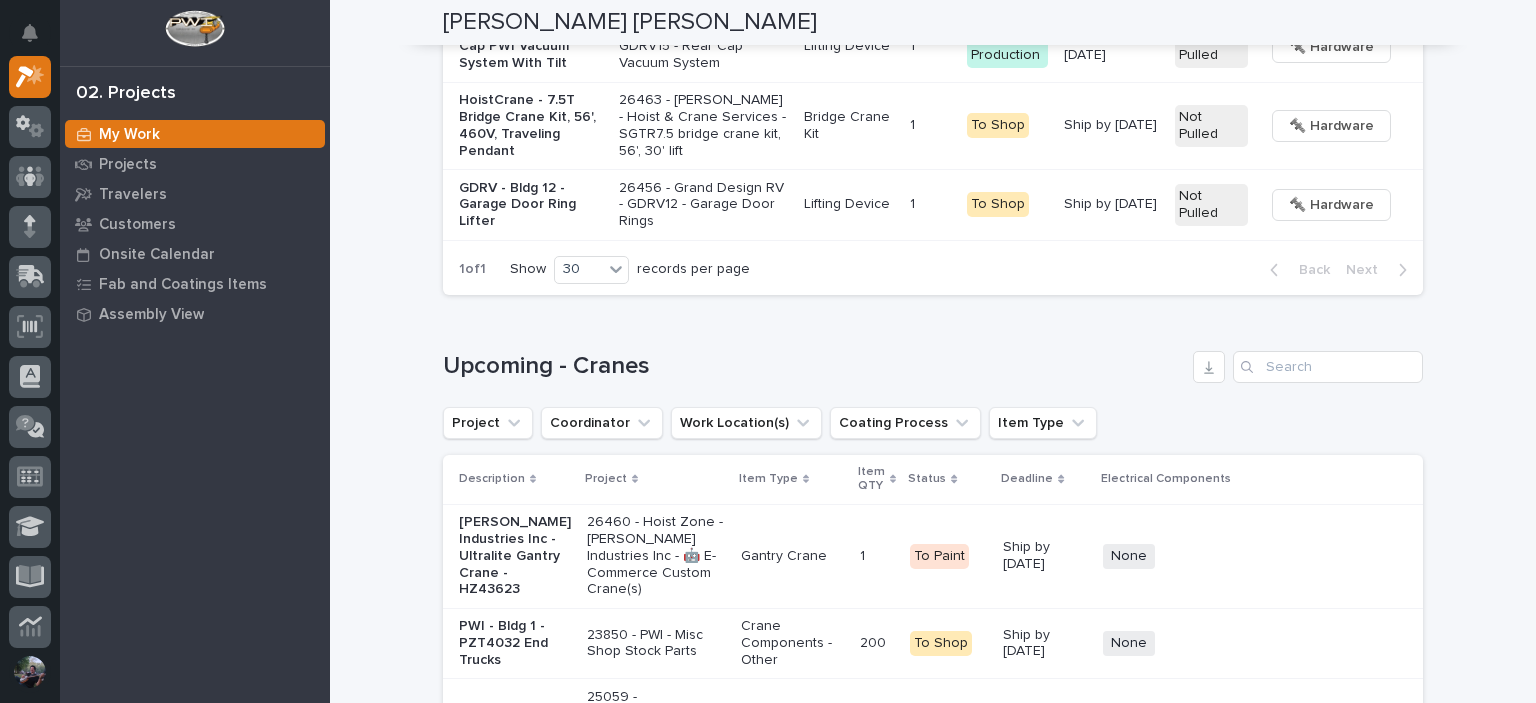 click on "Lifting Device" at bounding box center [848, 46] 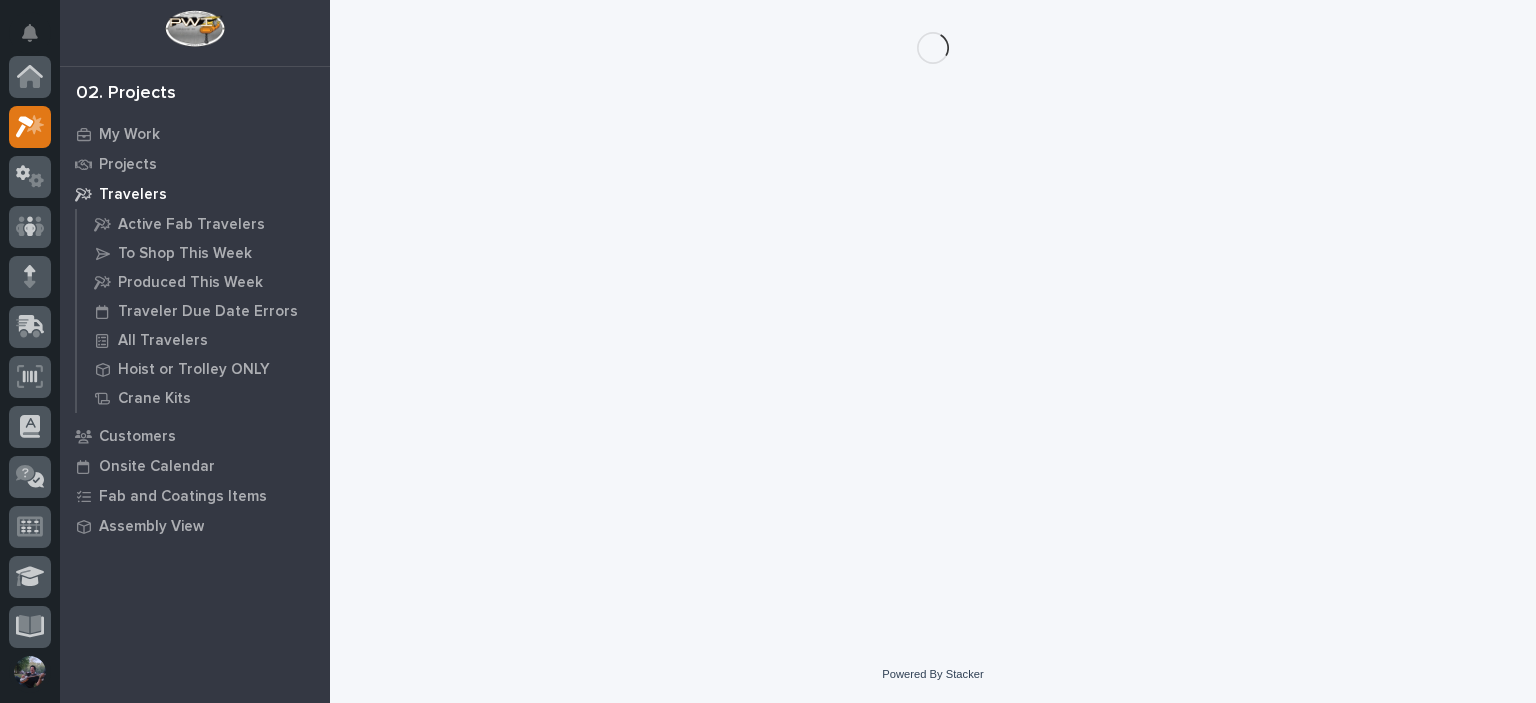 scroll, scrollTop: 0, scrollLeft: 0, axis: both 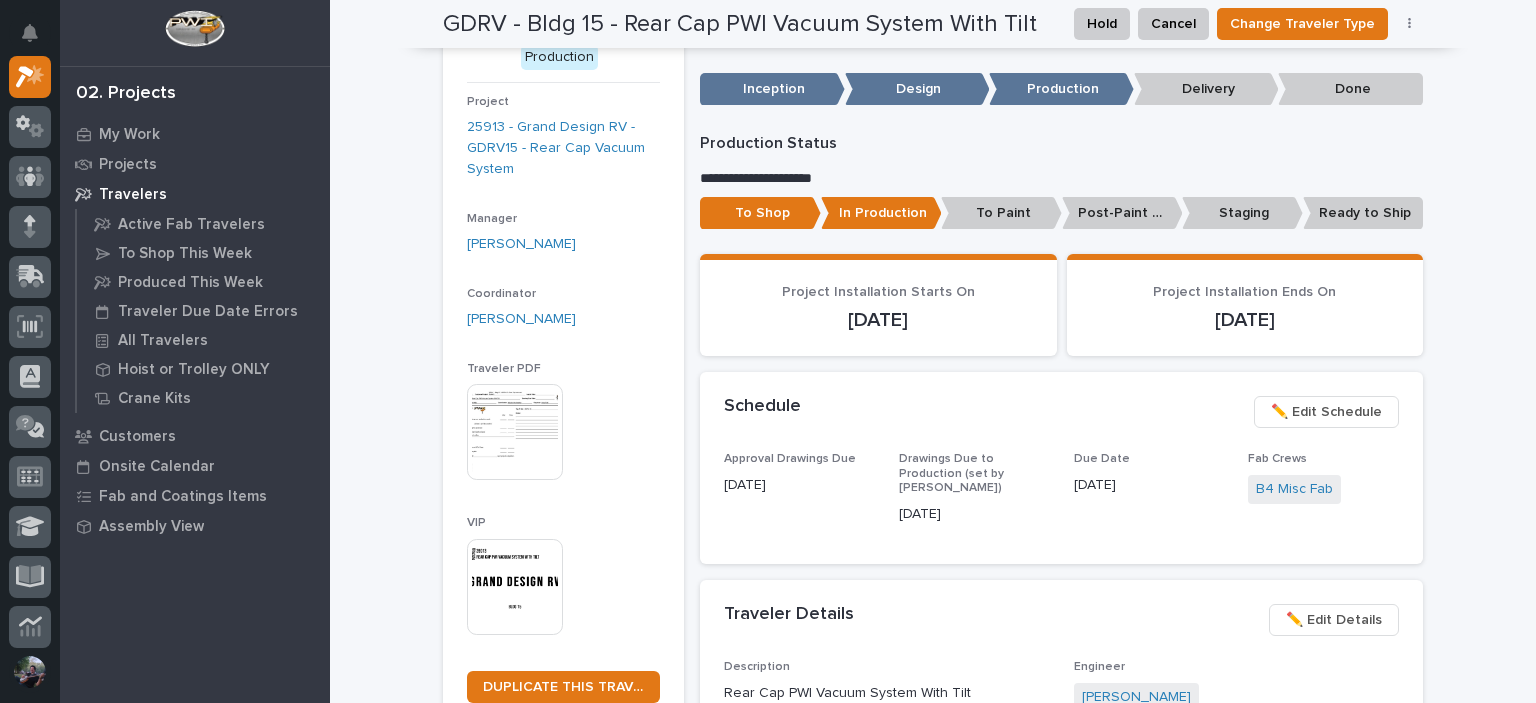 click on "Staging" at bounding box center [1242, 213] 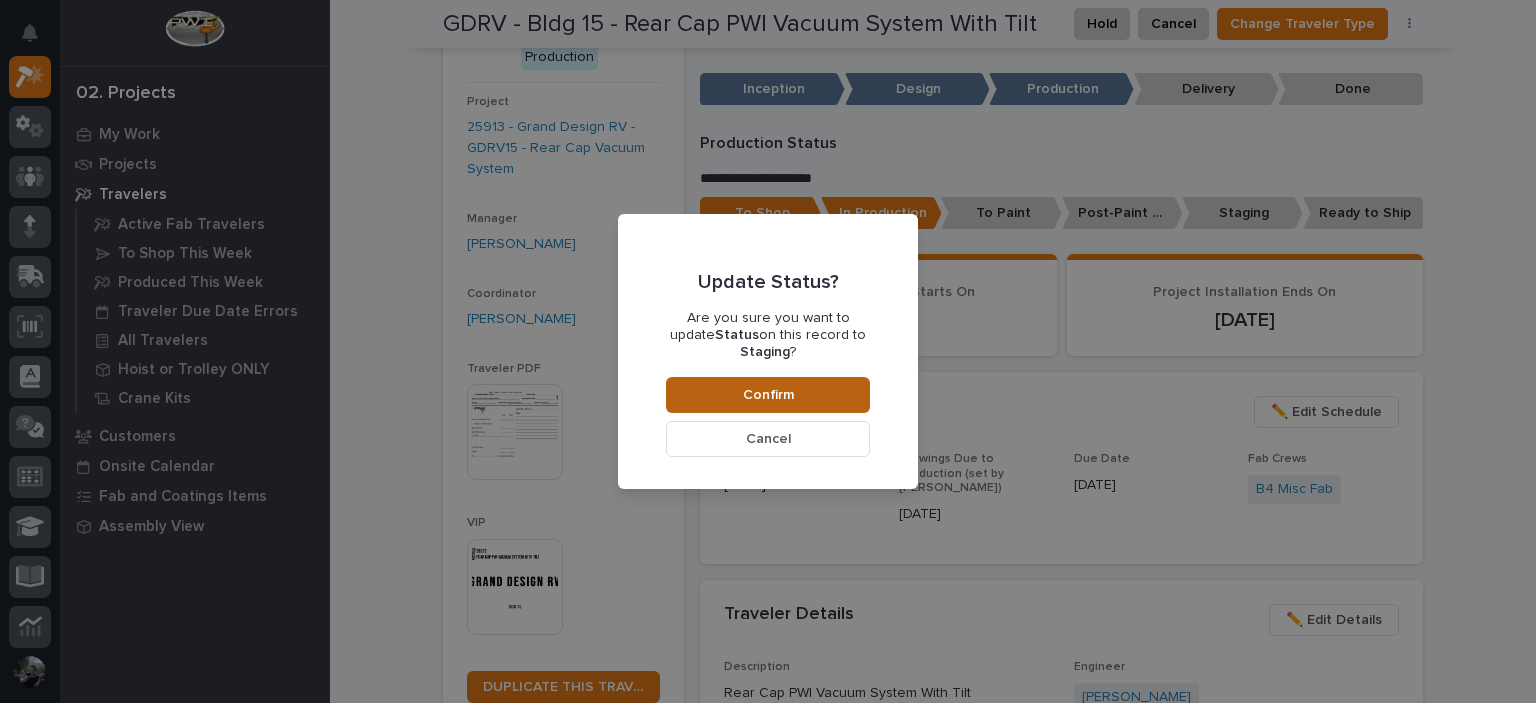 click on "Confirm" at bounding box center [768, 395] 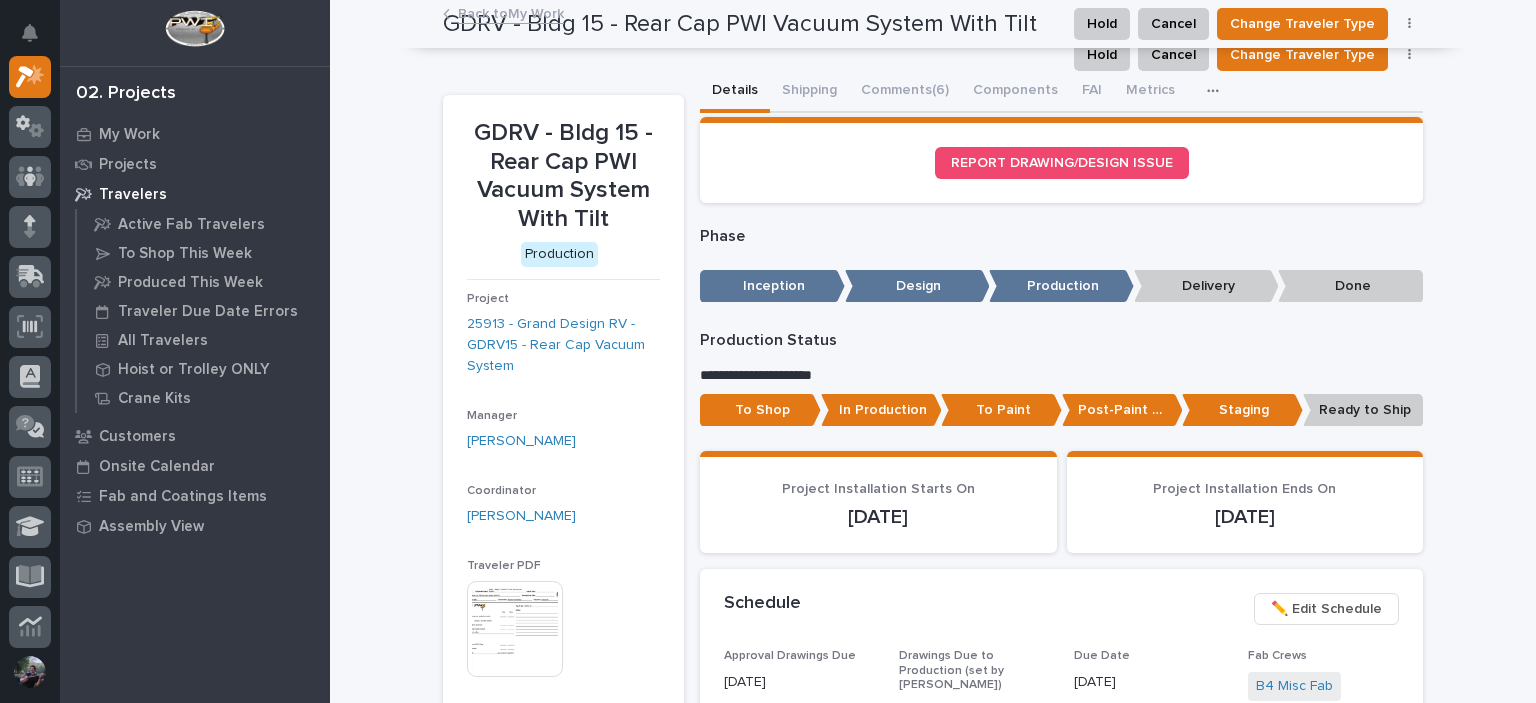 scroll, scrollTop: 0, scrollLeft: 0, axis: both 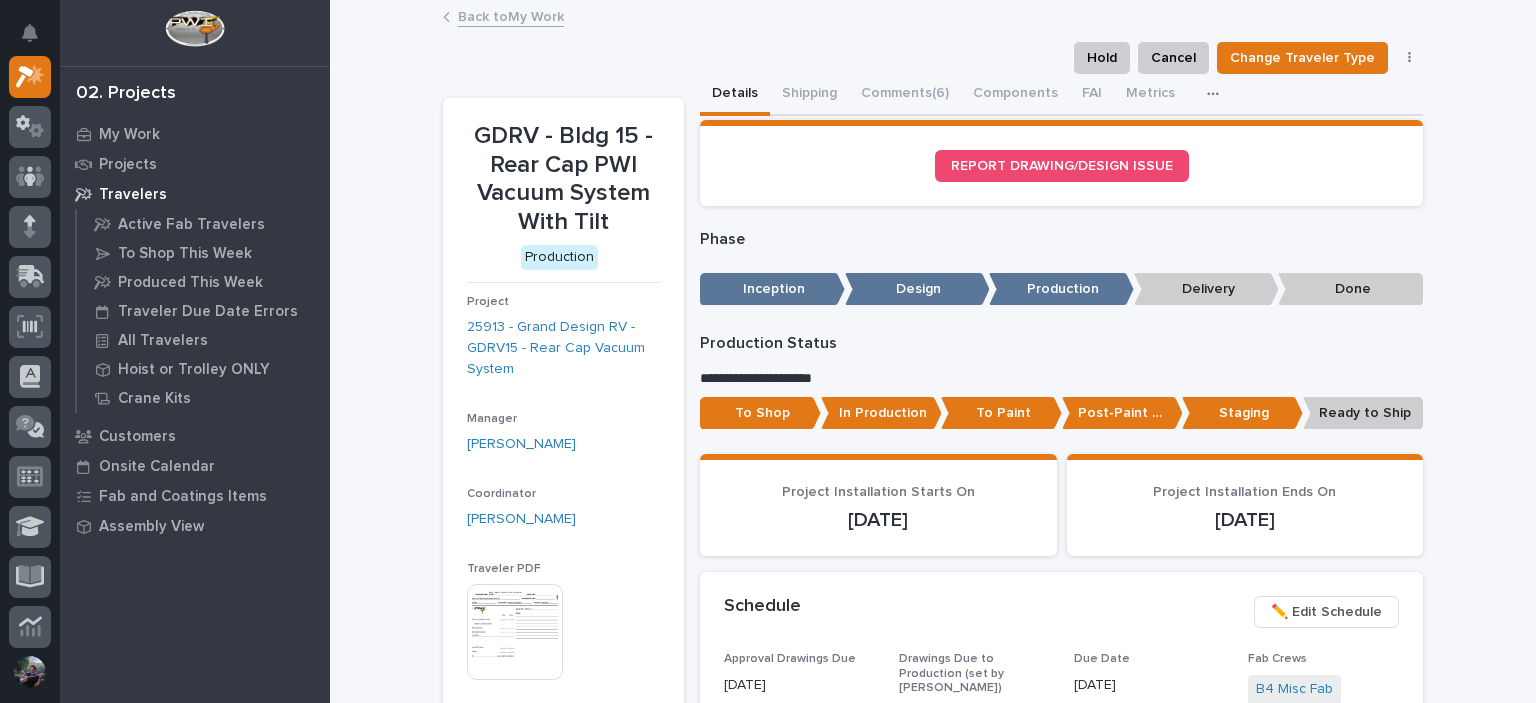 click on "Back to  My Work" at bounding box center [511, 15] 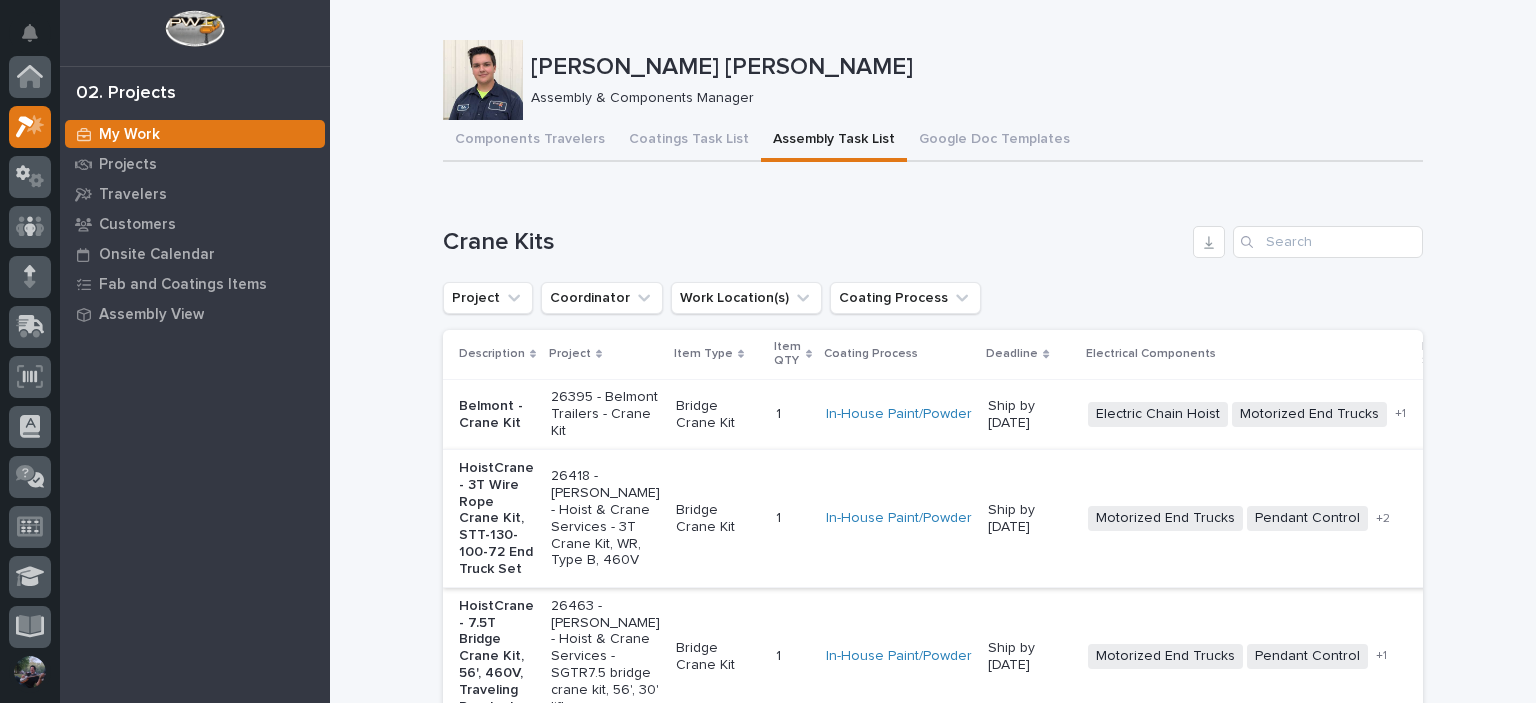 scroll, scrollTop: 333, scrollLeft: 0, axis: vertical 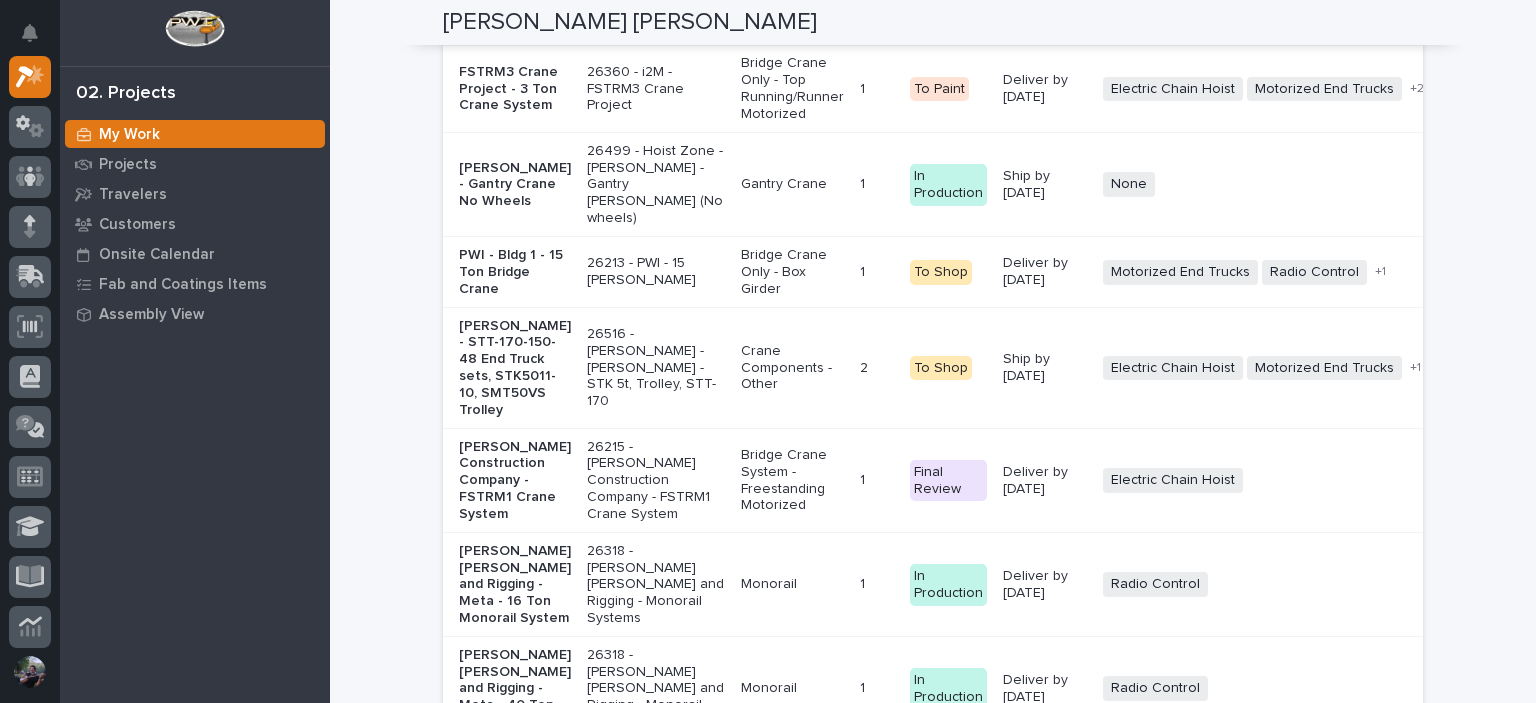 click on "Clayton Homes - Trailer Frame Monorails" at bounding box center [511, -7] 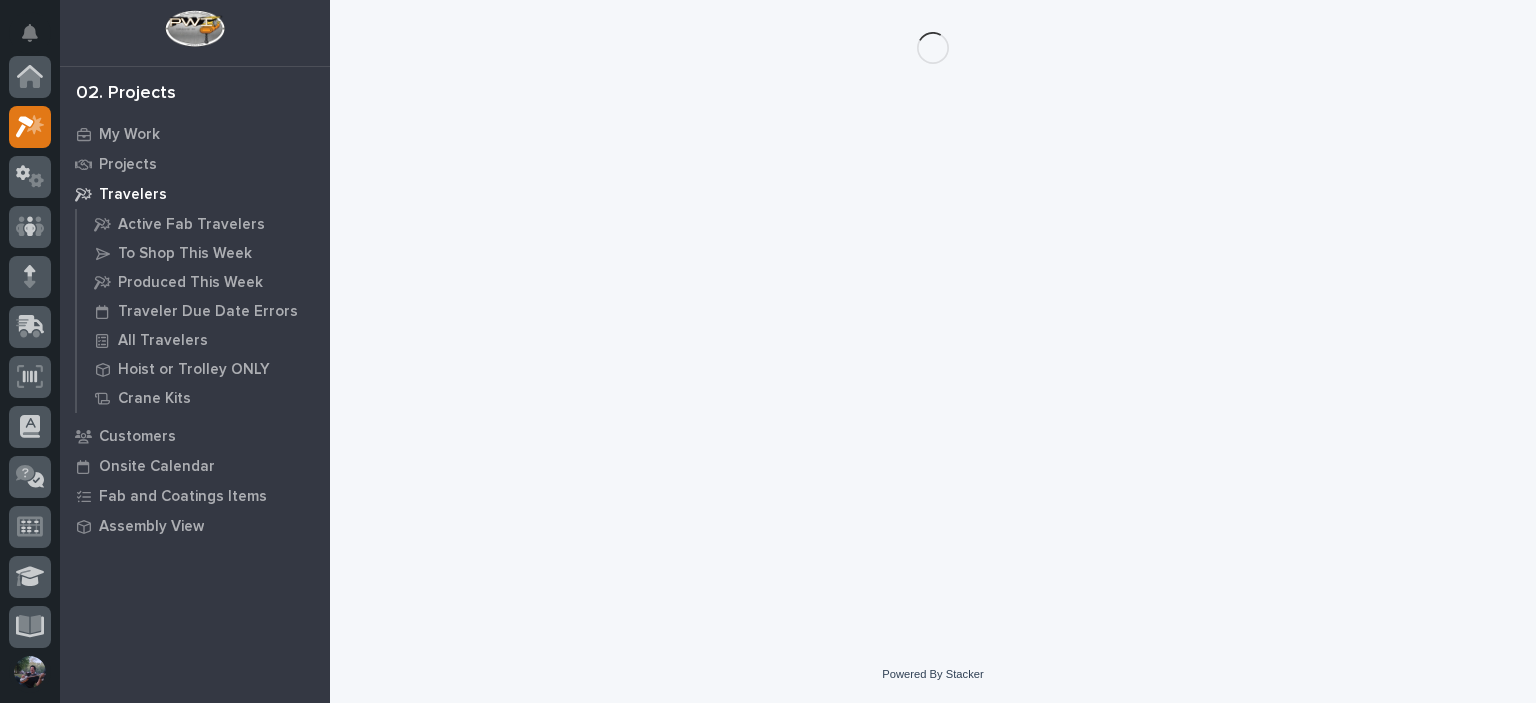 scroll, scrollTop: 0, scrollLeft: 0, axis: both 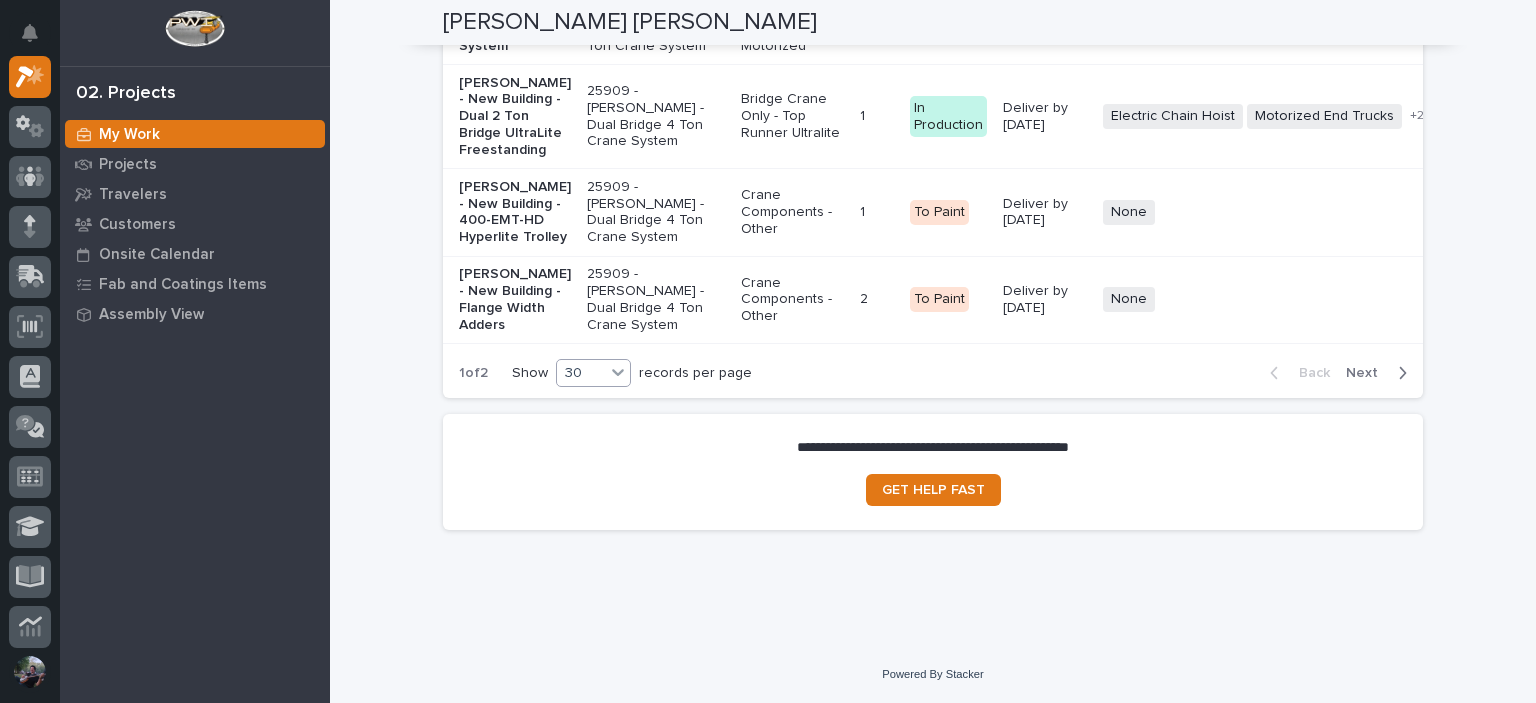 click 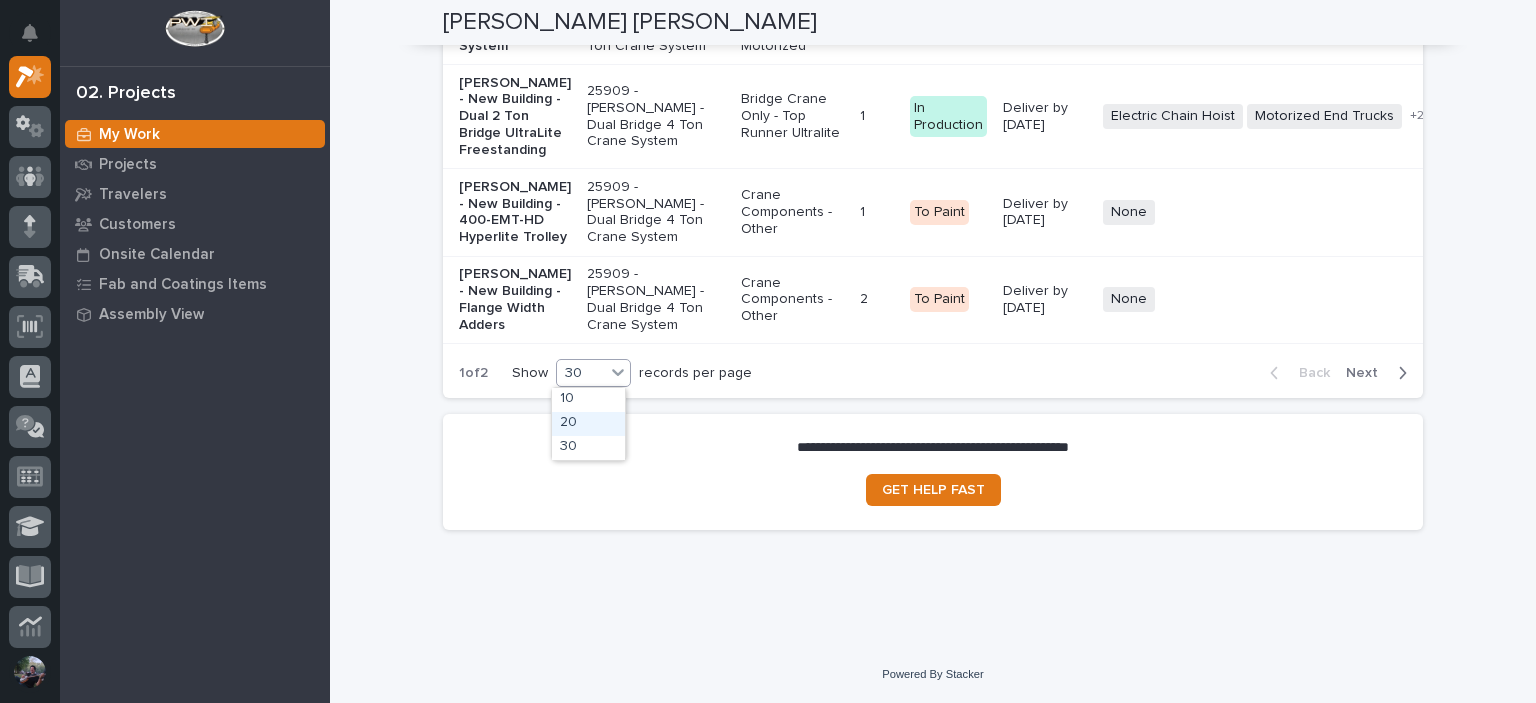 click on "1  of  2 Show      option 20 focused, 2 of 3. 3 results available. Use Up and Down to choose options, press Enter to select the currently focused option, press Escape to exit the menu, press Tab to select the option and exit the menu. 30 records per page Back Next" at bounding box center [933, 373] 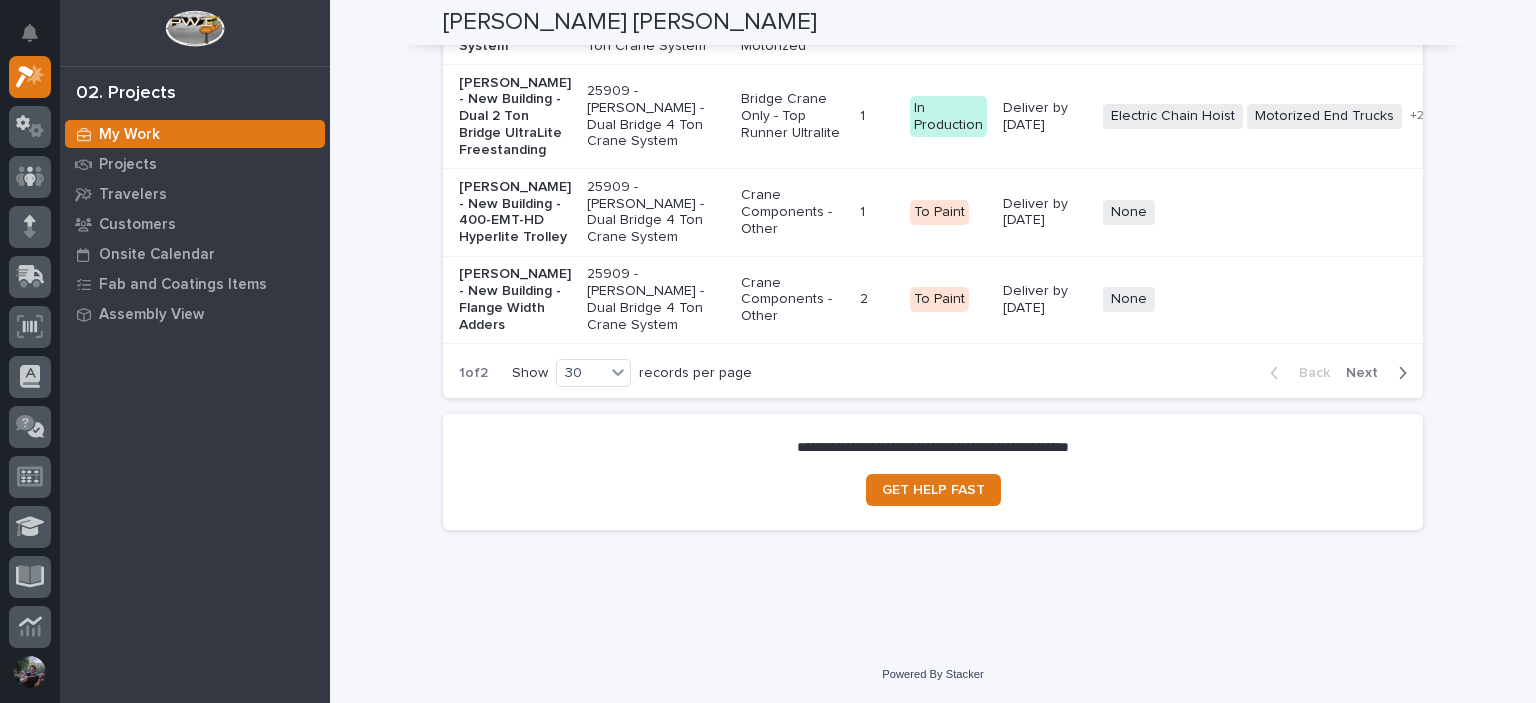scroll, scrollTop: 6515, scrollLeft: 0, axis: vertical 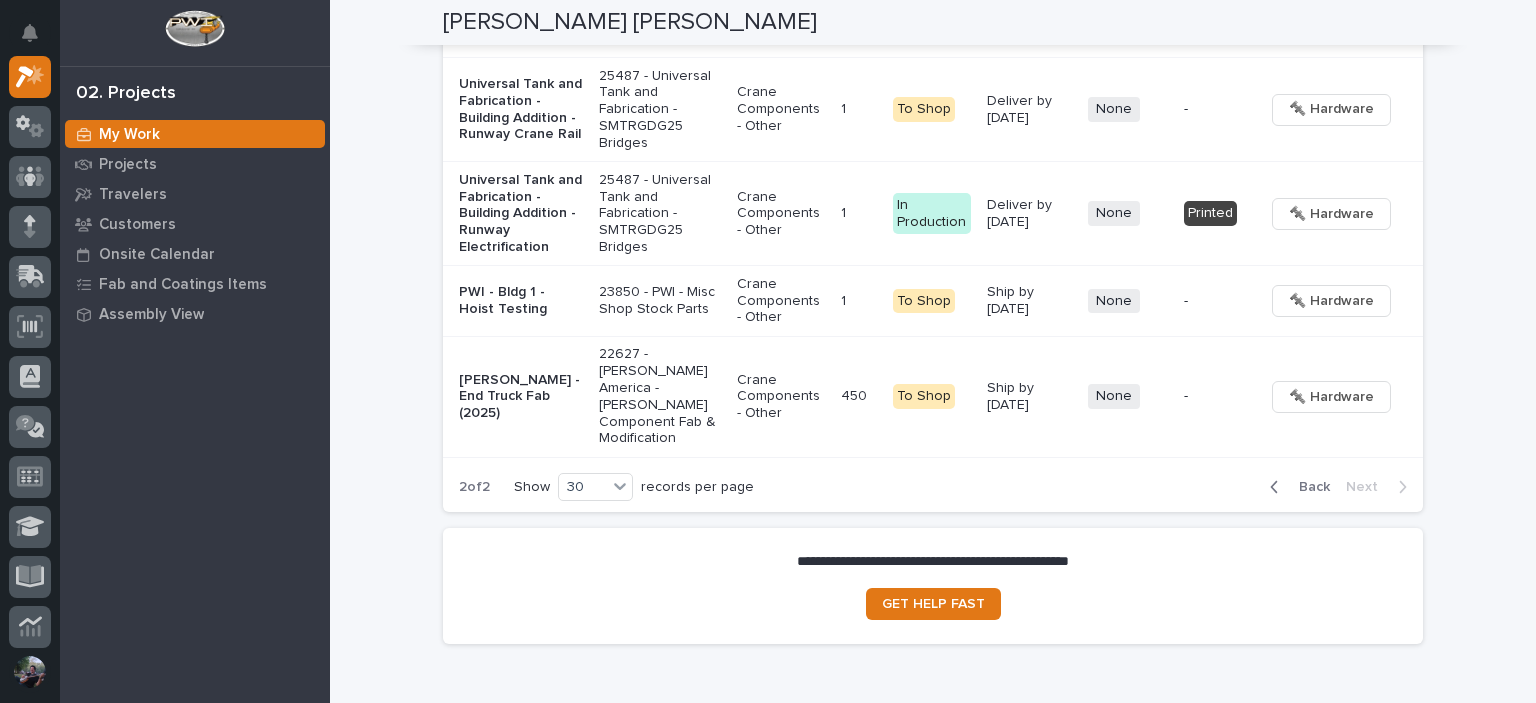 click on "Back" at bounding box center (1296, 487) 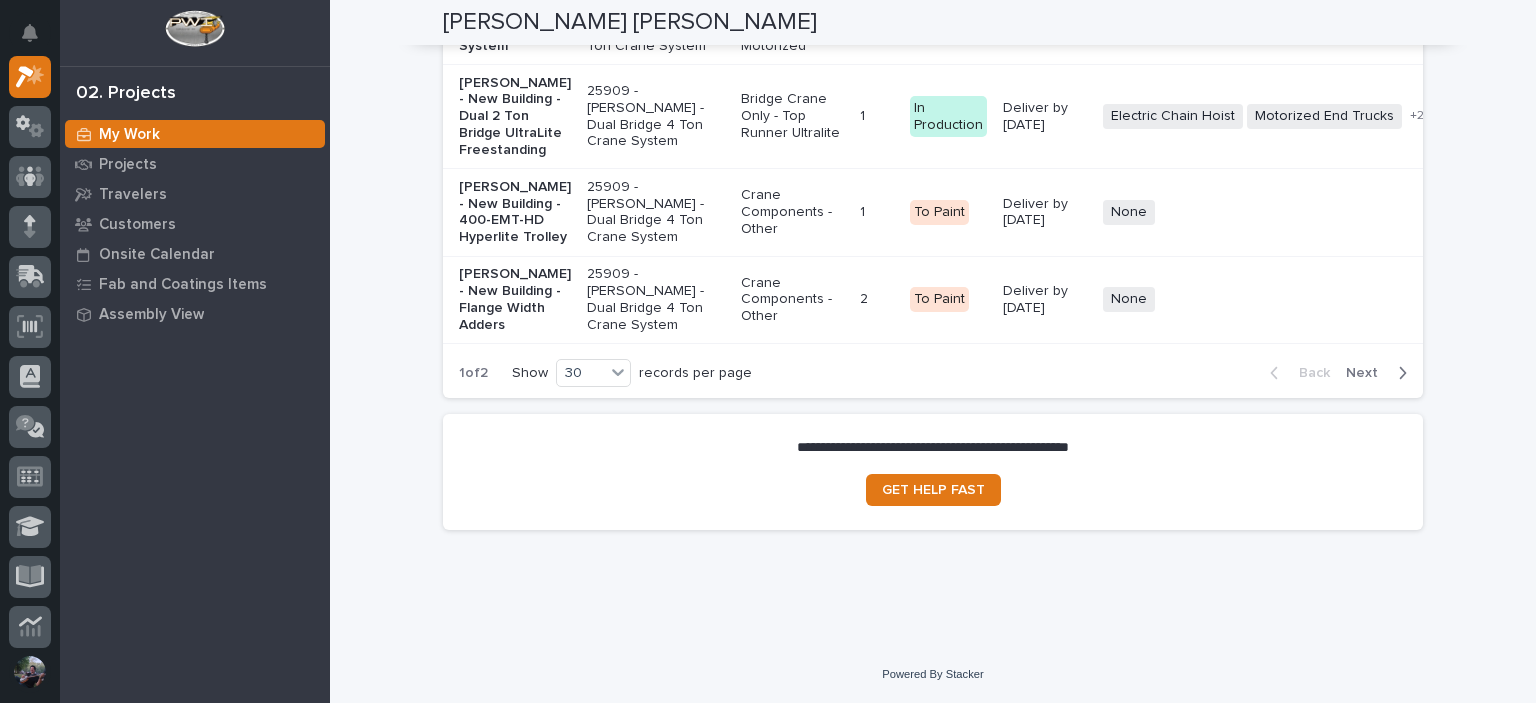 scroll, scrollTop: 6515, scrollLeft: 0, axis: vertical 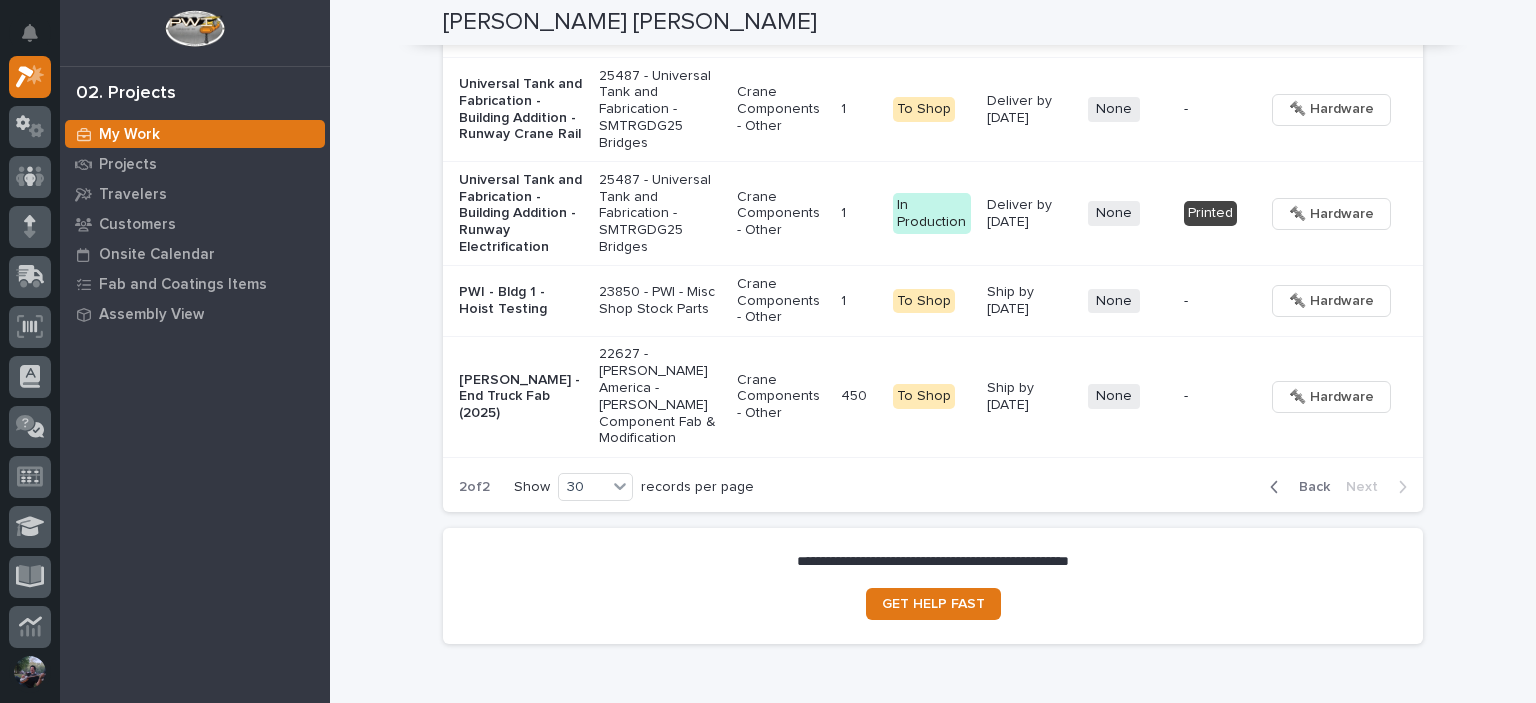 click on "Back" at bounding box center (1308, 487) 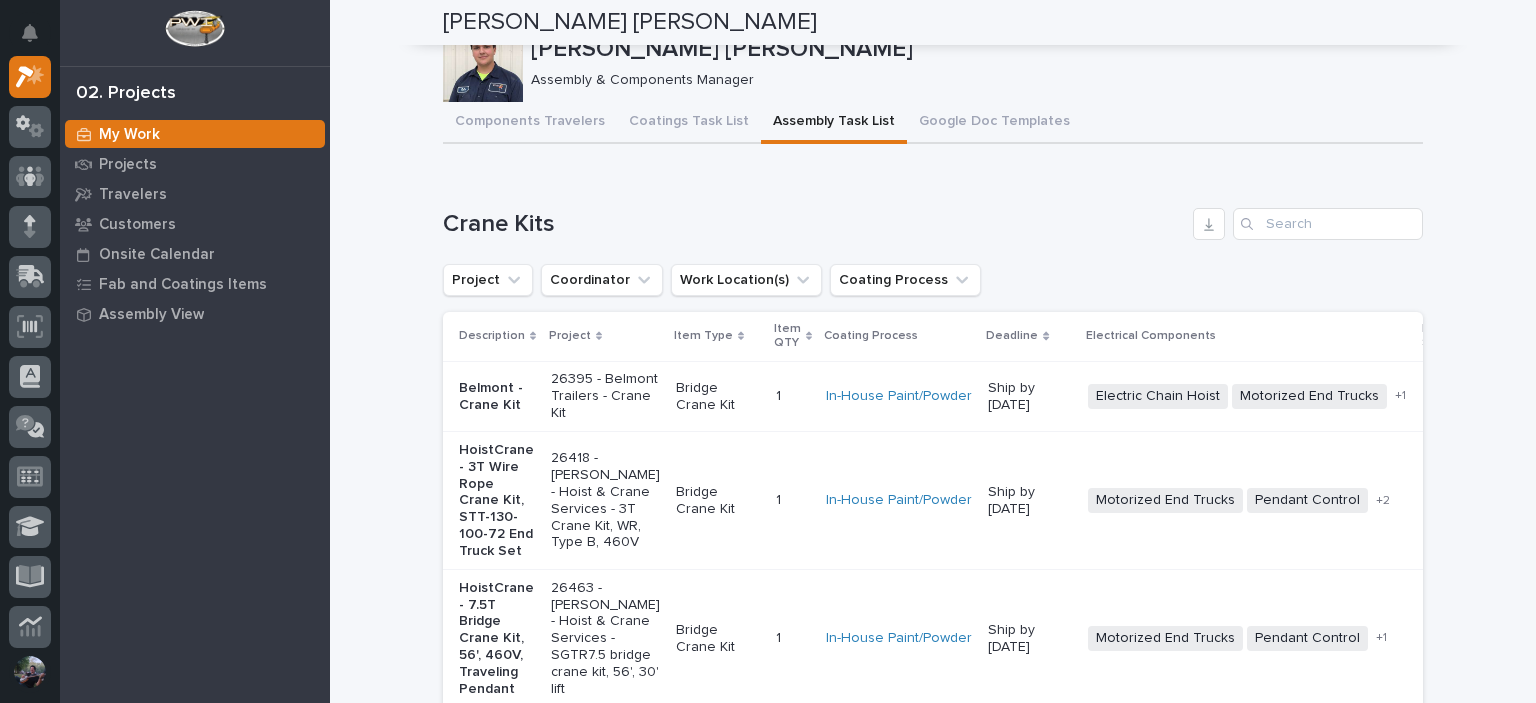 scroll, scrollTop: 0, scrollLeft: 0, axis: both 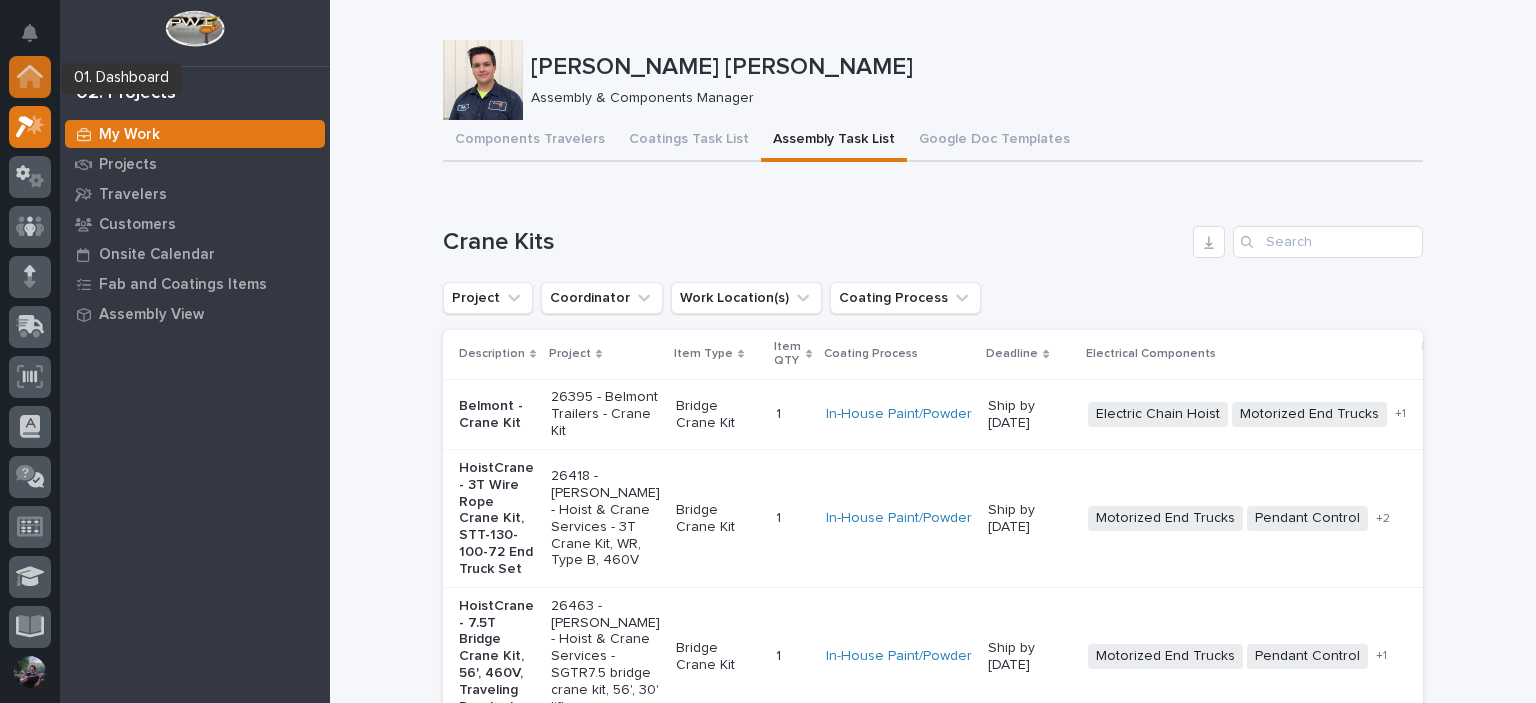 click 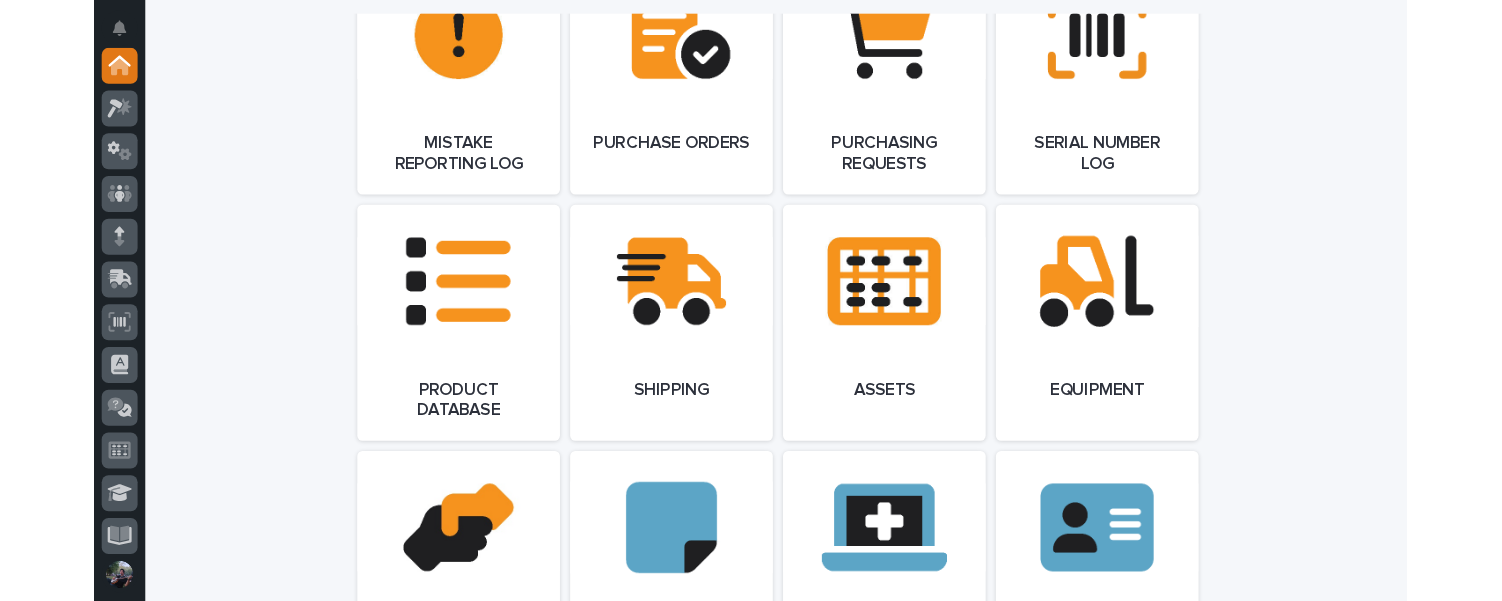 scroll, scrollTop: 2400, scrollLeft: 0, axis: vertical 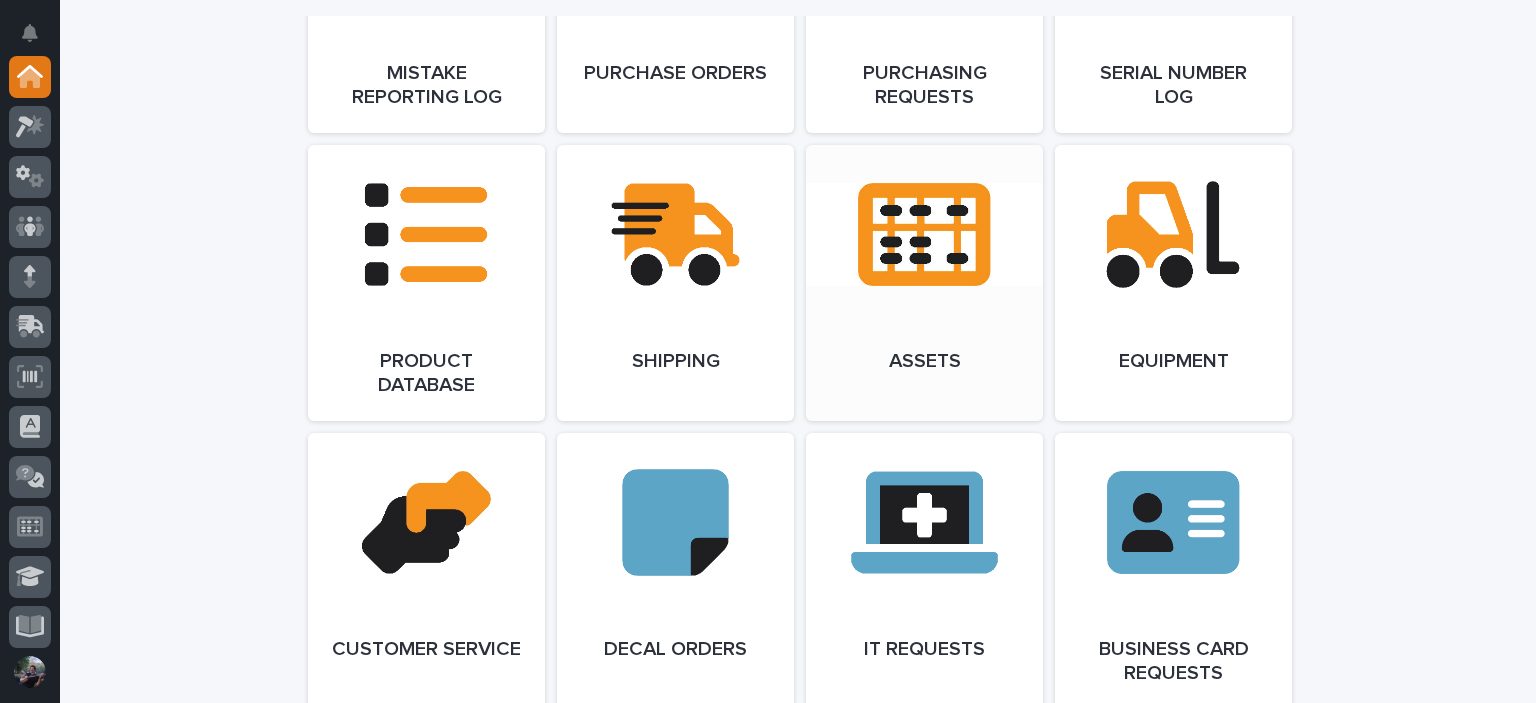 click on "Open Link" at bounding box center [924, 283] 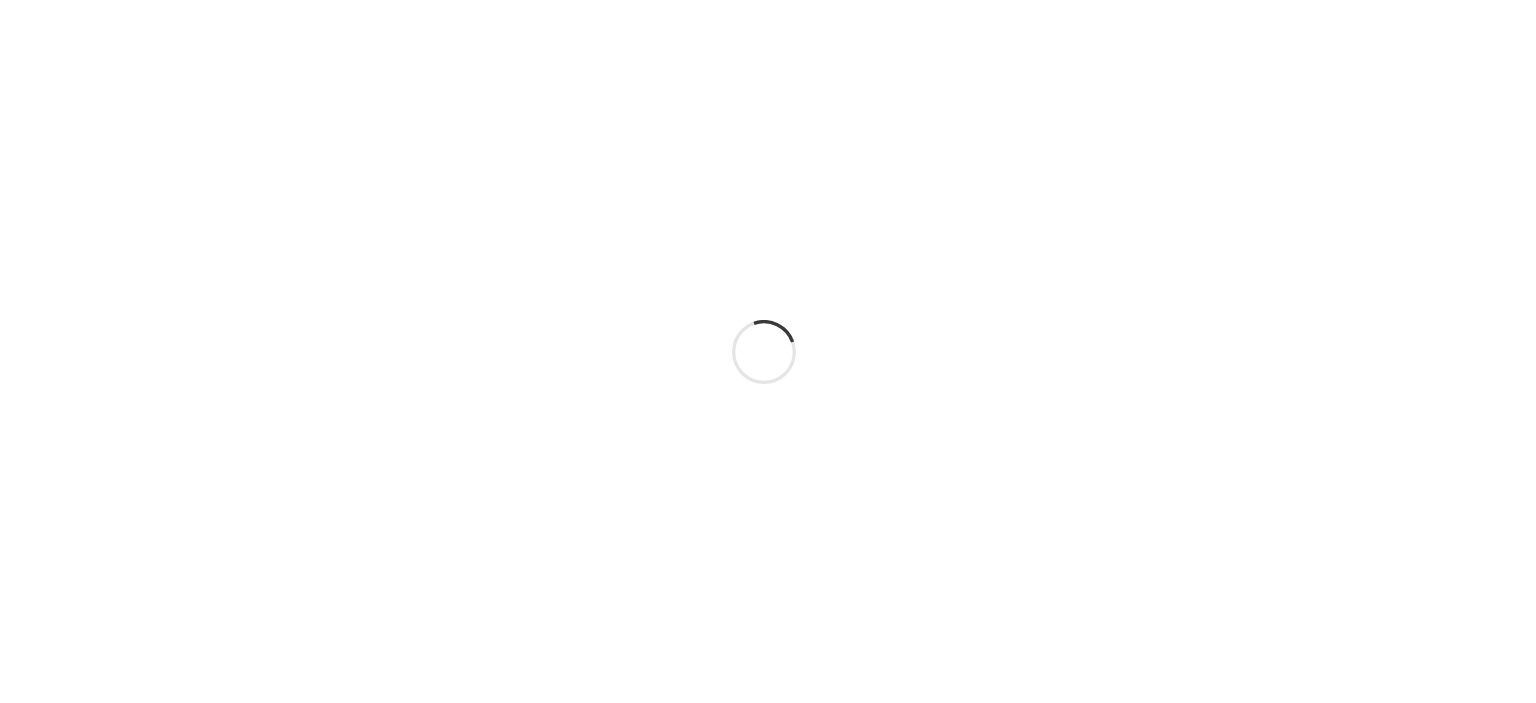 scroll, scrollTop: 0, scrollLeft: 0, axis: both 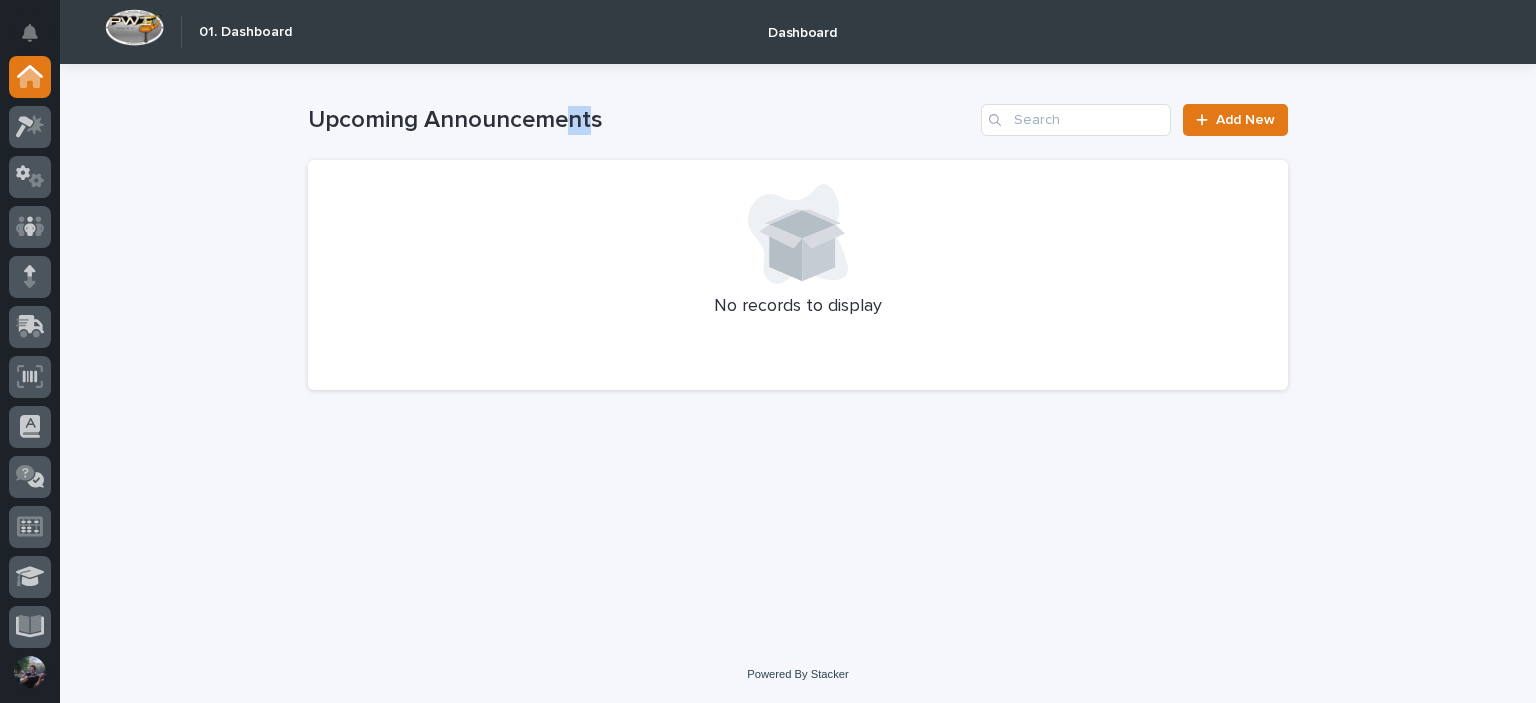 drag, startPoint x: 590, startPoint y: 115, endPoint x: 568, endPoint y: 121, distance: 22.803509 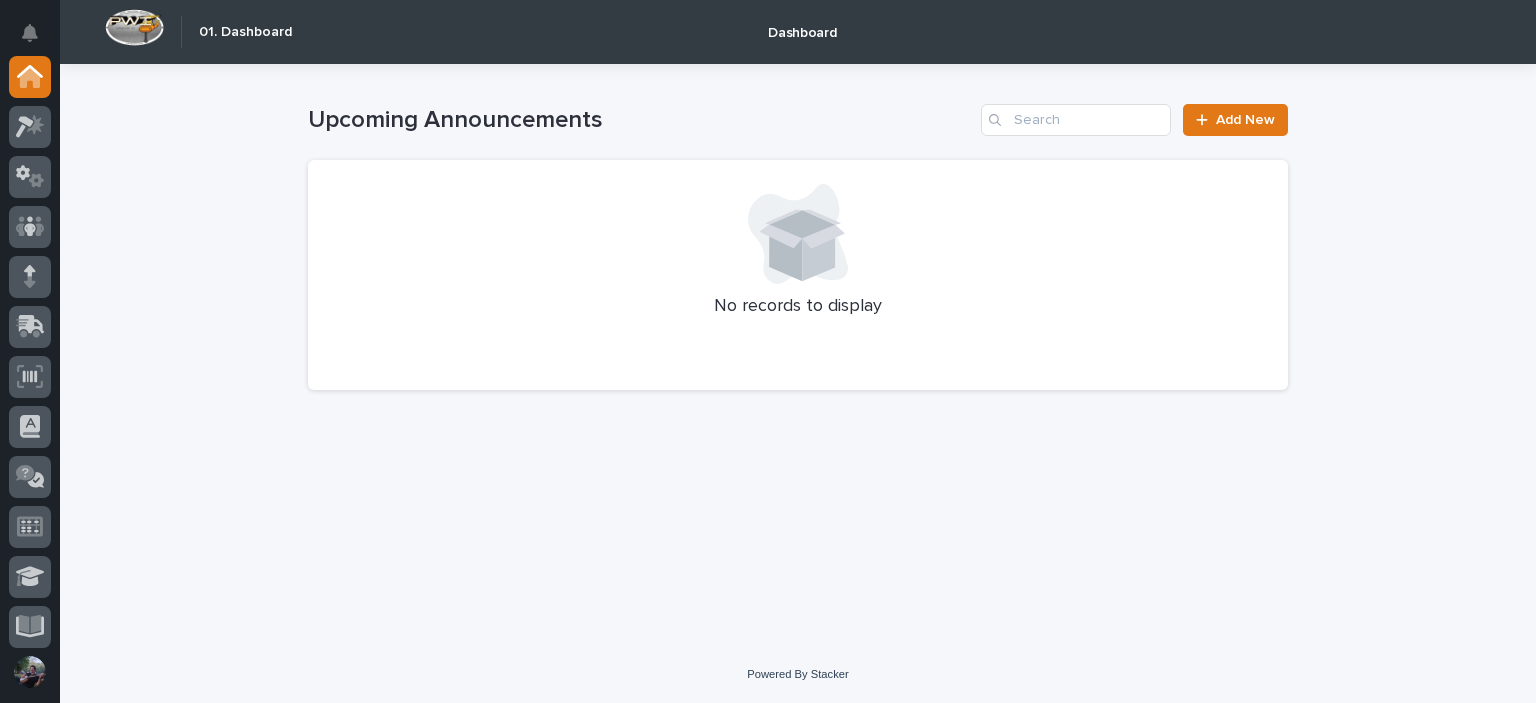 click on "Upcoming Announcements" at bounding box center (640, 120) 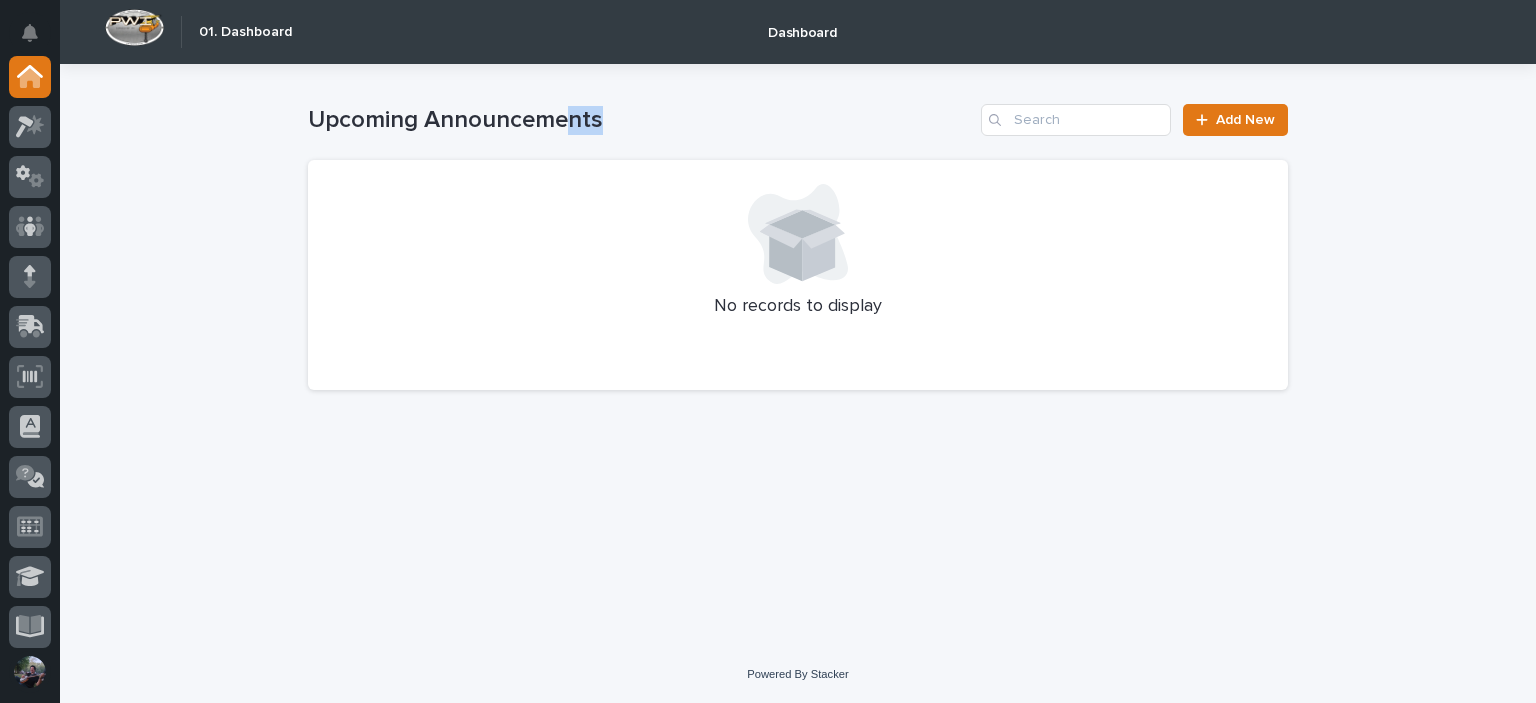 drag, startPoint x: 597, startPoint y: 116, endPoint x: 561, endPoint y: 117, distance: 36.013885 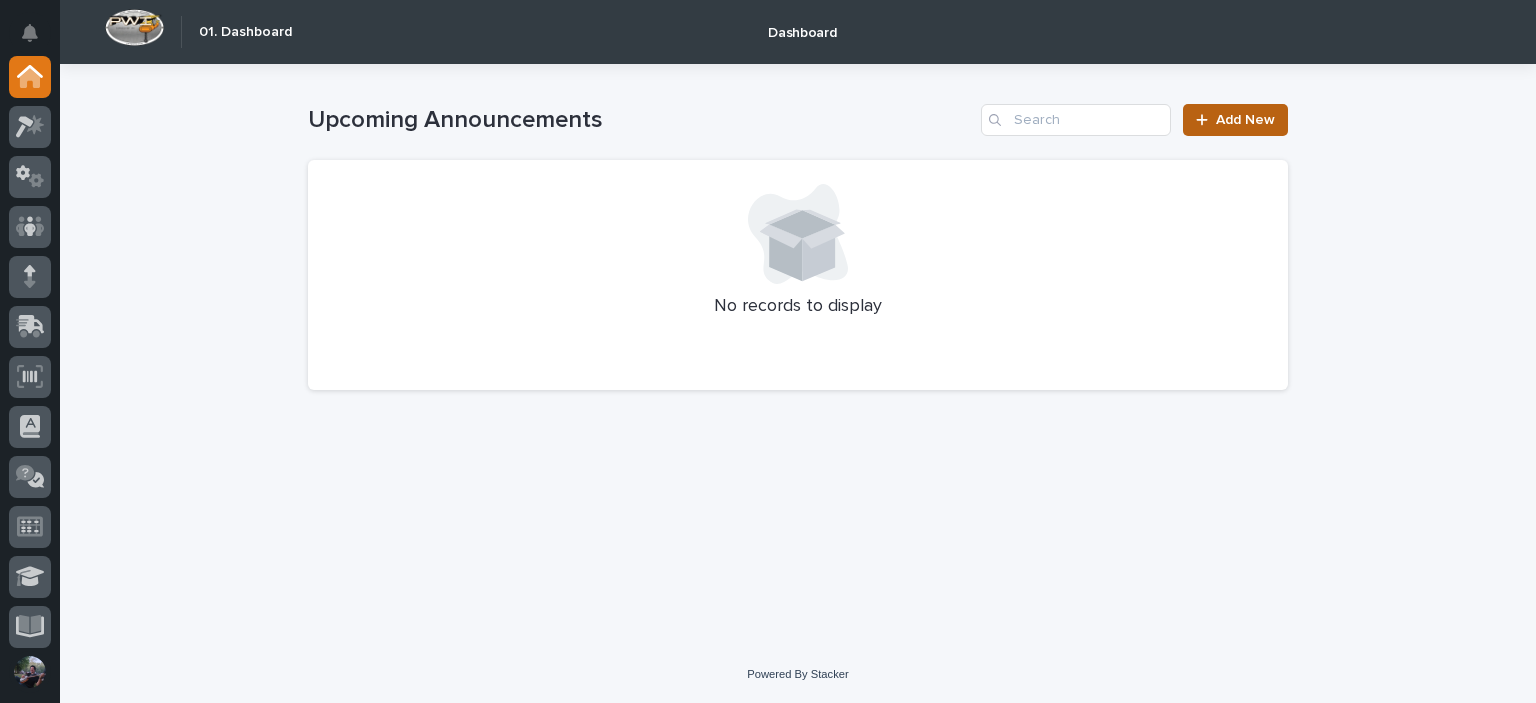 click 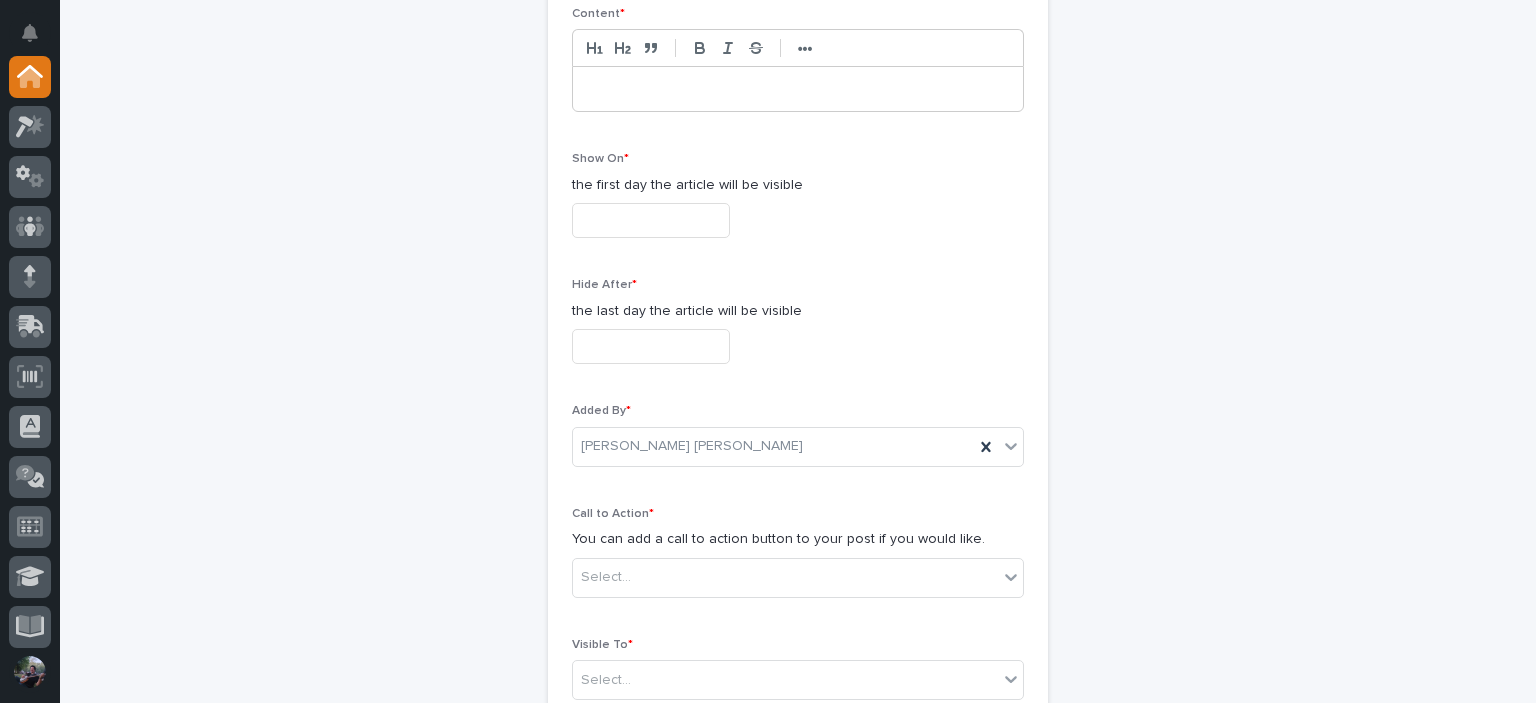scroll, scrollTop: 0, scrollLeft: 0, axis: both 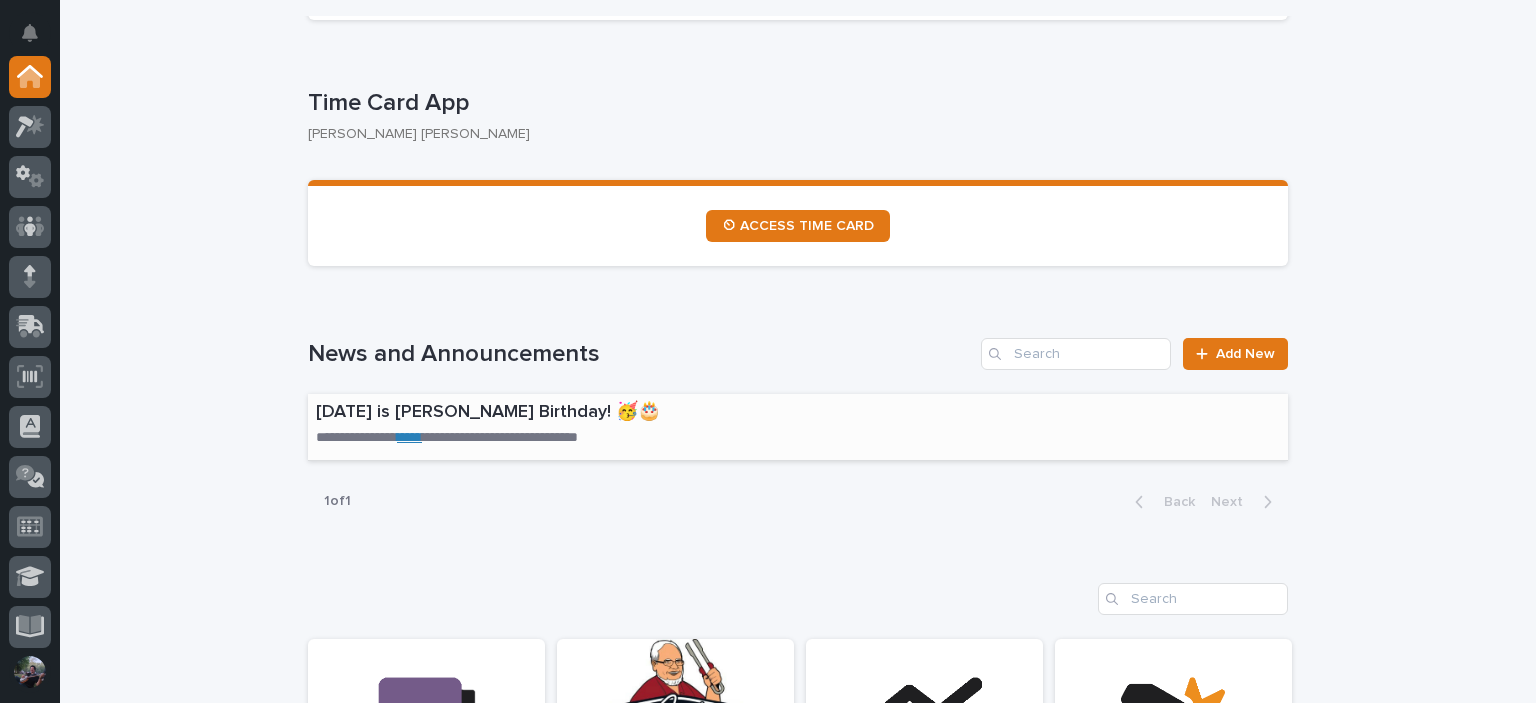 click on "**********" at bounding box center [655, 426] 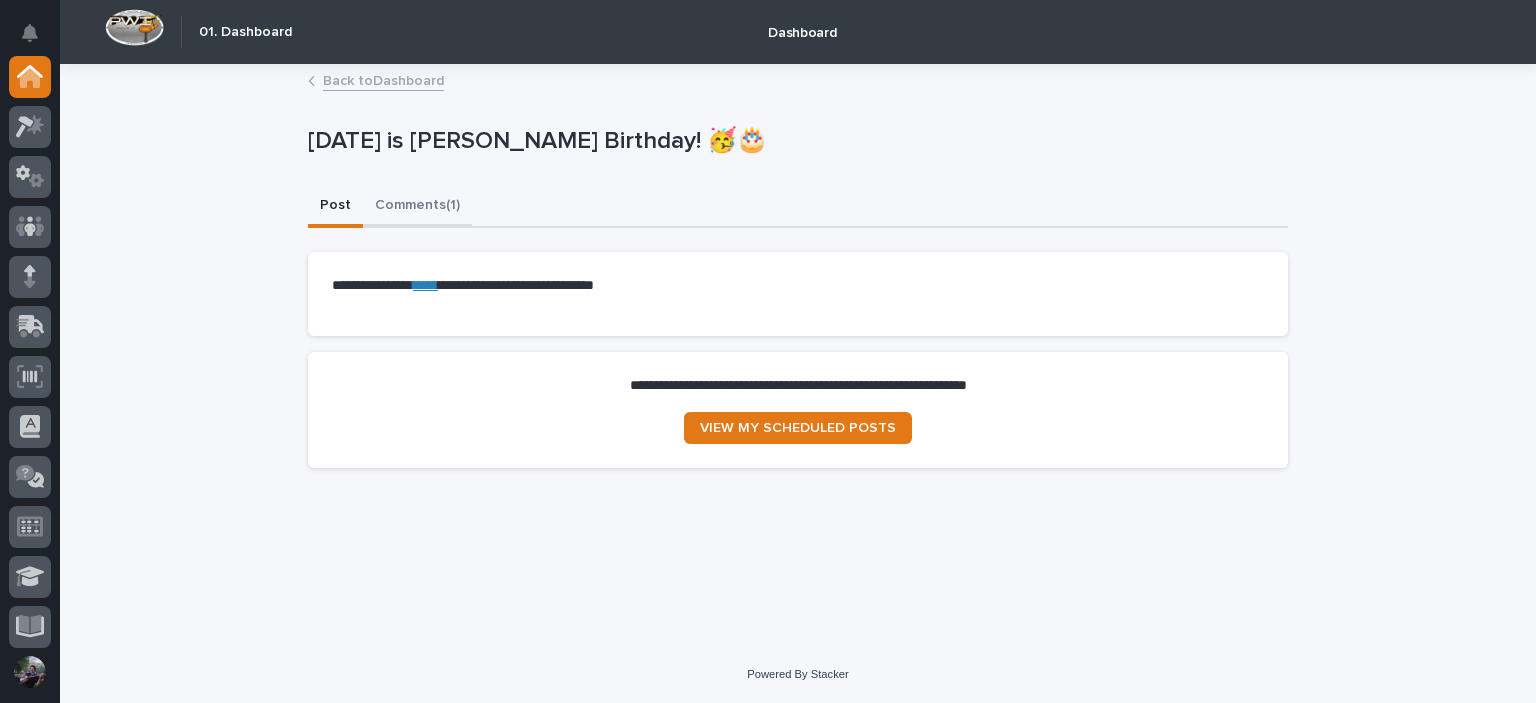 click on "Comments  (1)" at bounding box center [417, 207] 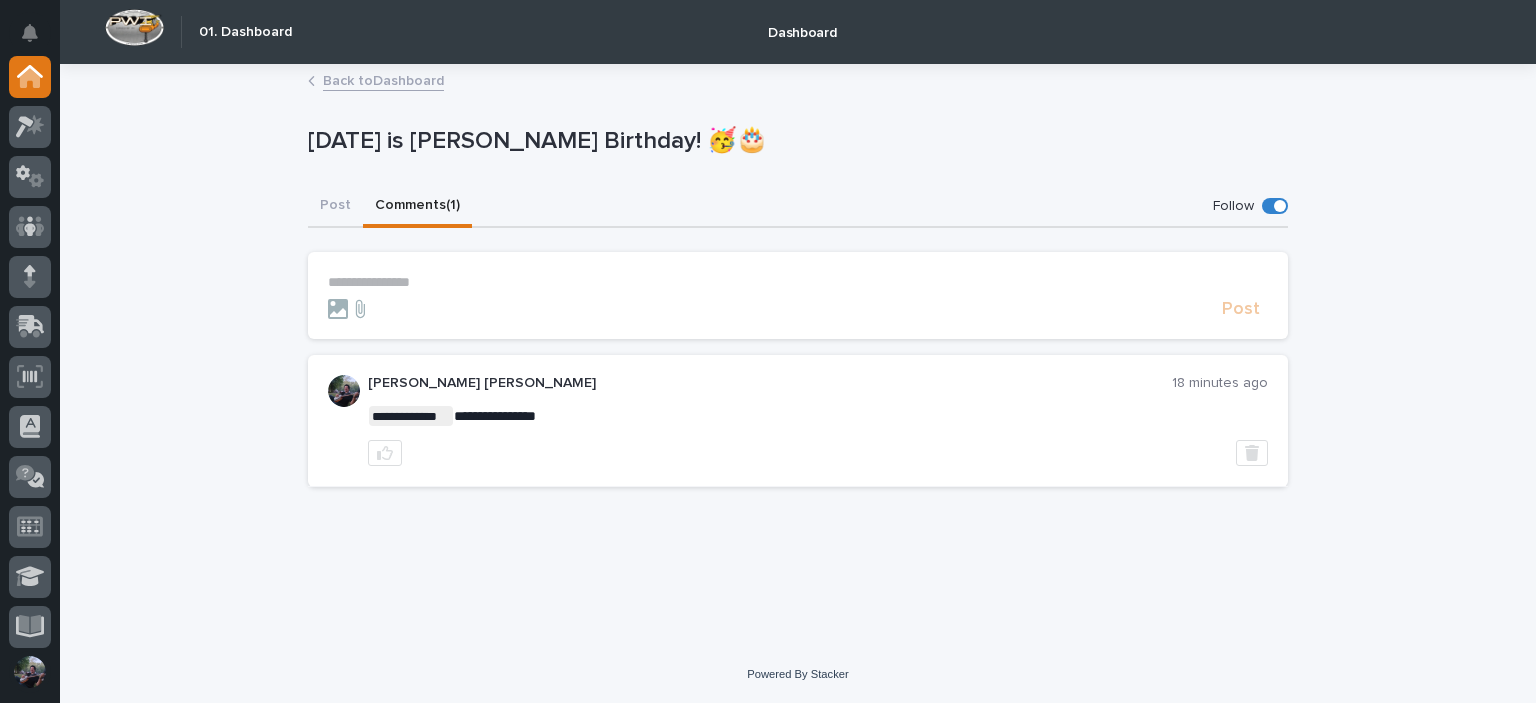 click on "Back to  Dashboard" at bounding box center [383, 79] 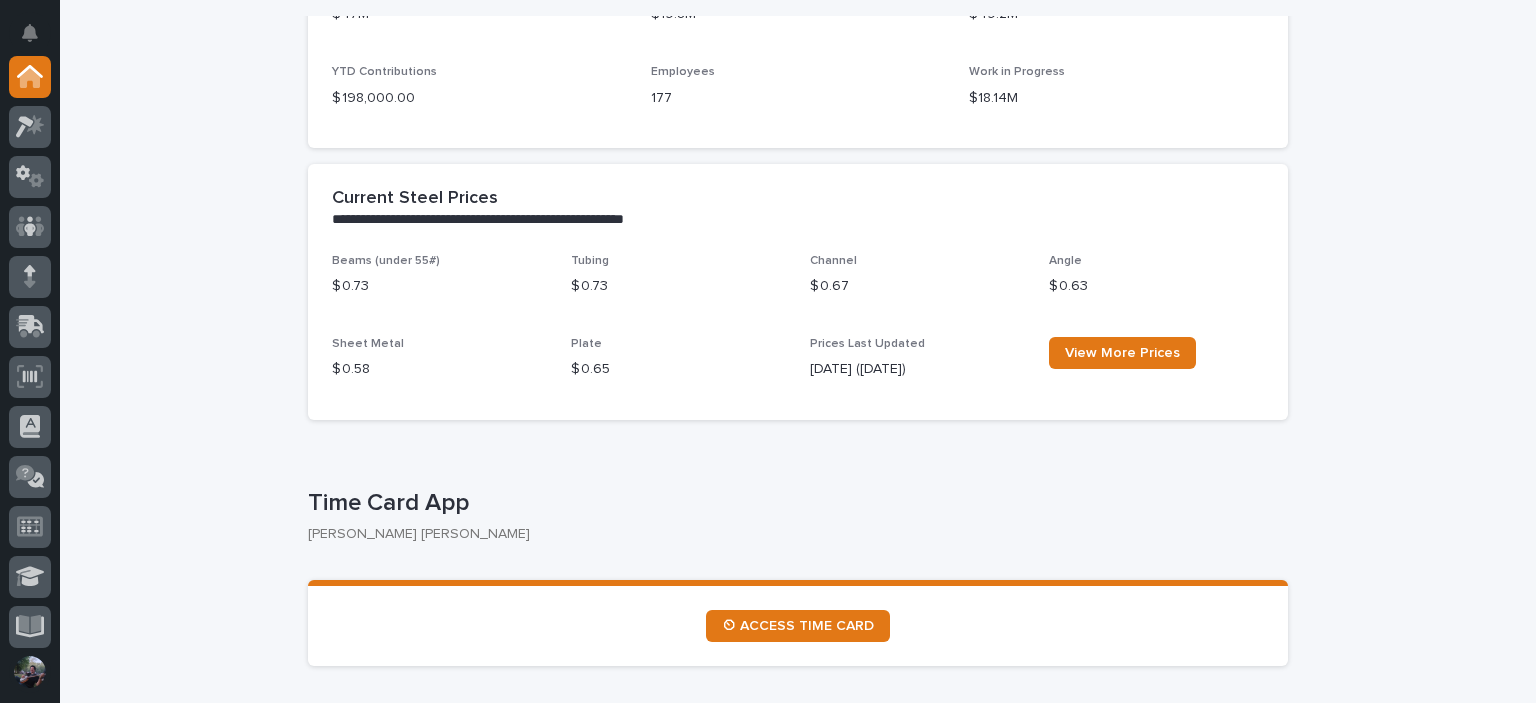 scroll, scrollTop: 1066, scrollLeft: 0, axis: vertical 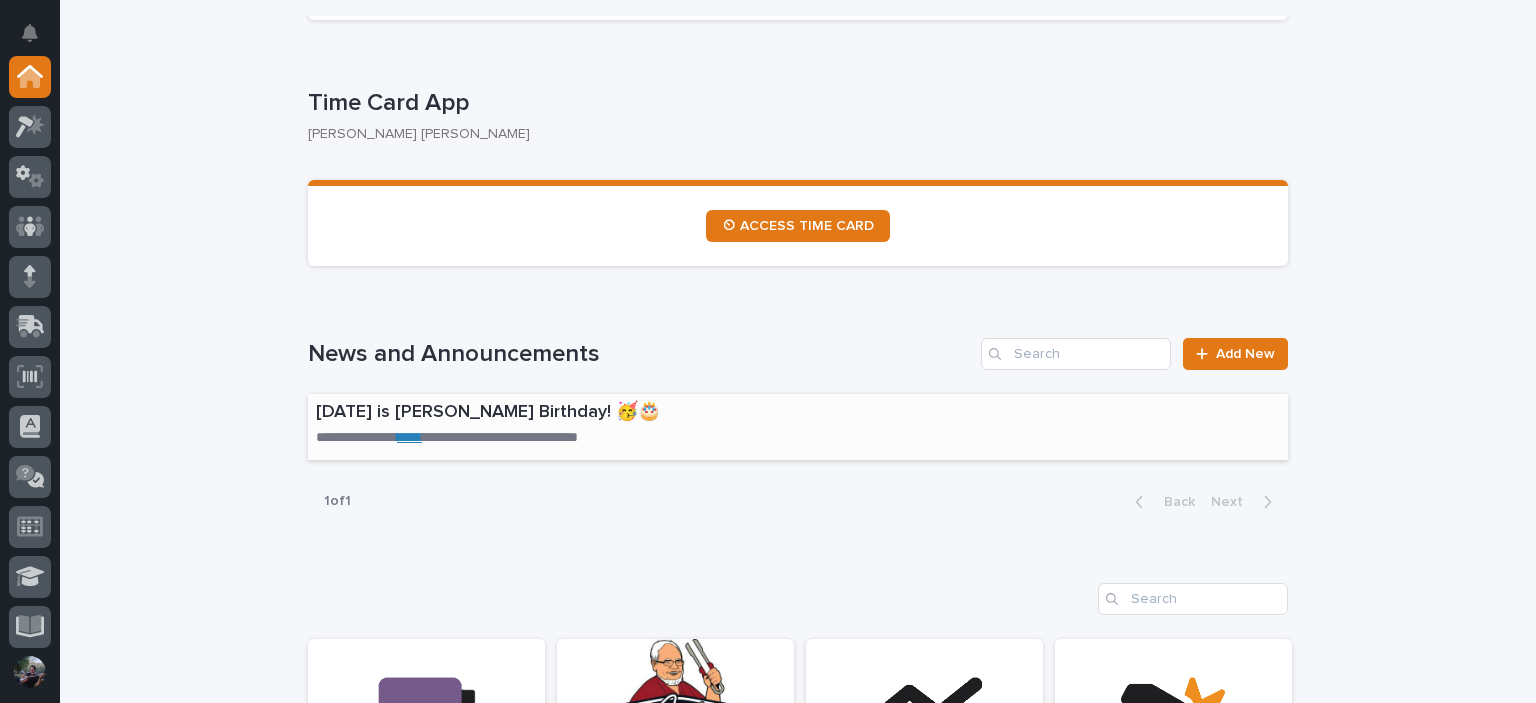 click on "**********" at bounding box center (655, 426) 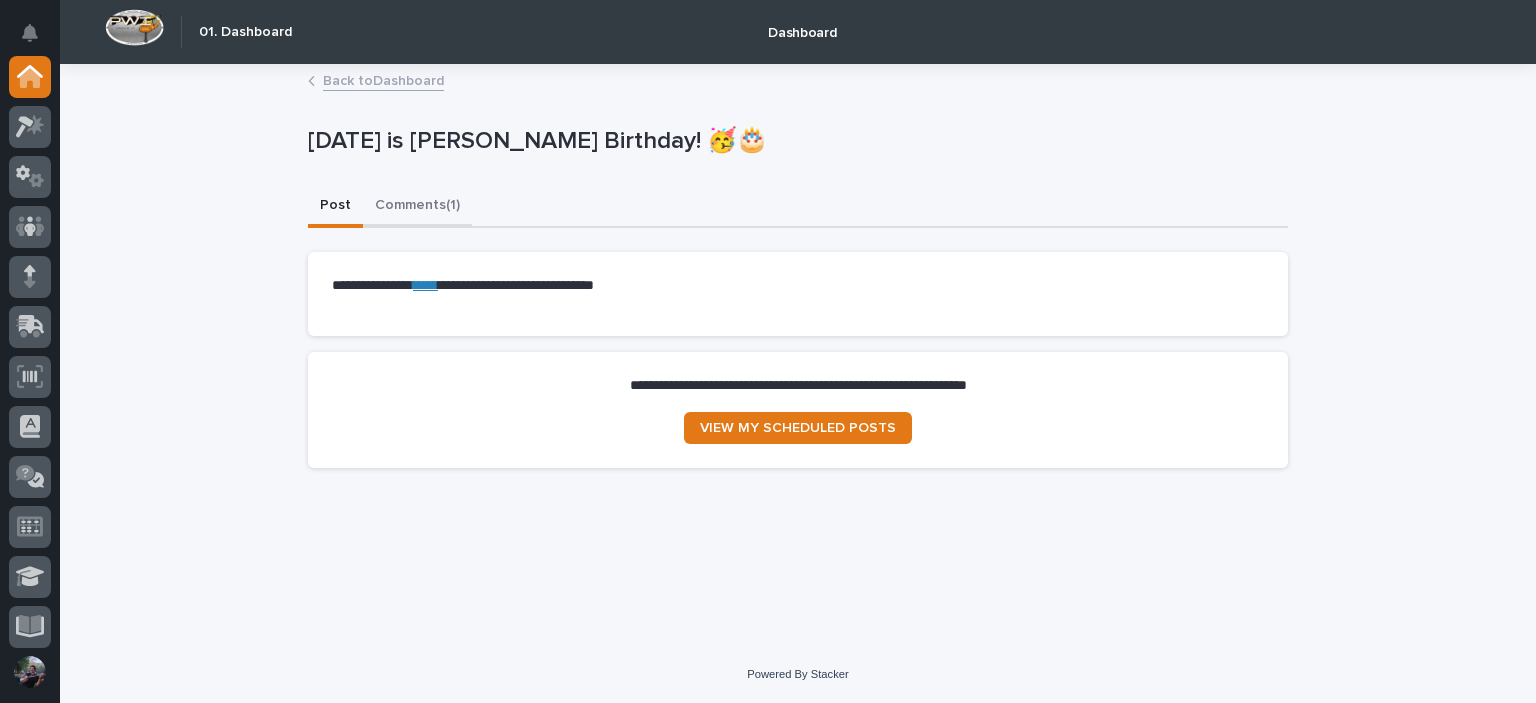 click on "Comments  (1)" at bounding box center (417, 207) 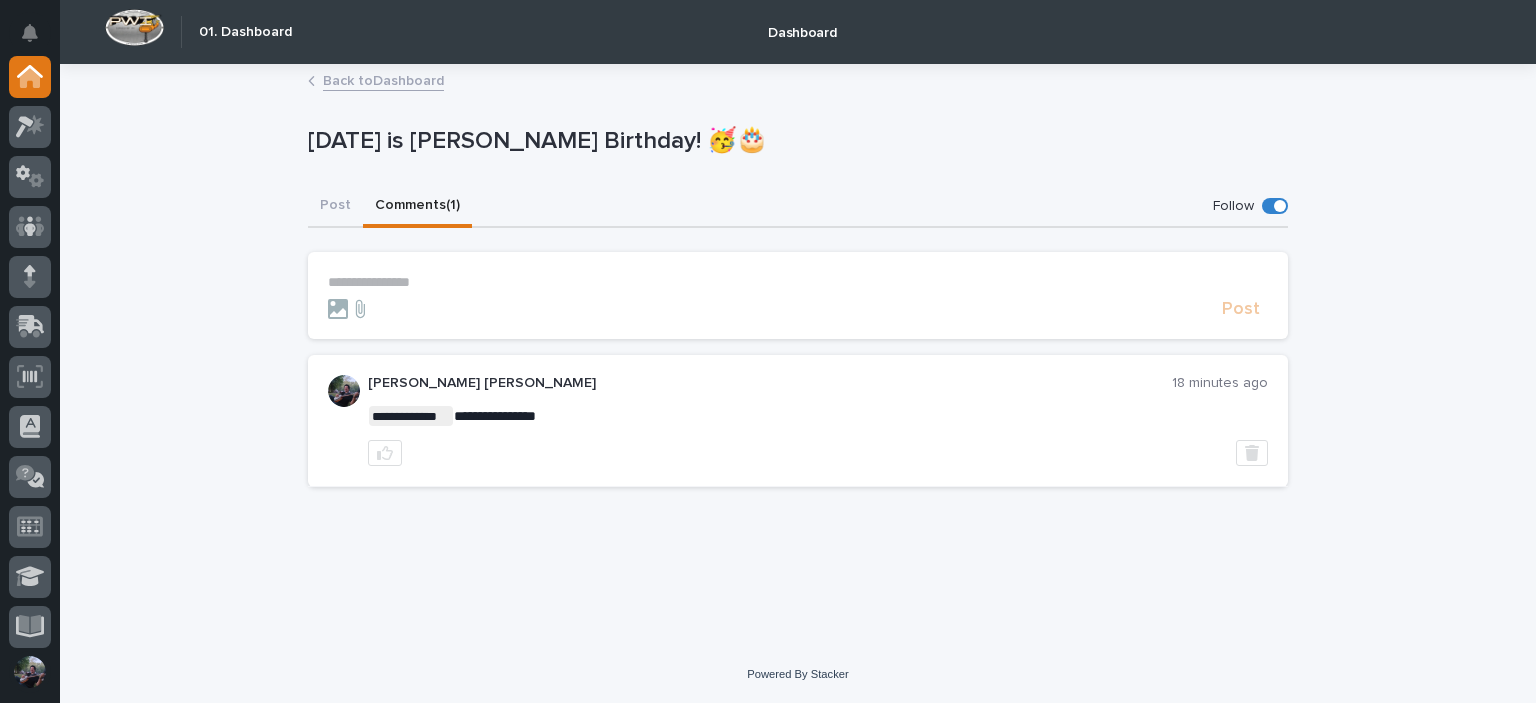 click on "**********" at bounding box center (798, 282) 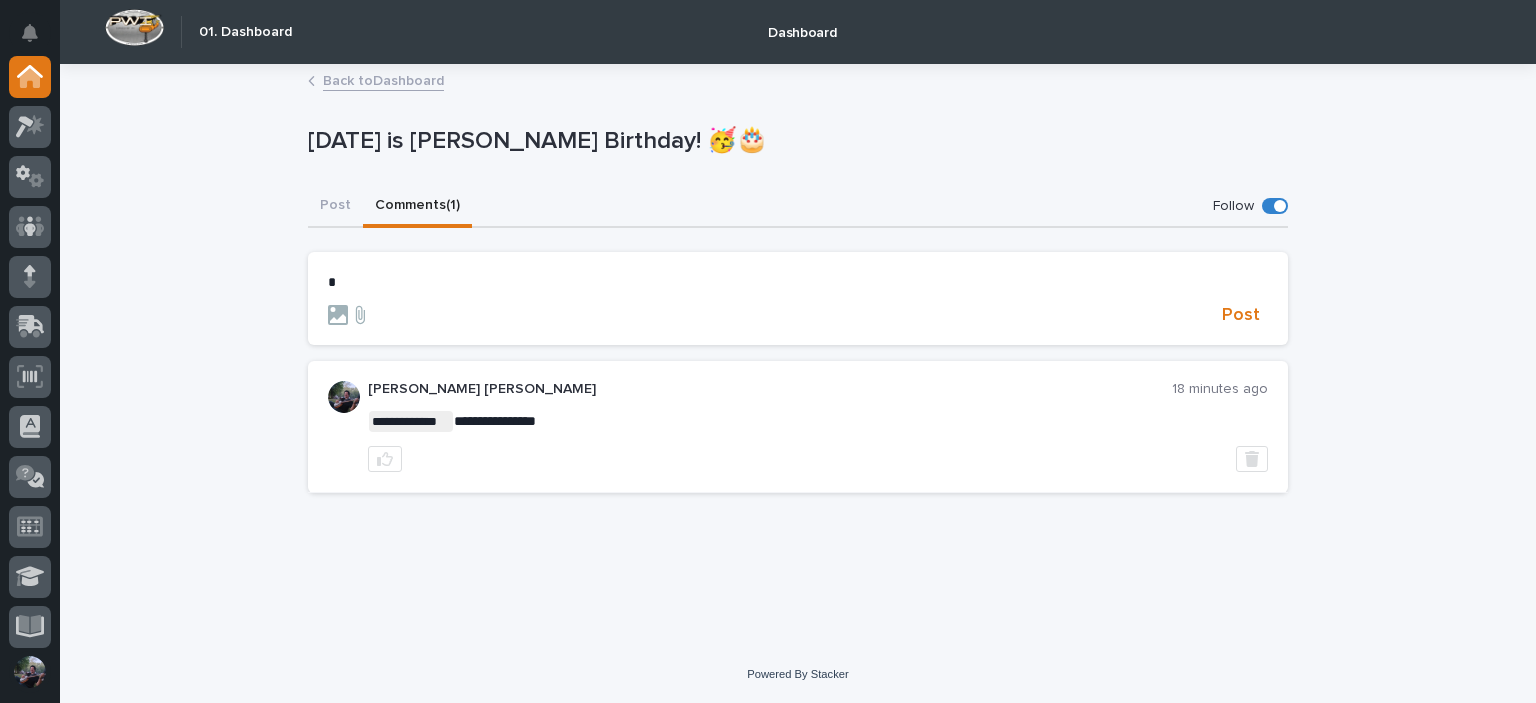type 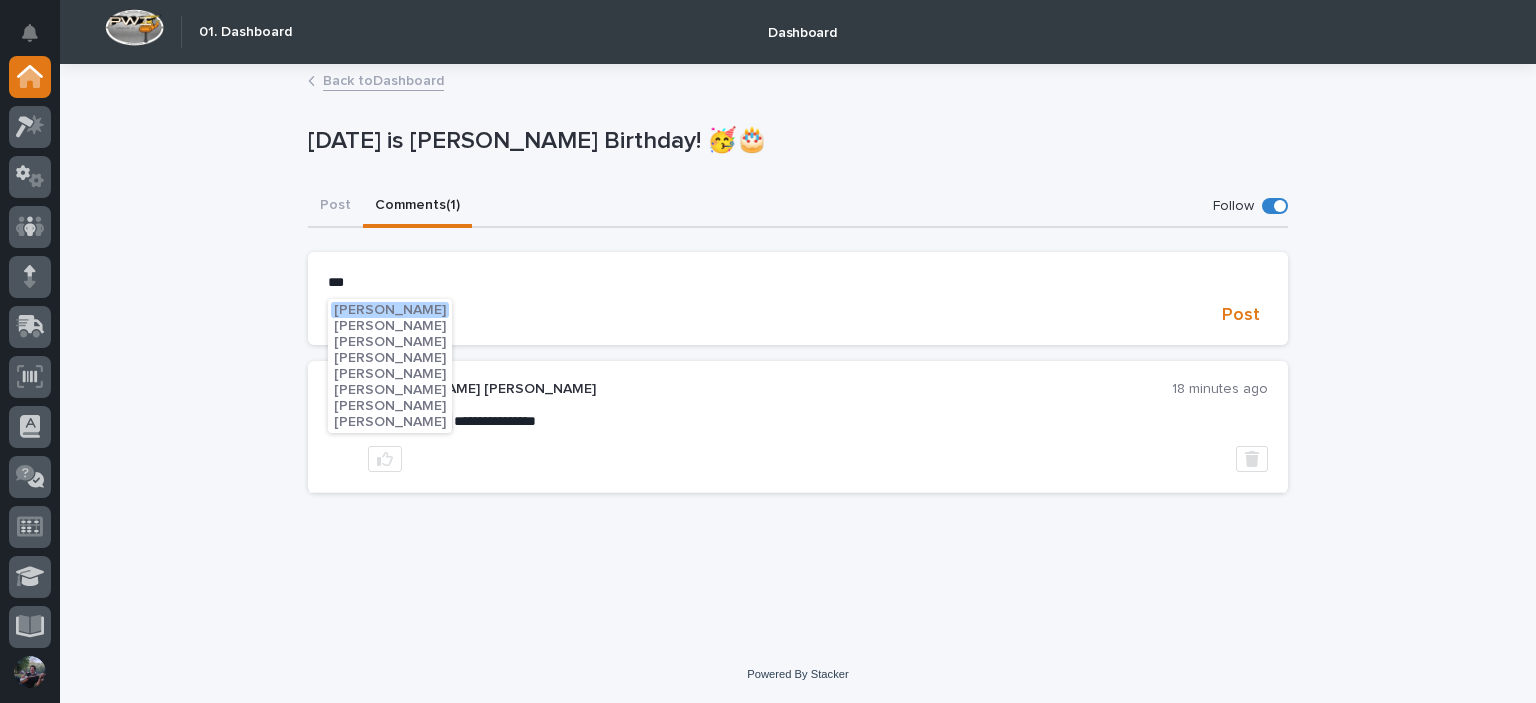 click on "[PERSON_NAME]" at bounding box center (390, 326) 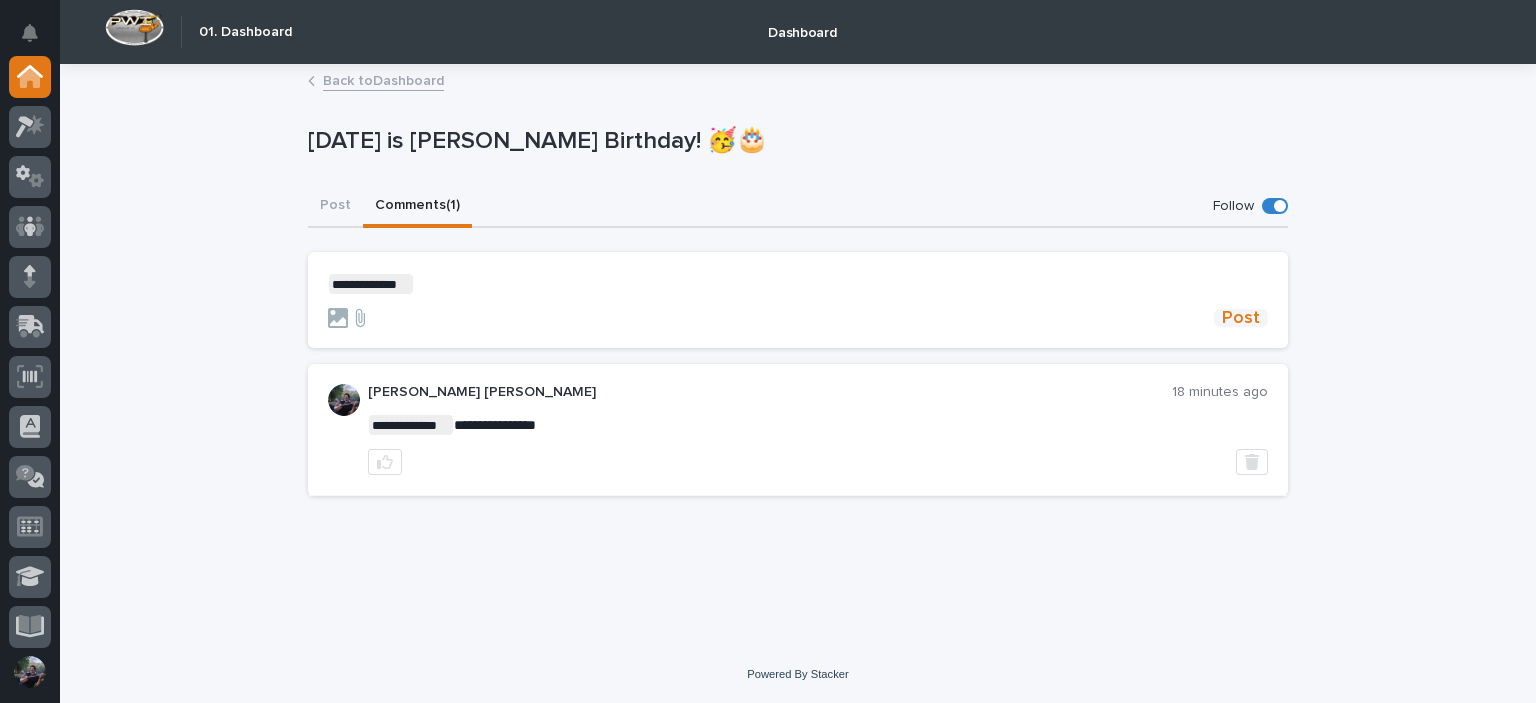 click on "Post" at bounding box center [1241, 318] 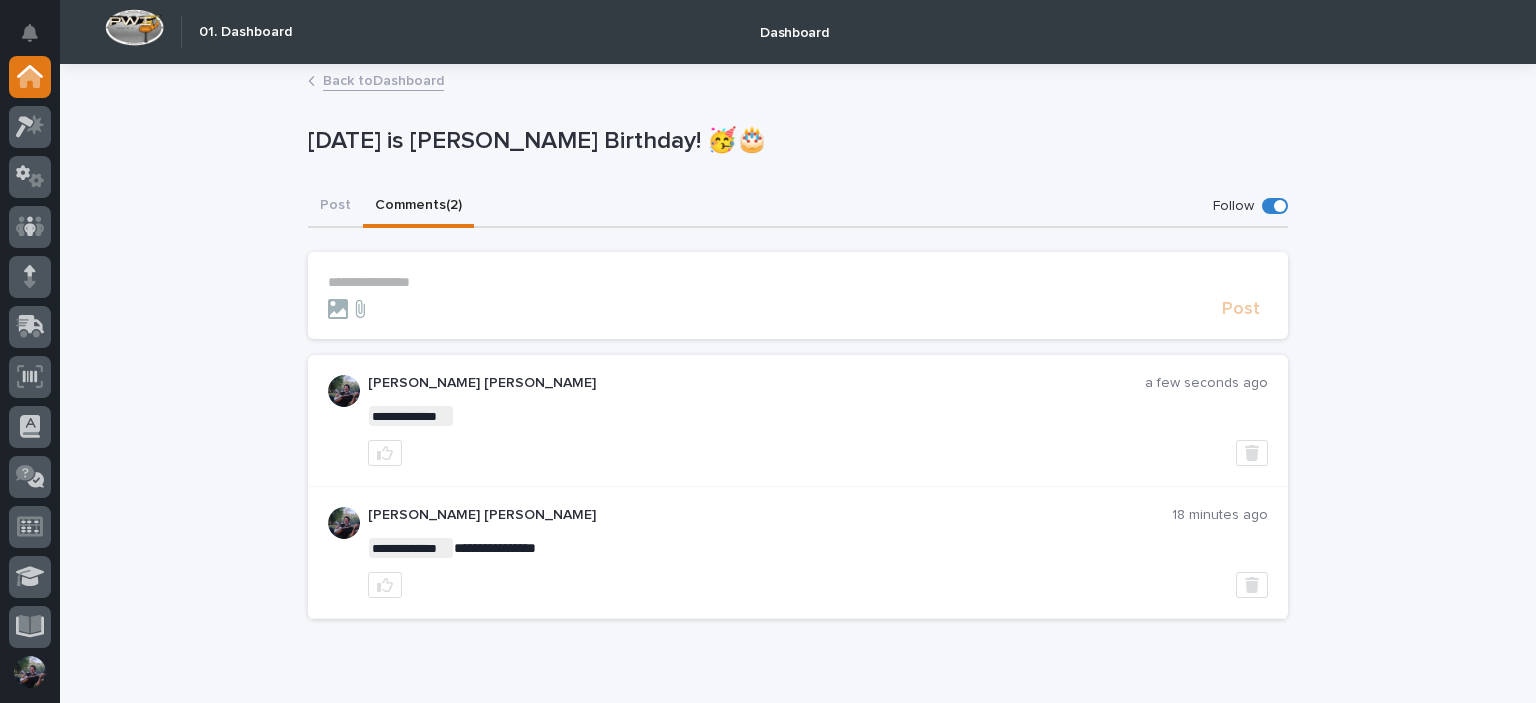 click on "Back to  Dashboard" at bounding box center (383, 79) 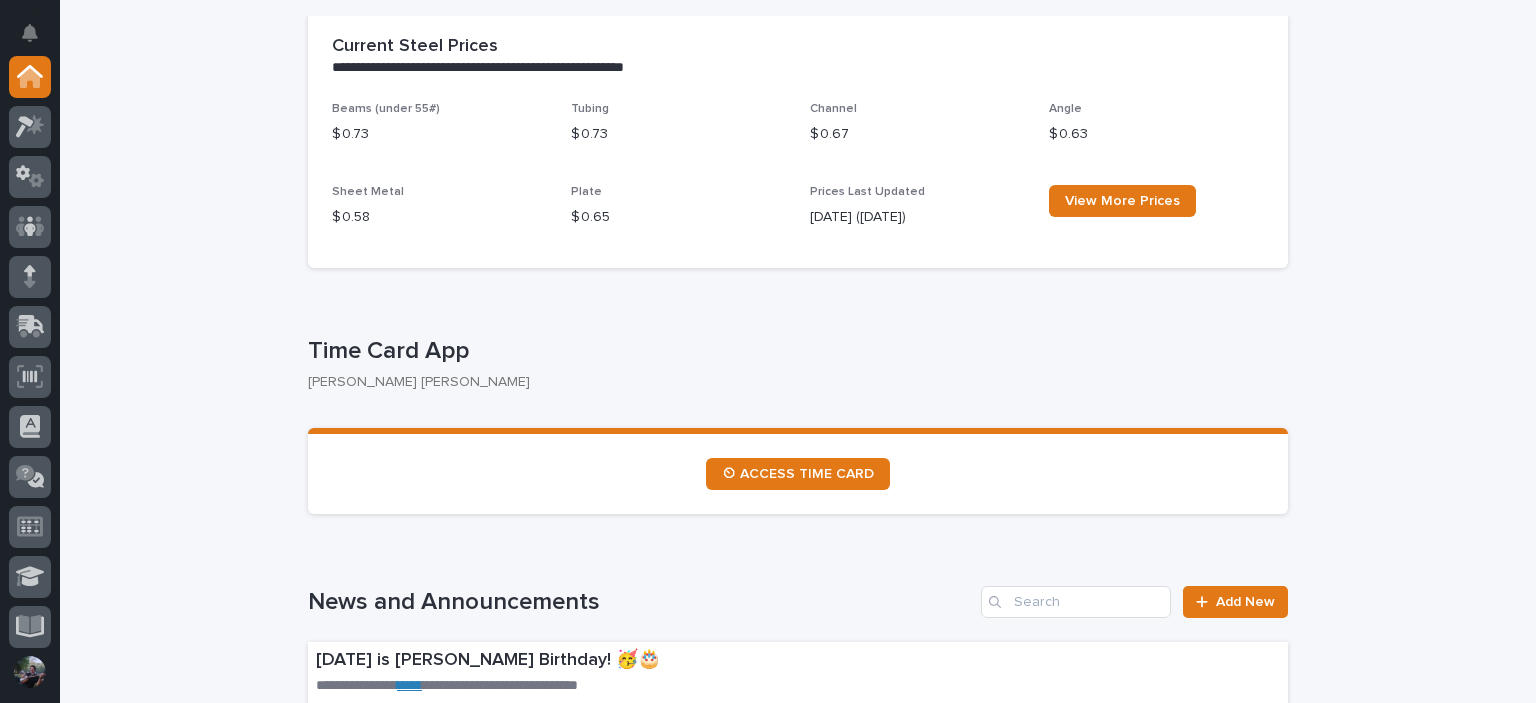 scroll, scrollTop: 933, scrollLeft: 0, axis: vertical 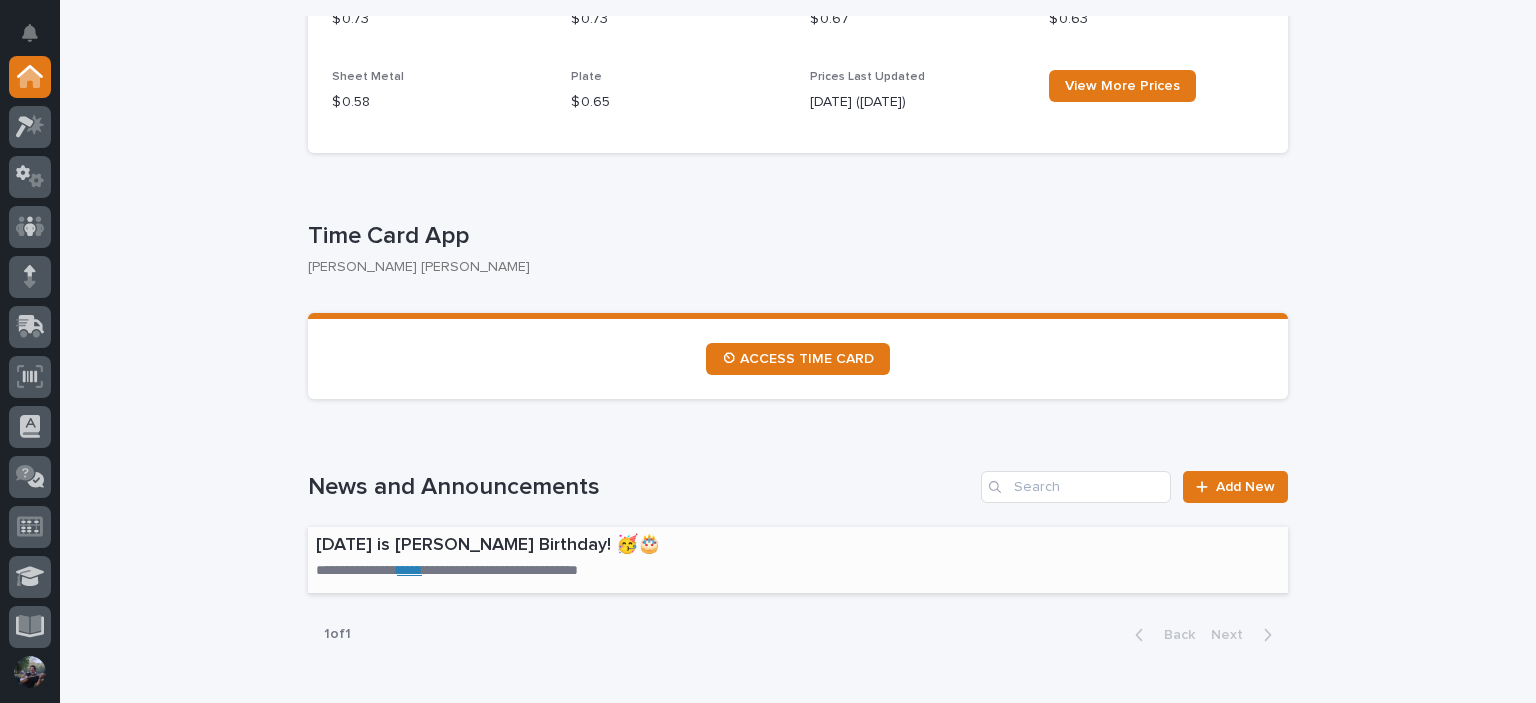 click on "[DATE] is [PERSON_NAME] Birthday! 🥳🎂" at bounding box center [647, 546] 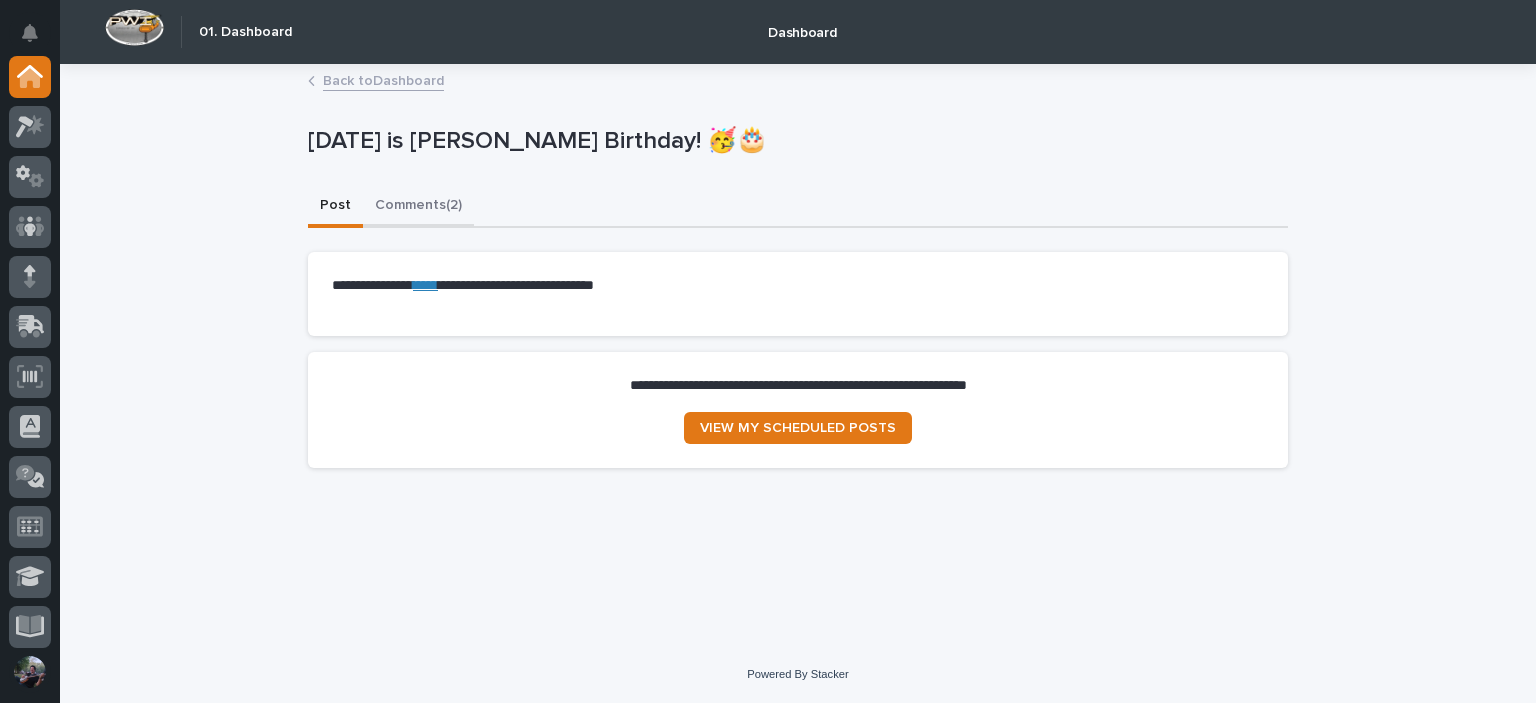 click on "Comments  (2)" at bounding box center [418, 207] 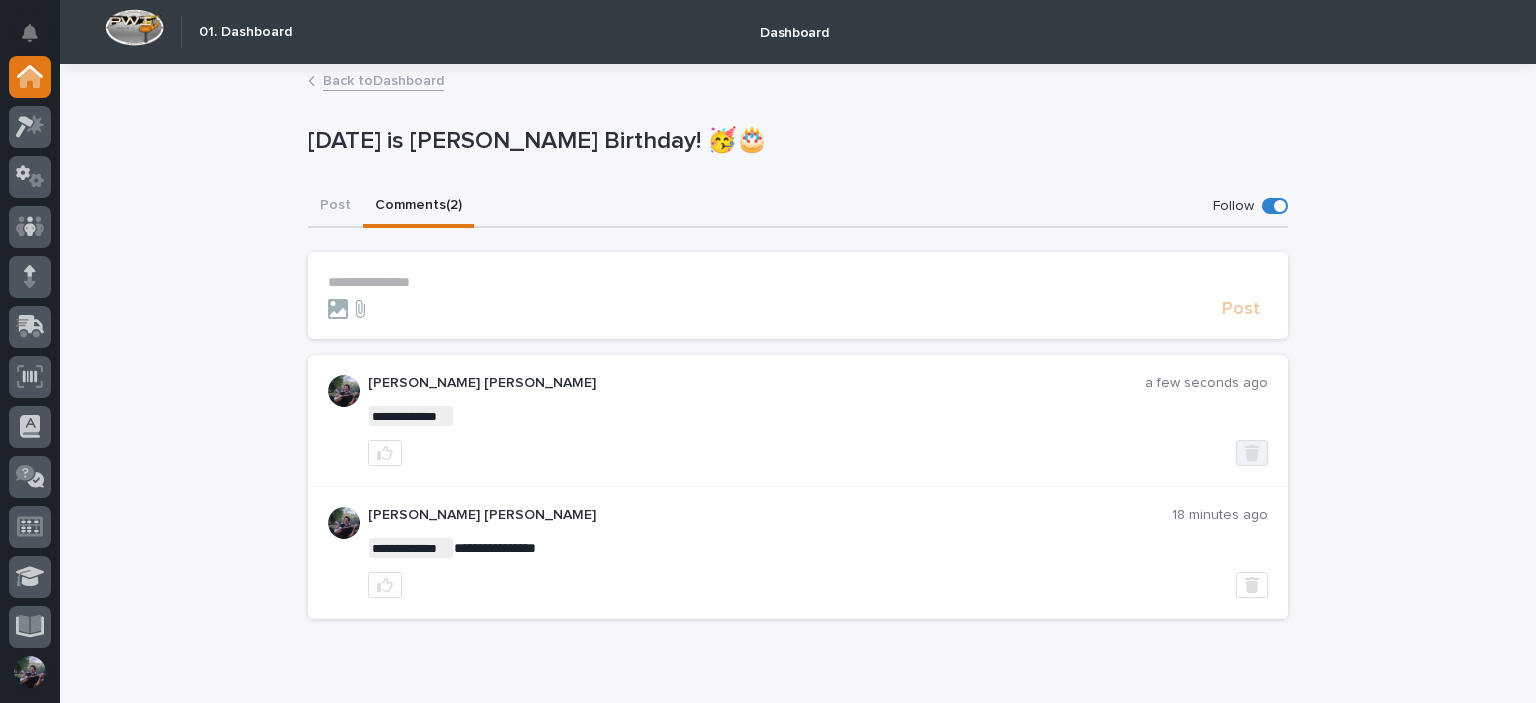 click 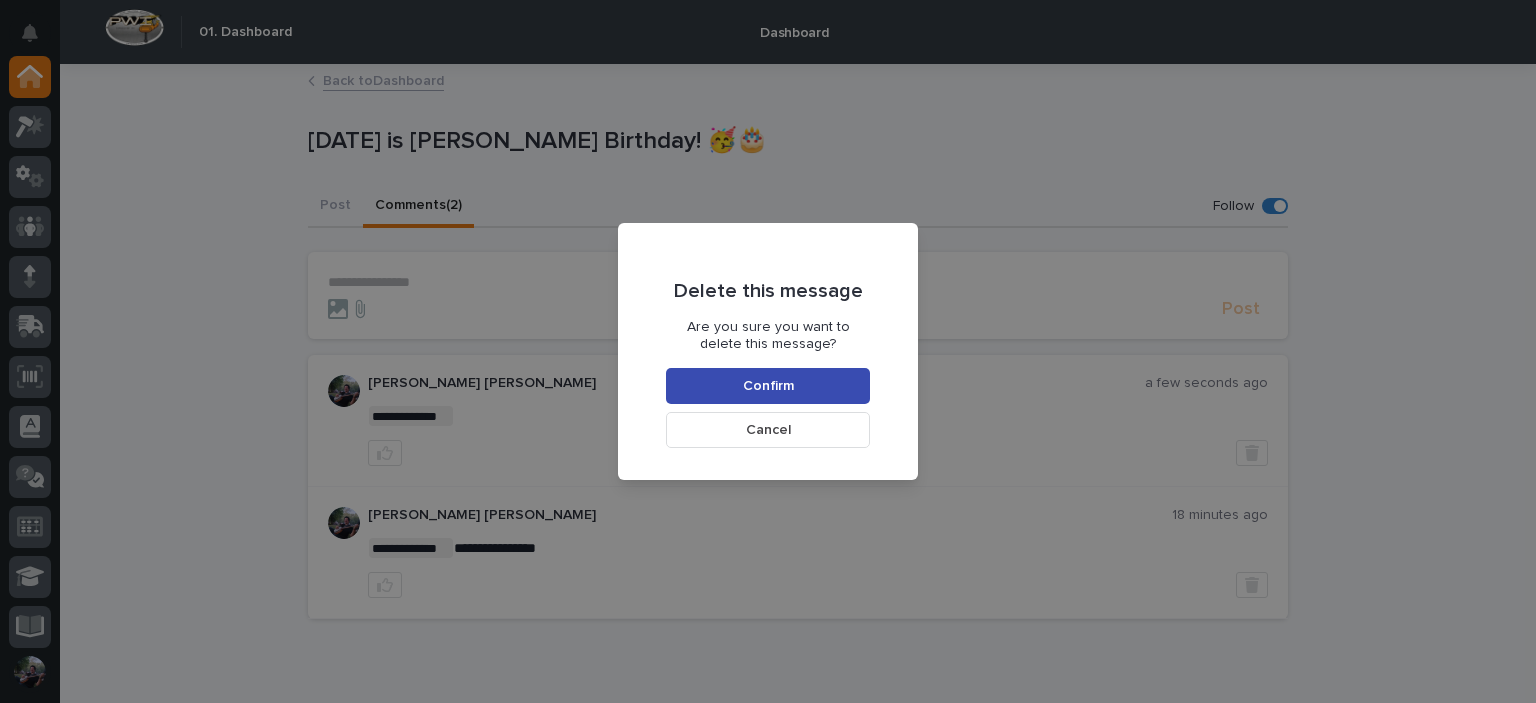 click on "Confirm" at bounding box center [768, 386] 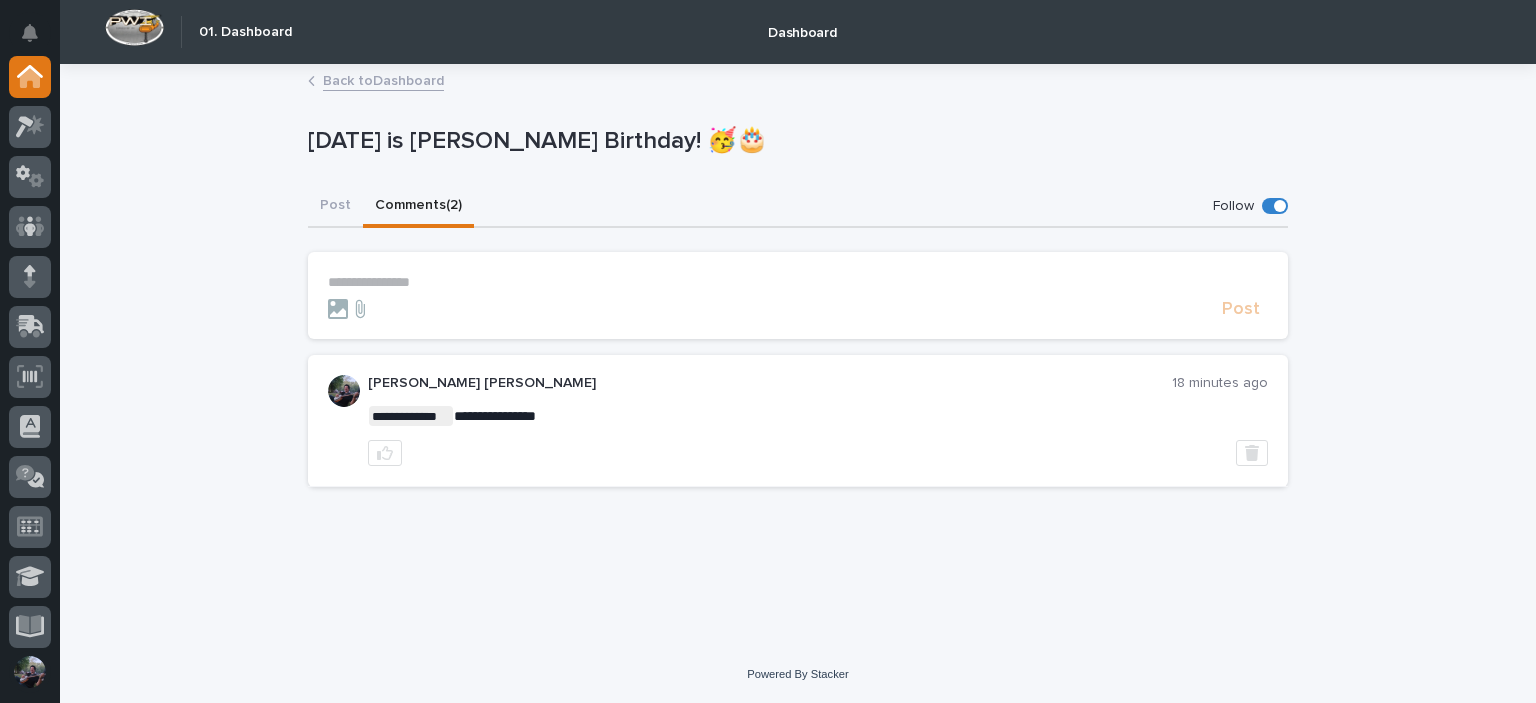 click on "**********" at bounding box center [798, 282] 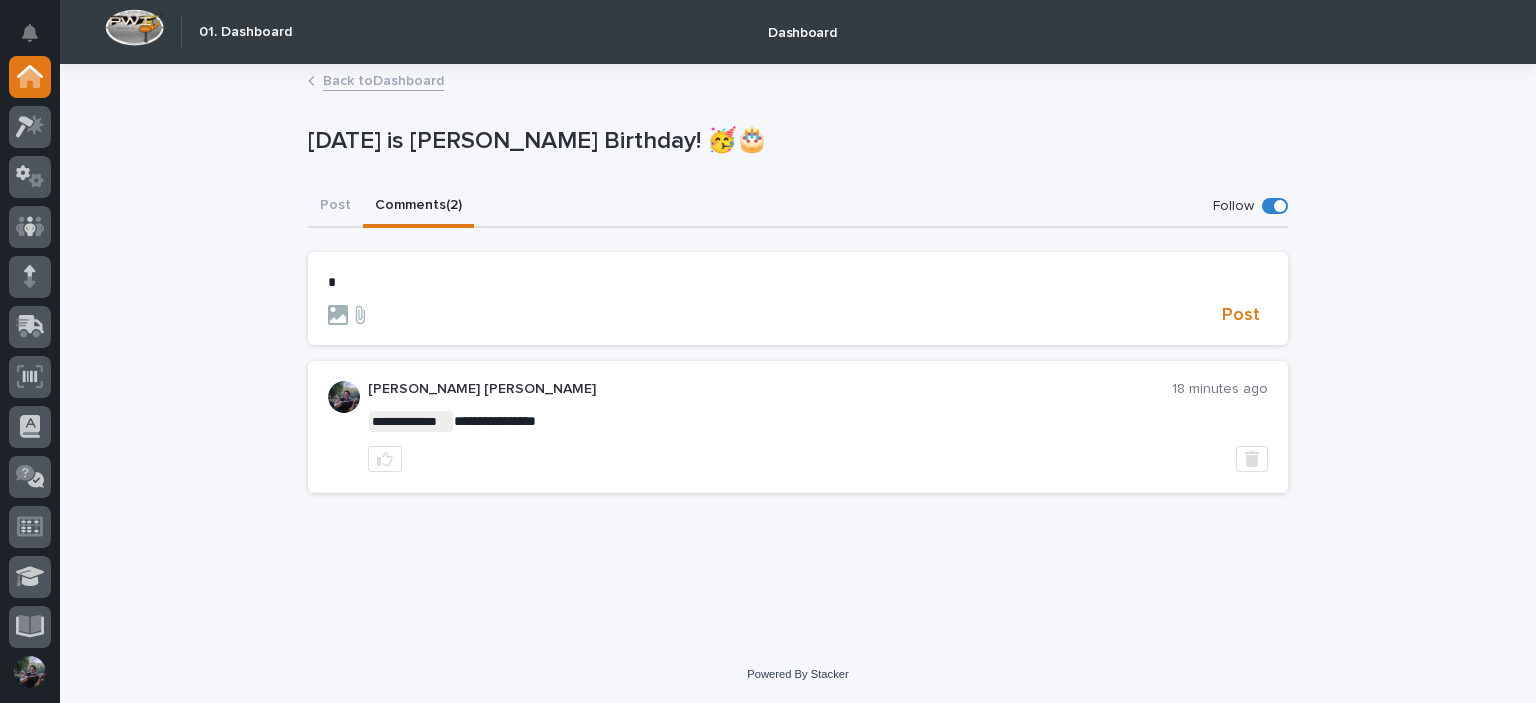 type 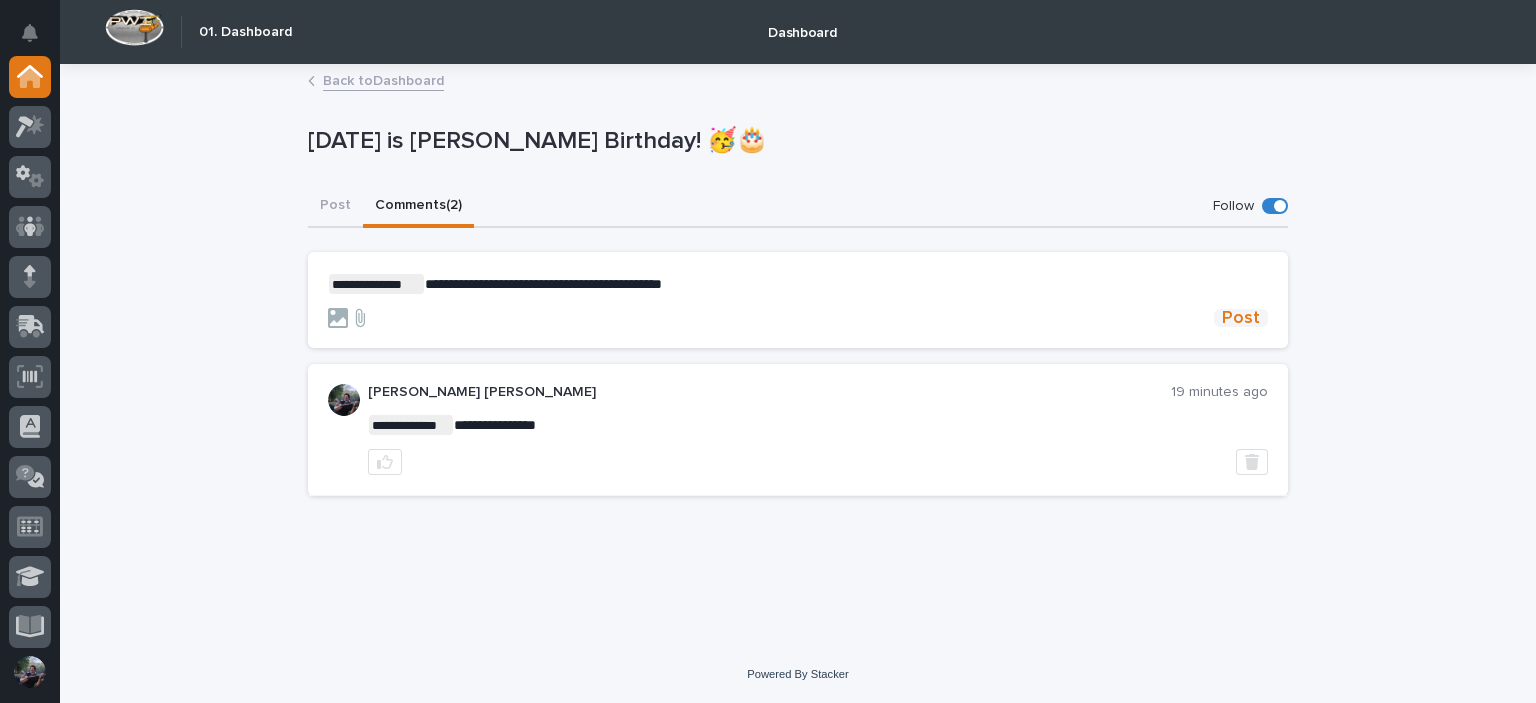 click on "Post" at bounding box center (1241, 318) 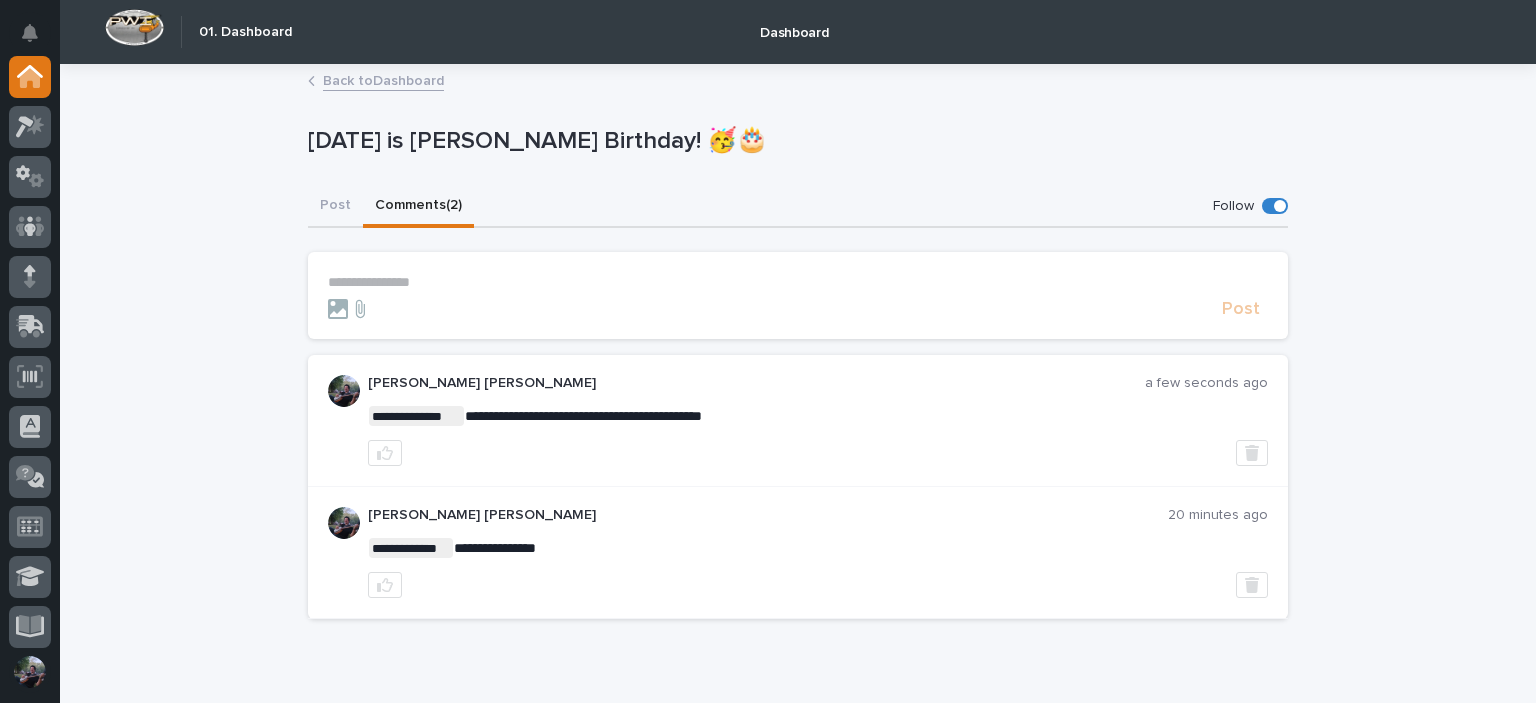 click on "Back to  Dashboard" at bounding box center (383, 79) 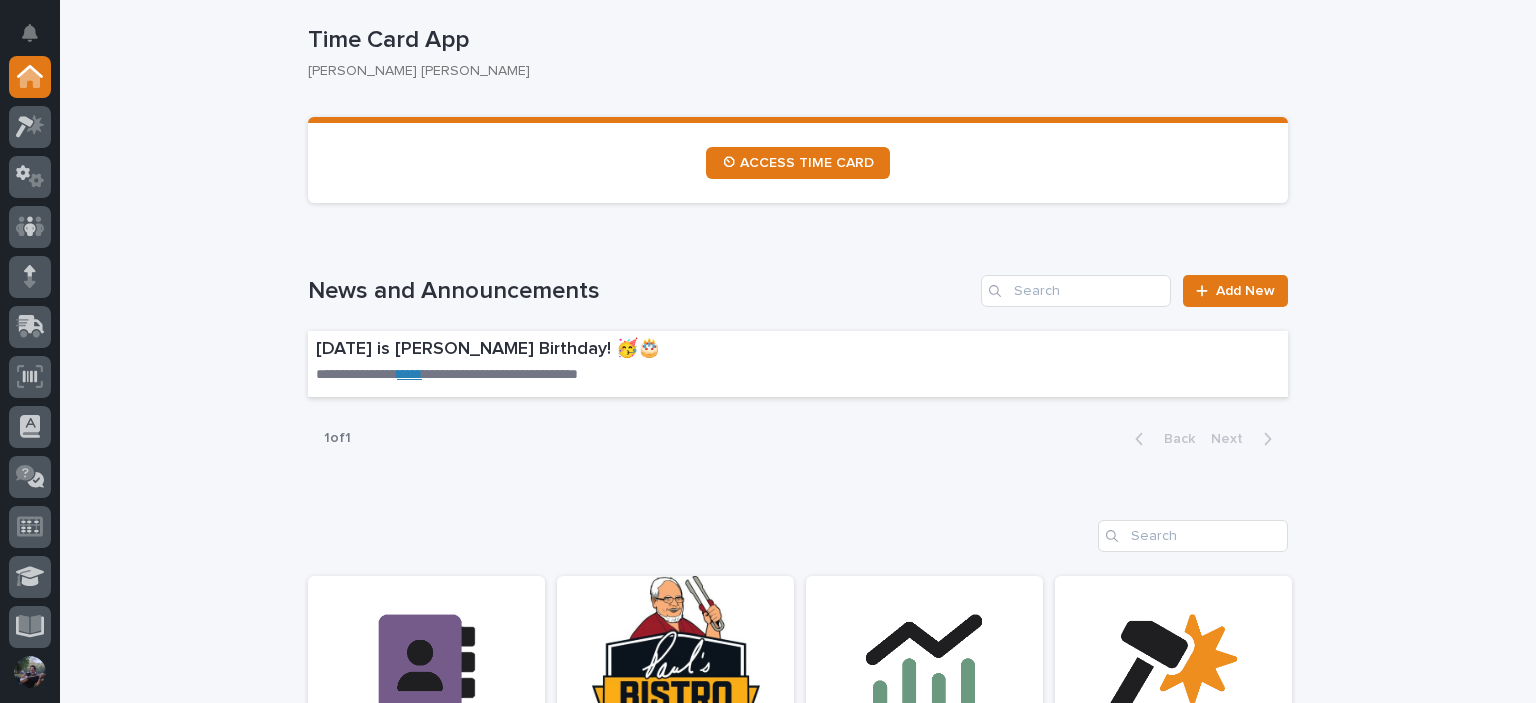 scroll, scrollTop: 1266, scrollLeft: 0, axis: vertical 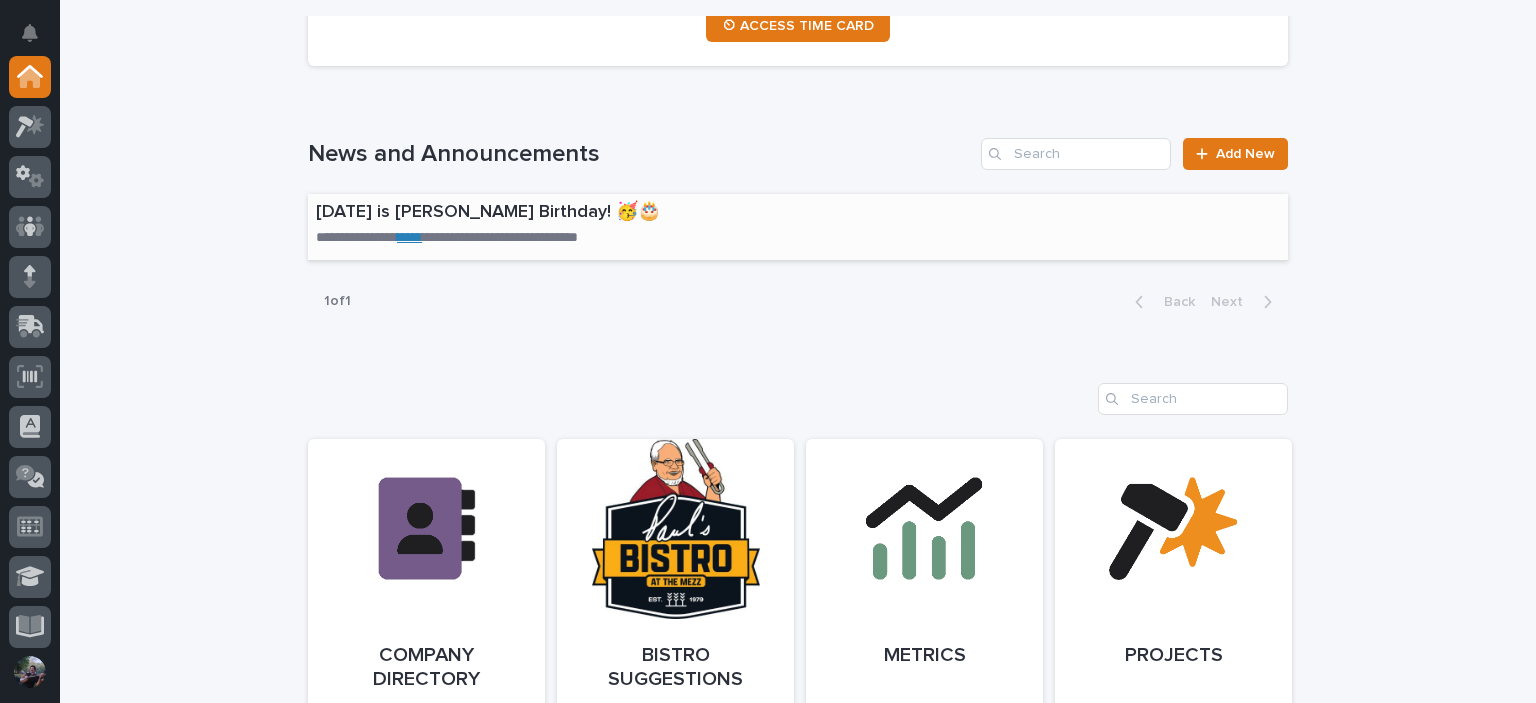 click on "Today is Sarah Kelley's Birthday! 🥳🎂" at bounding box center [647, 213] 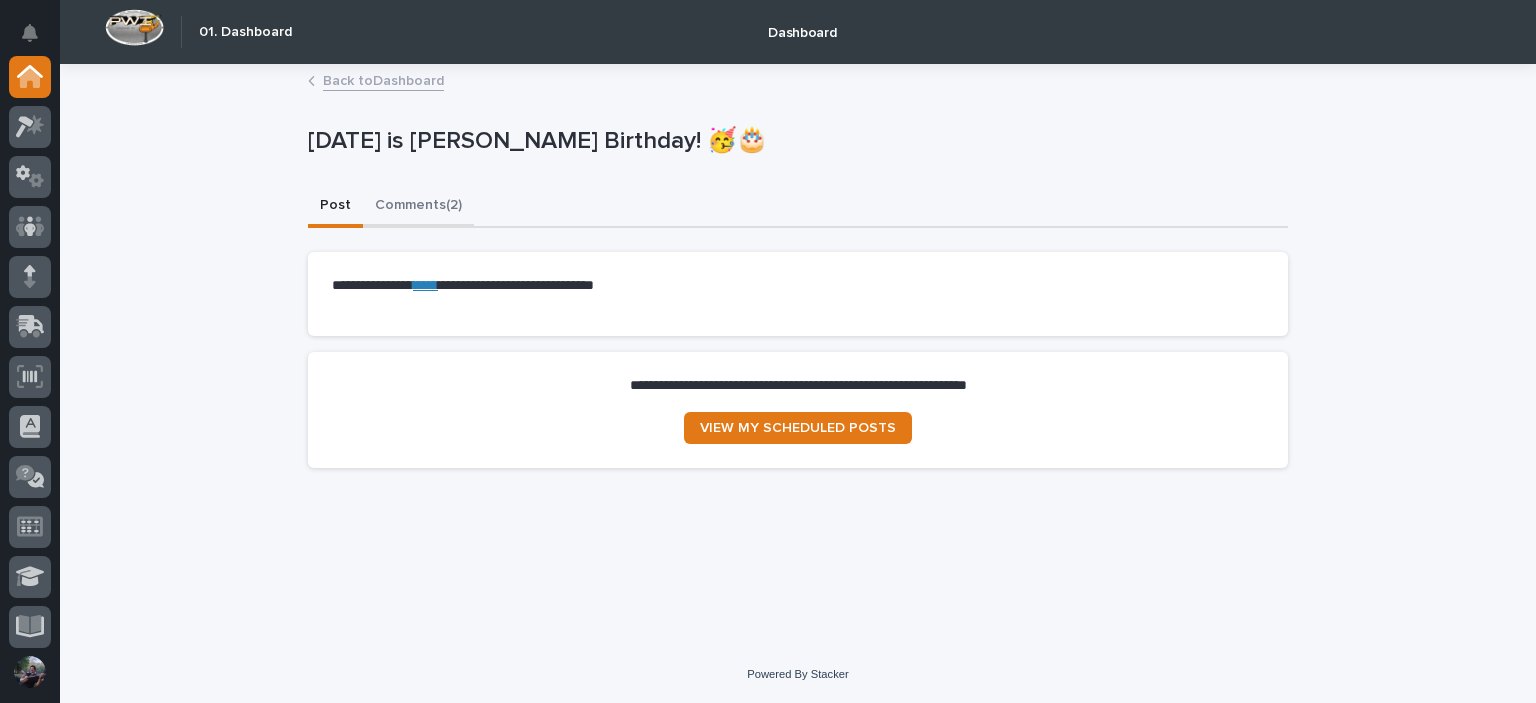 click on "Comments  (2)" at bounding box center (418, 207) 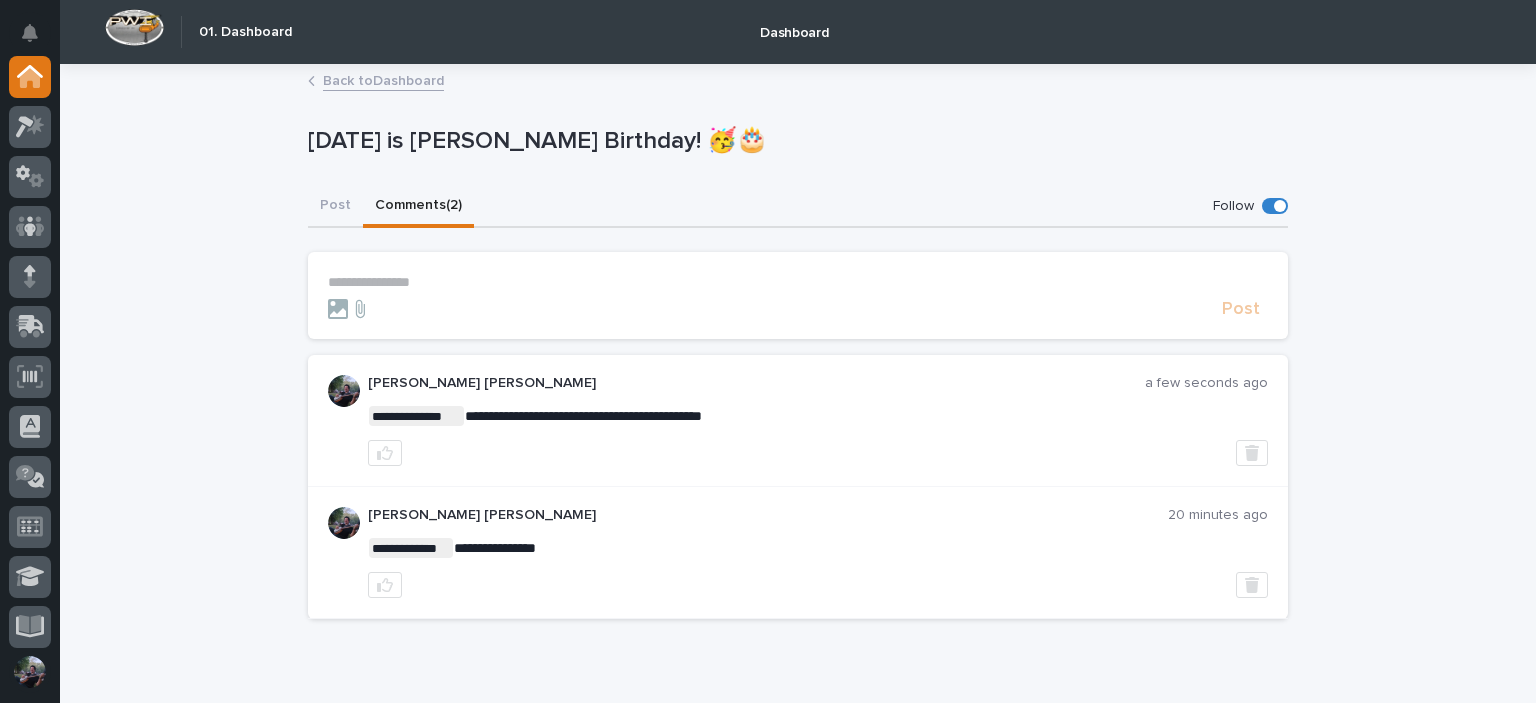 click on "Back to  Dashboard" at bounding box center [383, 79] 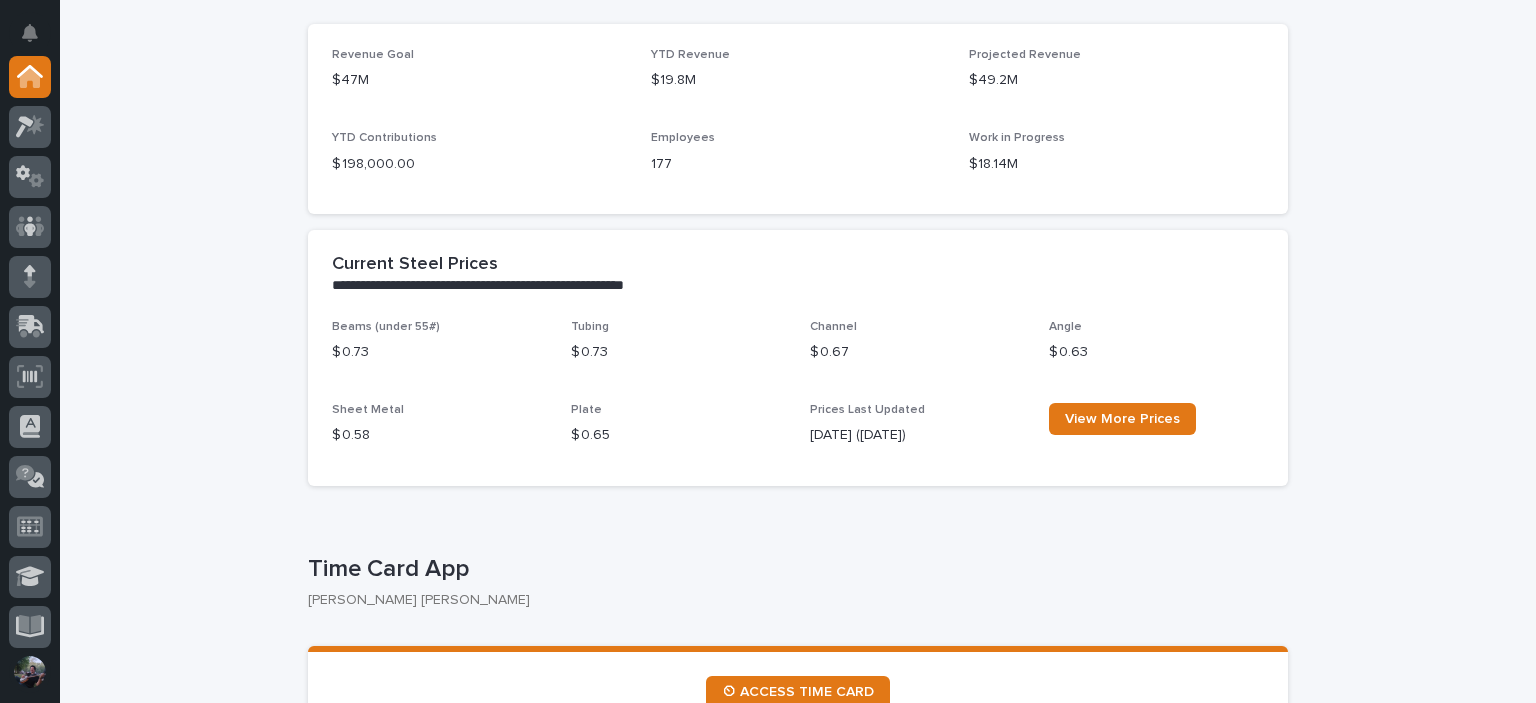 scroll, scrollTop: 533, scrollLeft: 0, axis: vertical 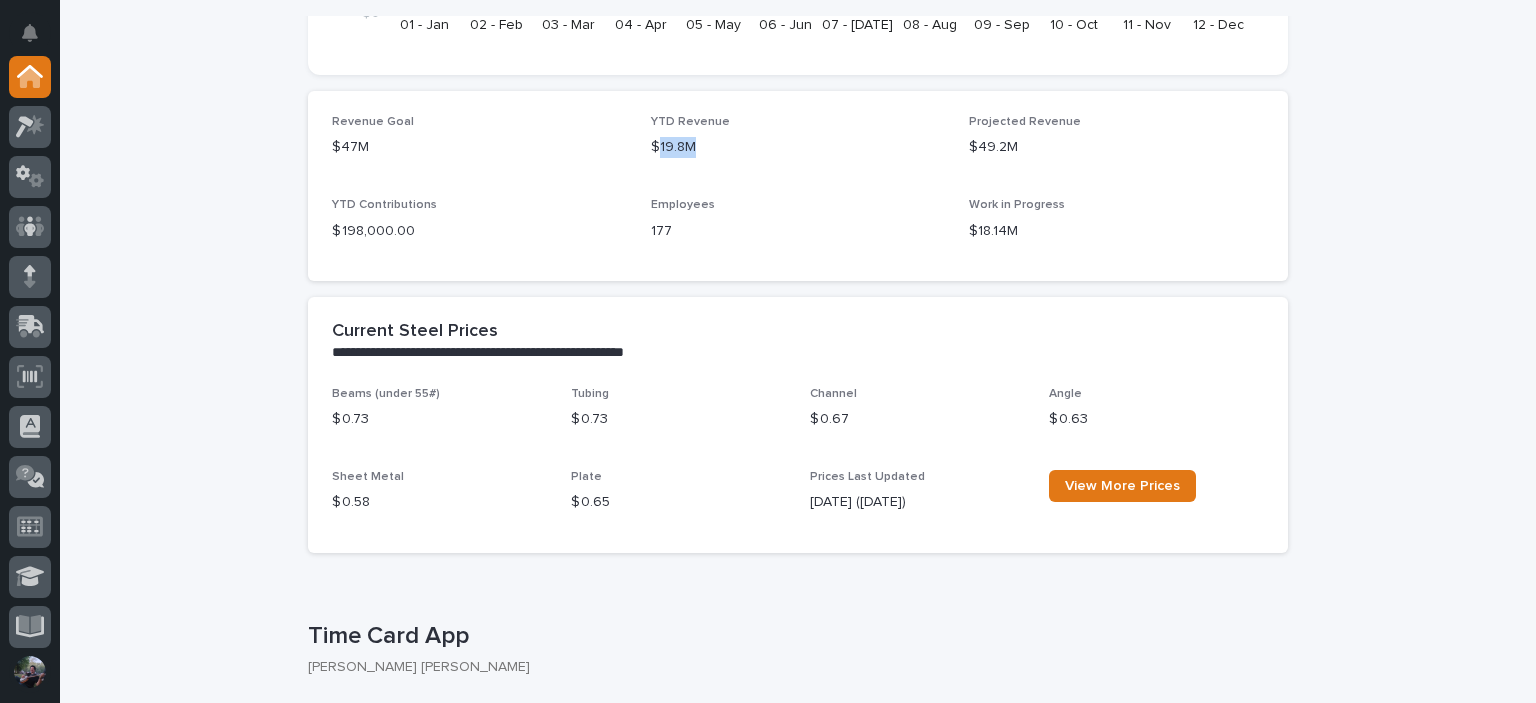 drag, startPoint x: 653, startPoint y: 142, endPoint x: 711, endPoint y: 137, distance: 58.21512 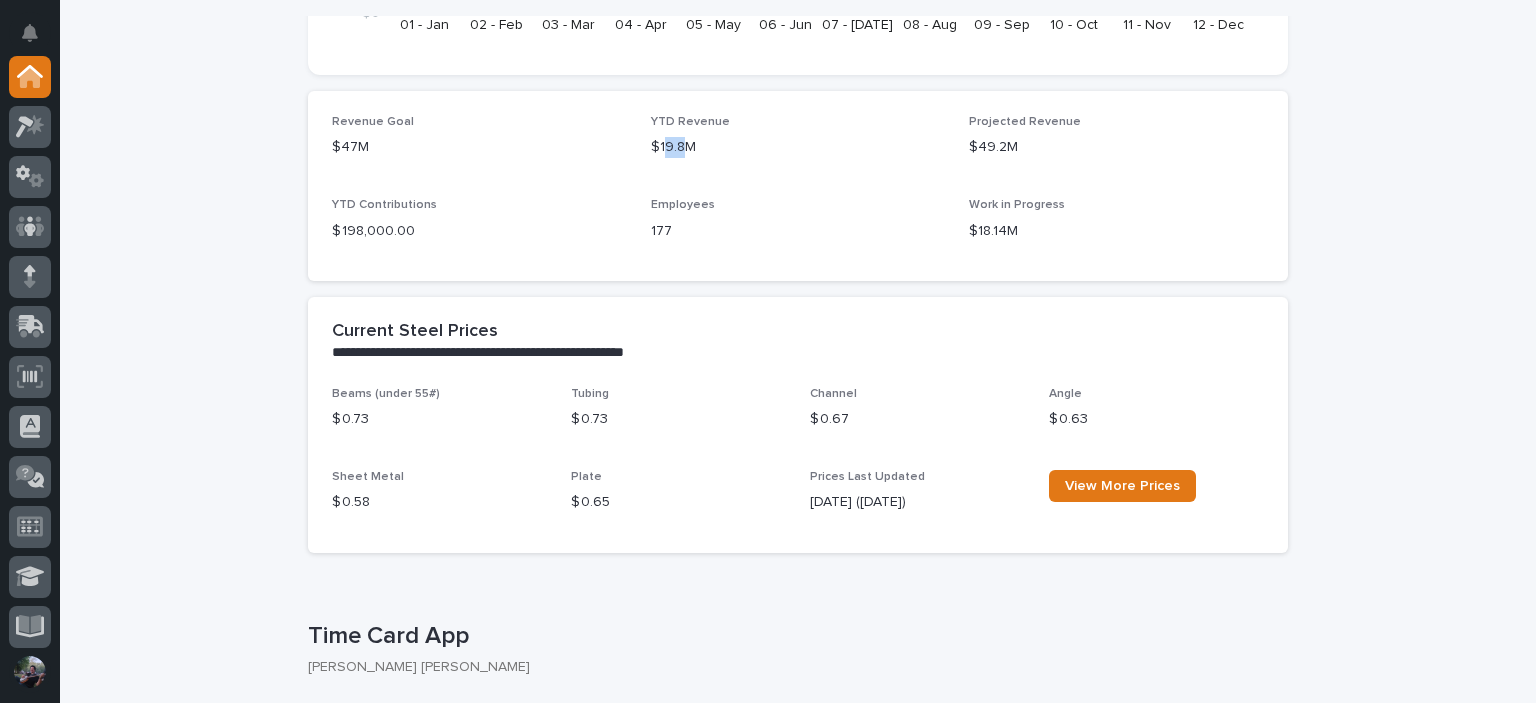 drag, startPoint x: 654, startPoint y: 147, endPoint x: 677, endPoint y: 148, distance: 23.021729 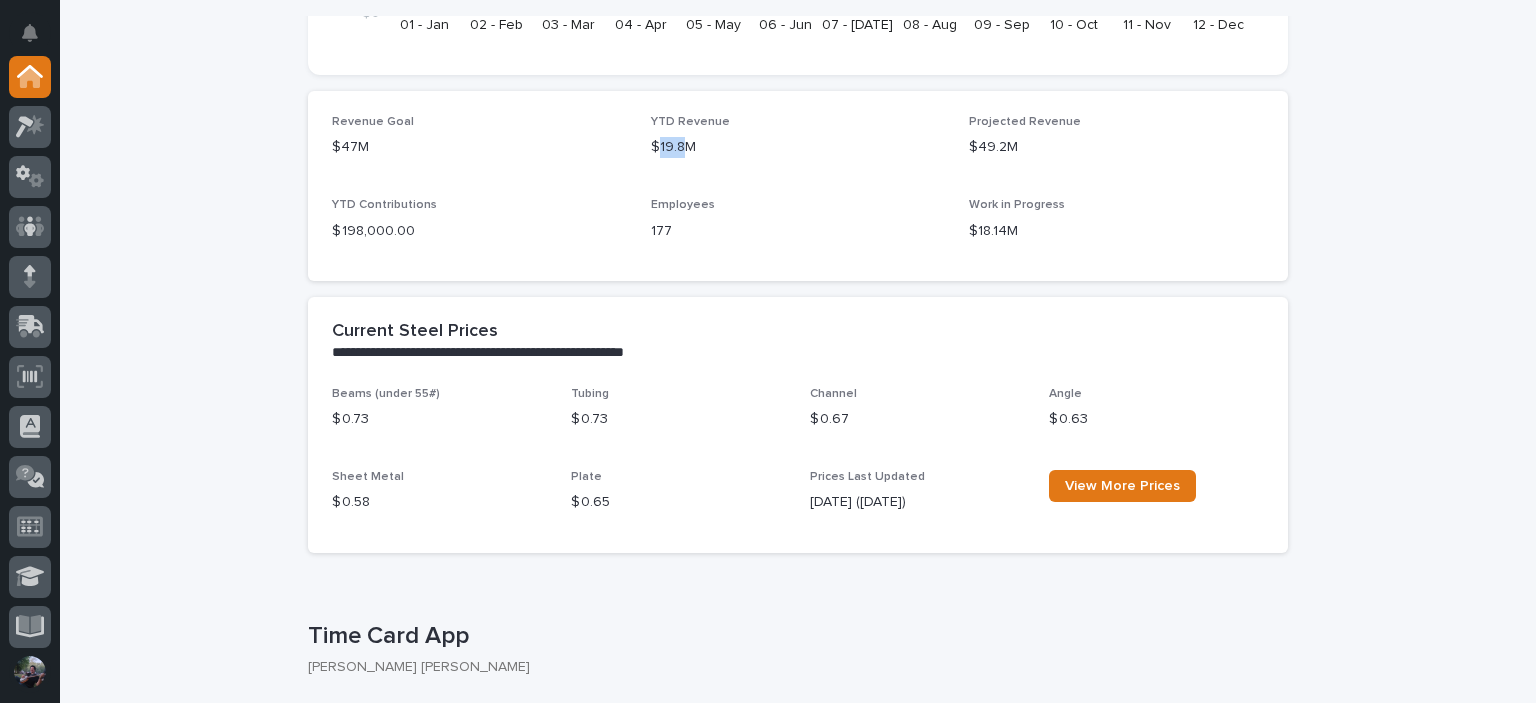 drag, startPoint x: 671, startPoint y: 149, endPoint x: 650, endPoint y: 149, distance: 21 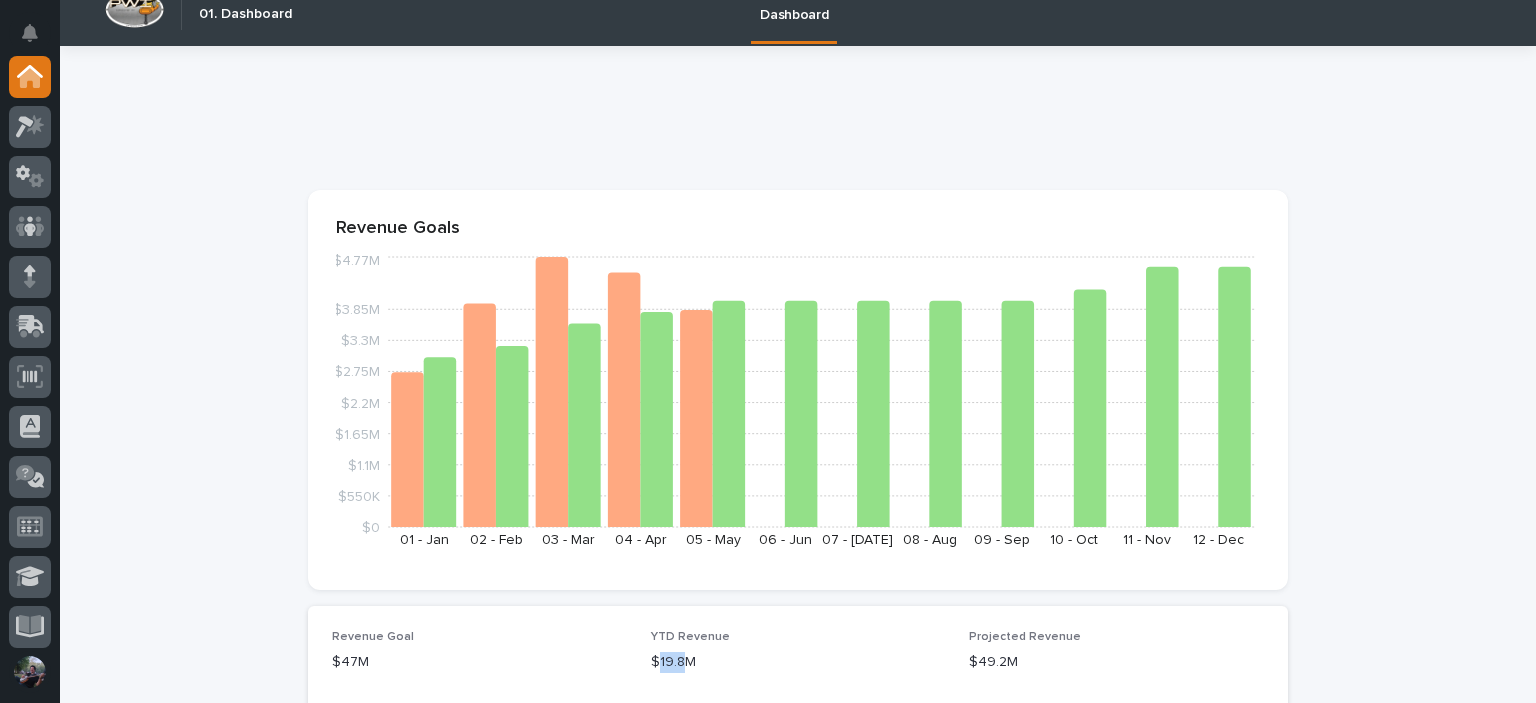 scroll, scrollTop: 0, scrollLeft: 0, axis: both 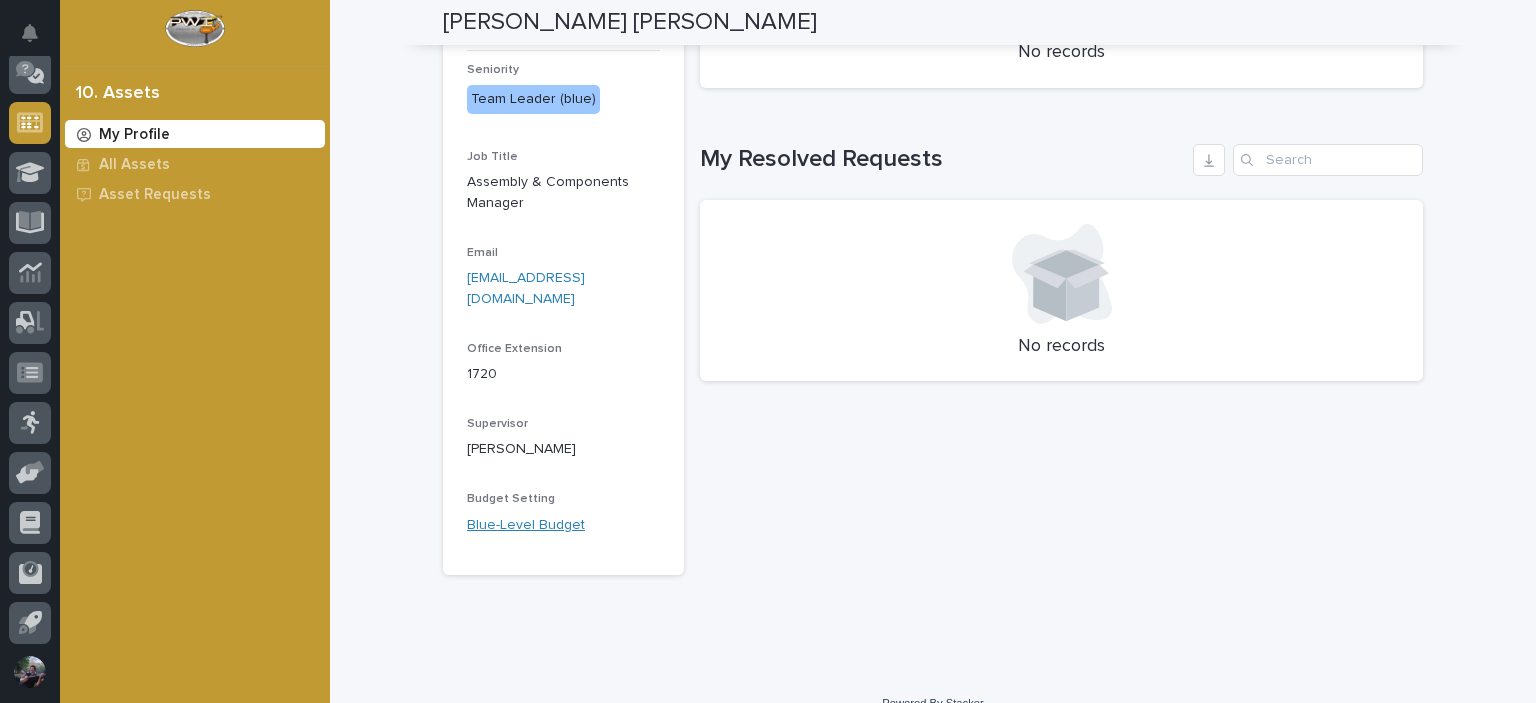 click on "Blue-Level Budget" at bounding box center (526, 525) 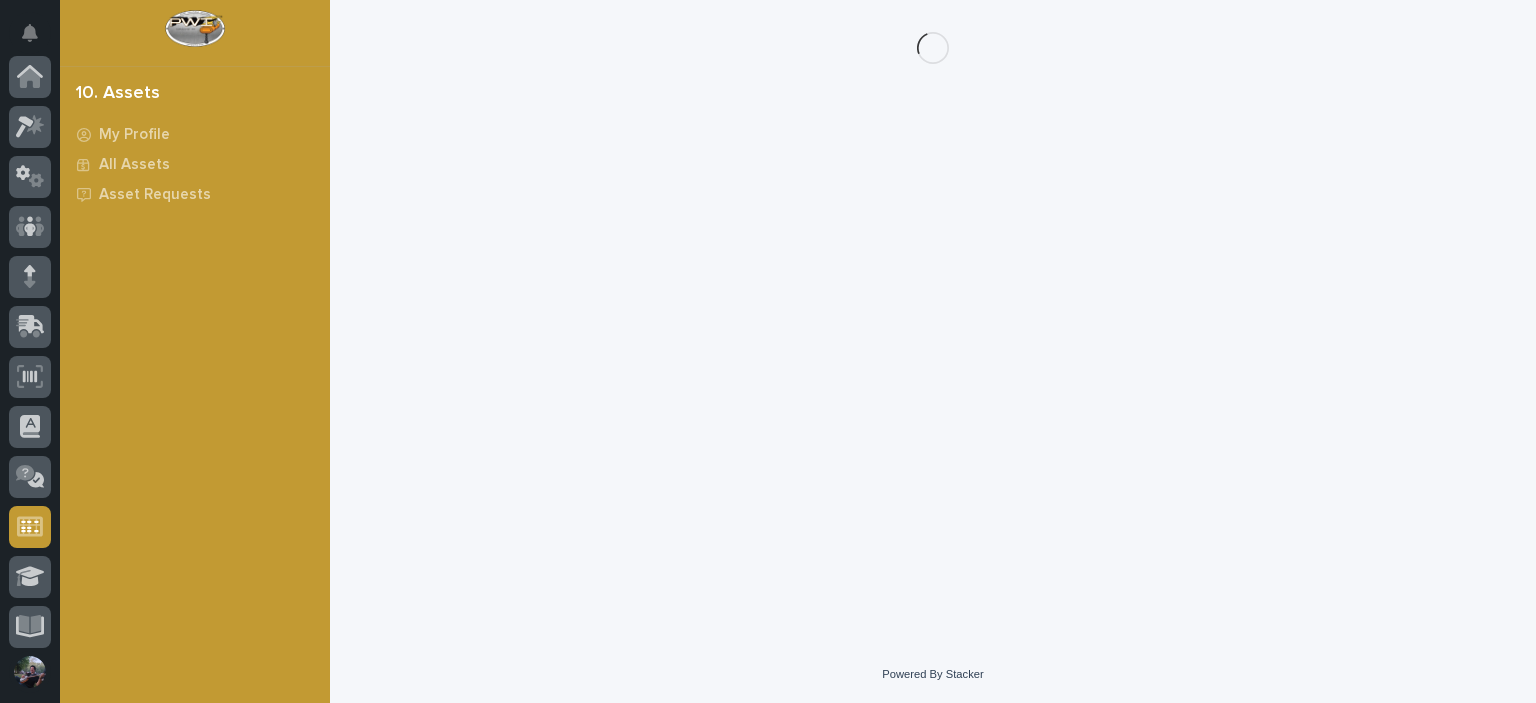 scroll, scrollTop: 0, scrollLeft: 0, axis: both 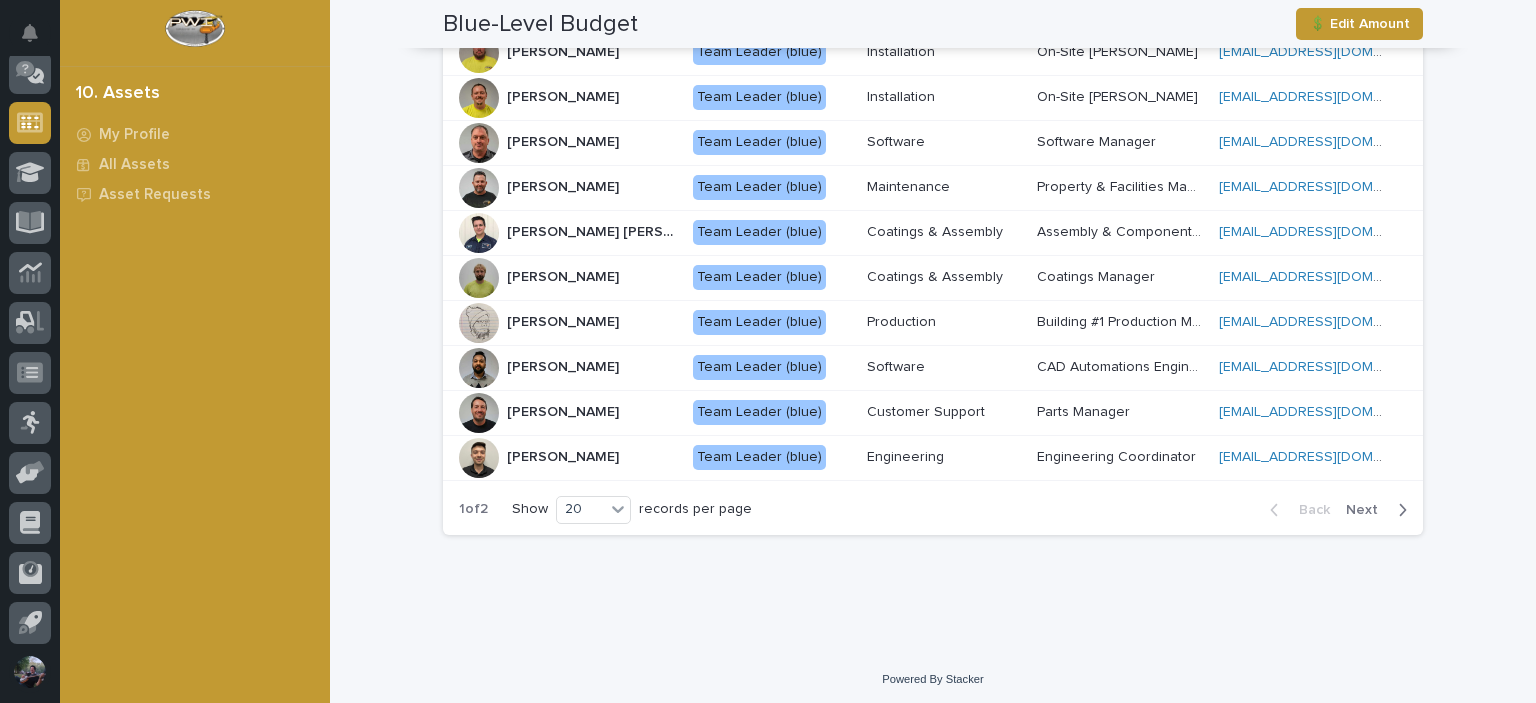 click on "Next" at bounding box center [1368, 510] 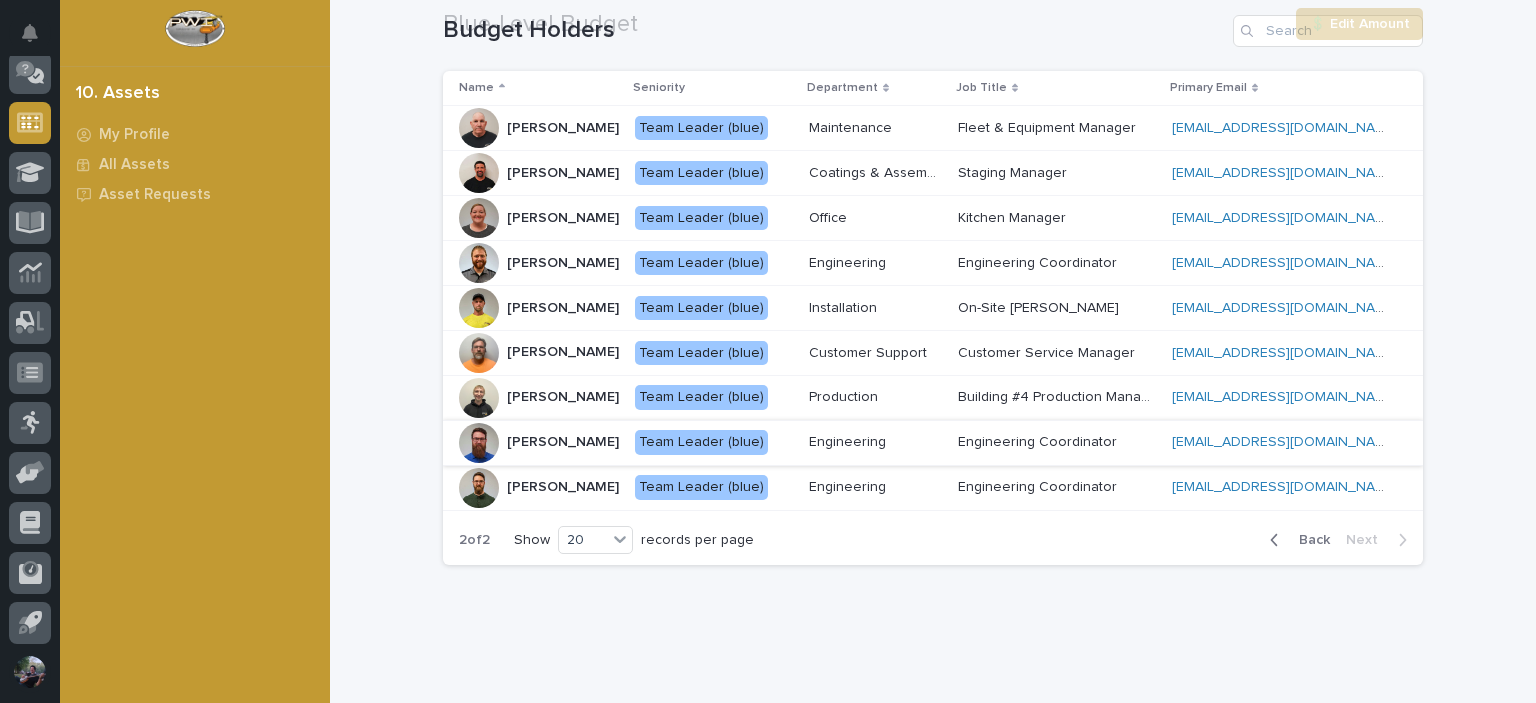 scroll, scrollTop: 333, scrollLeft: 0, axis: vertical 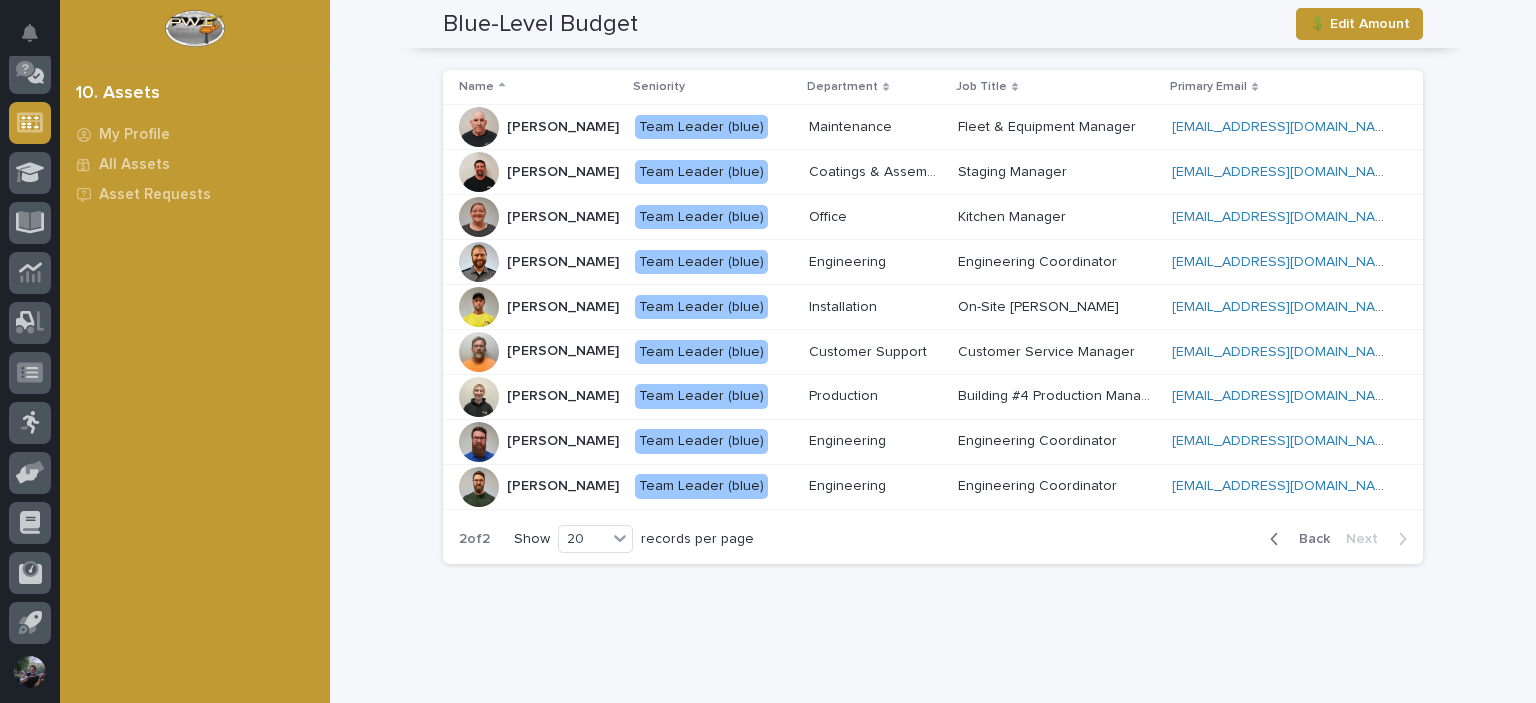 click on "Back" at bounding box center (1308, 539) 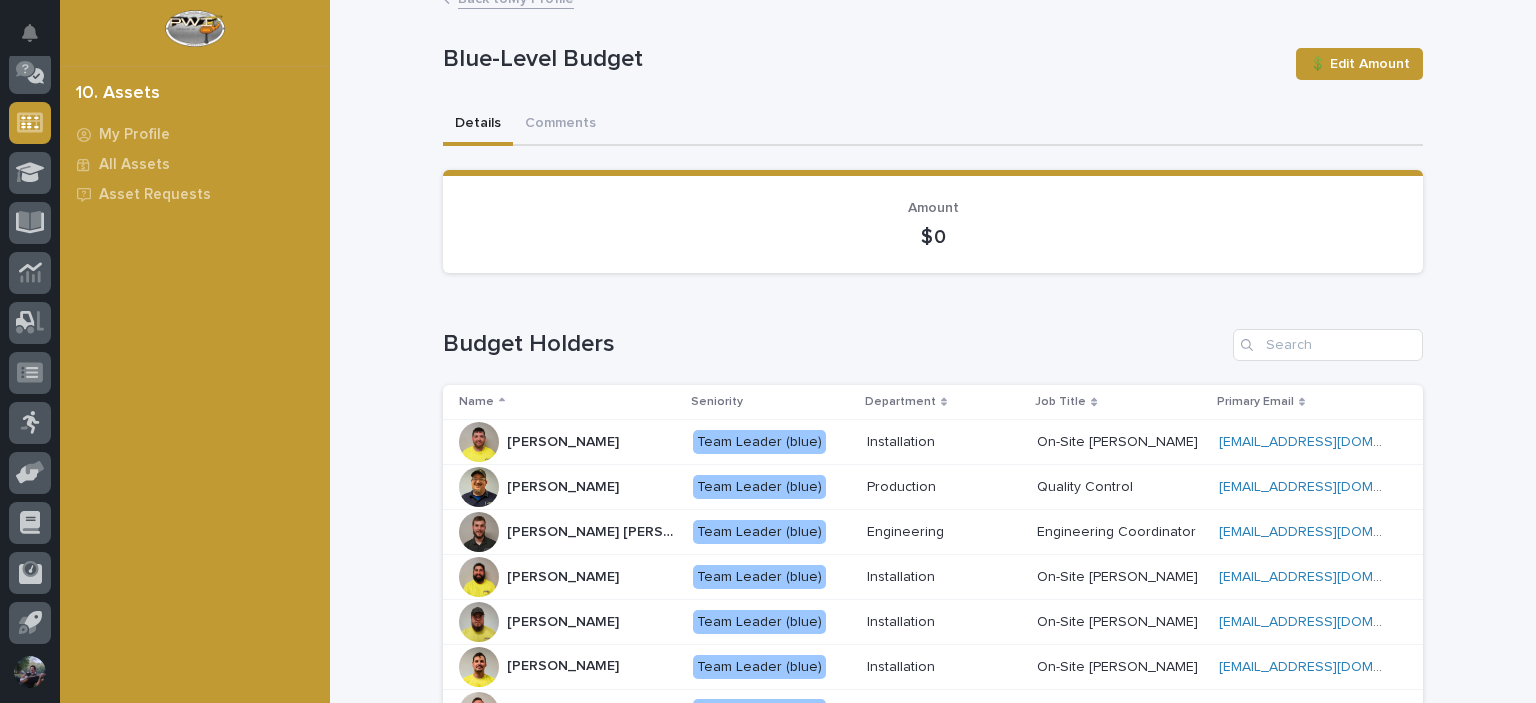 scroll, scrollTop: 0, scrollLeft: 0, axis: both 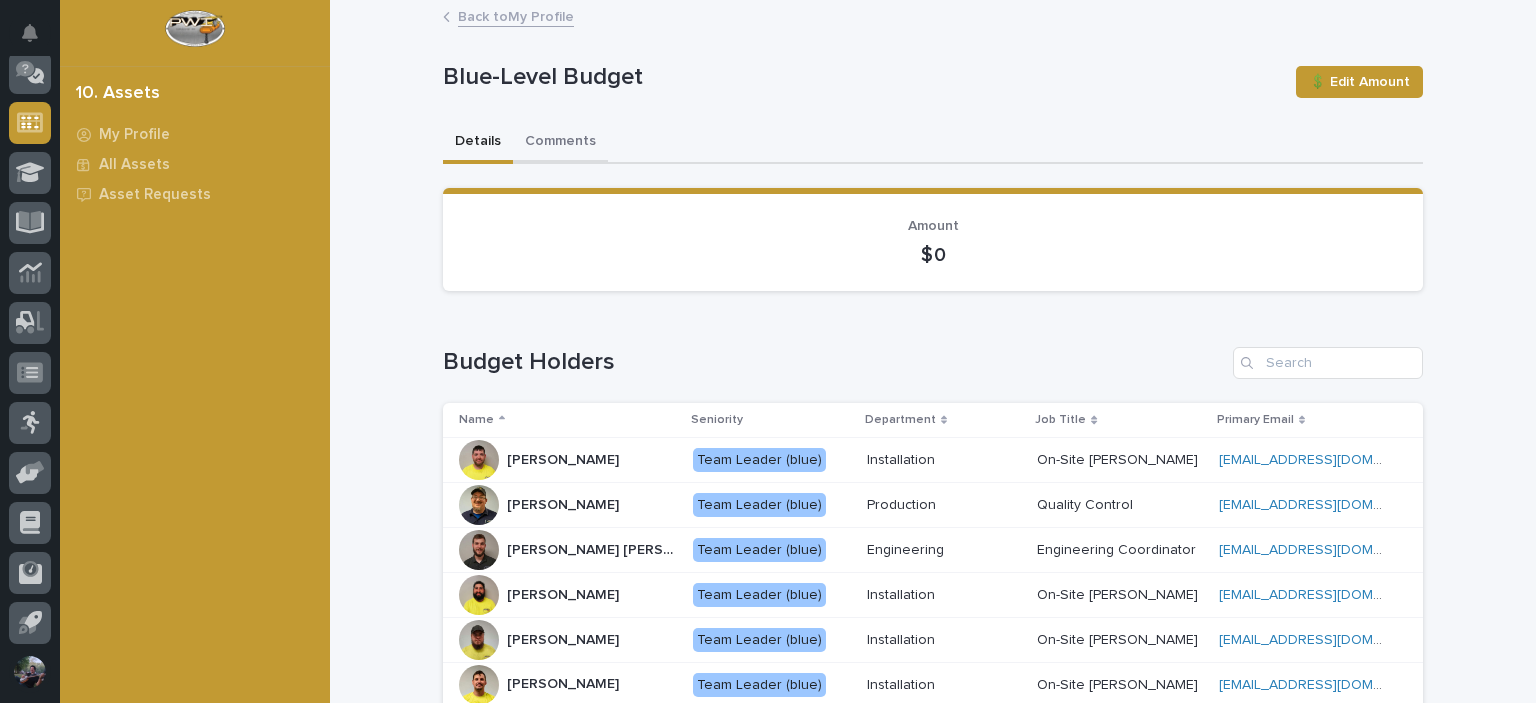 click on "Comments" at bounding box center [560, 143] 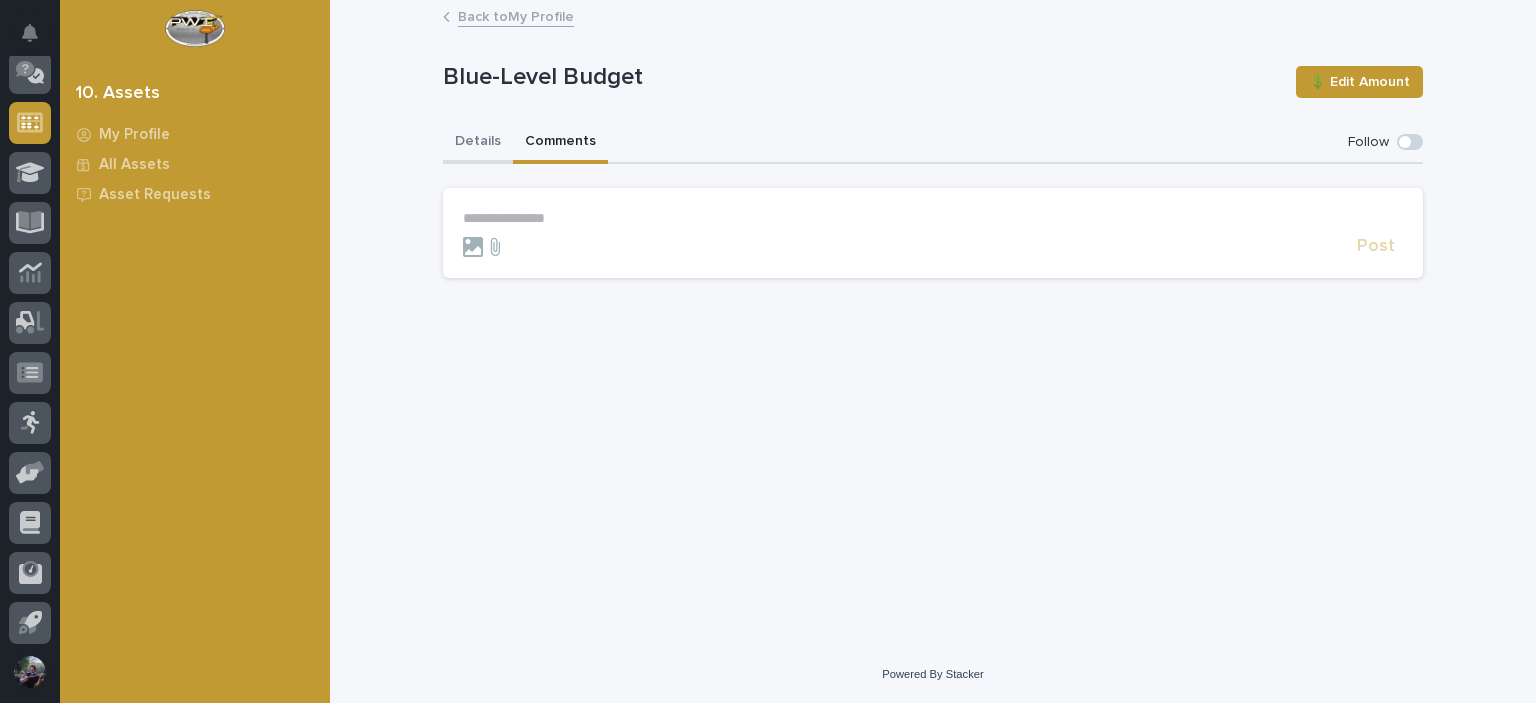 click on "Details" at bounding box center [478, 143] 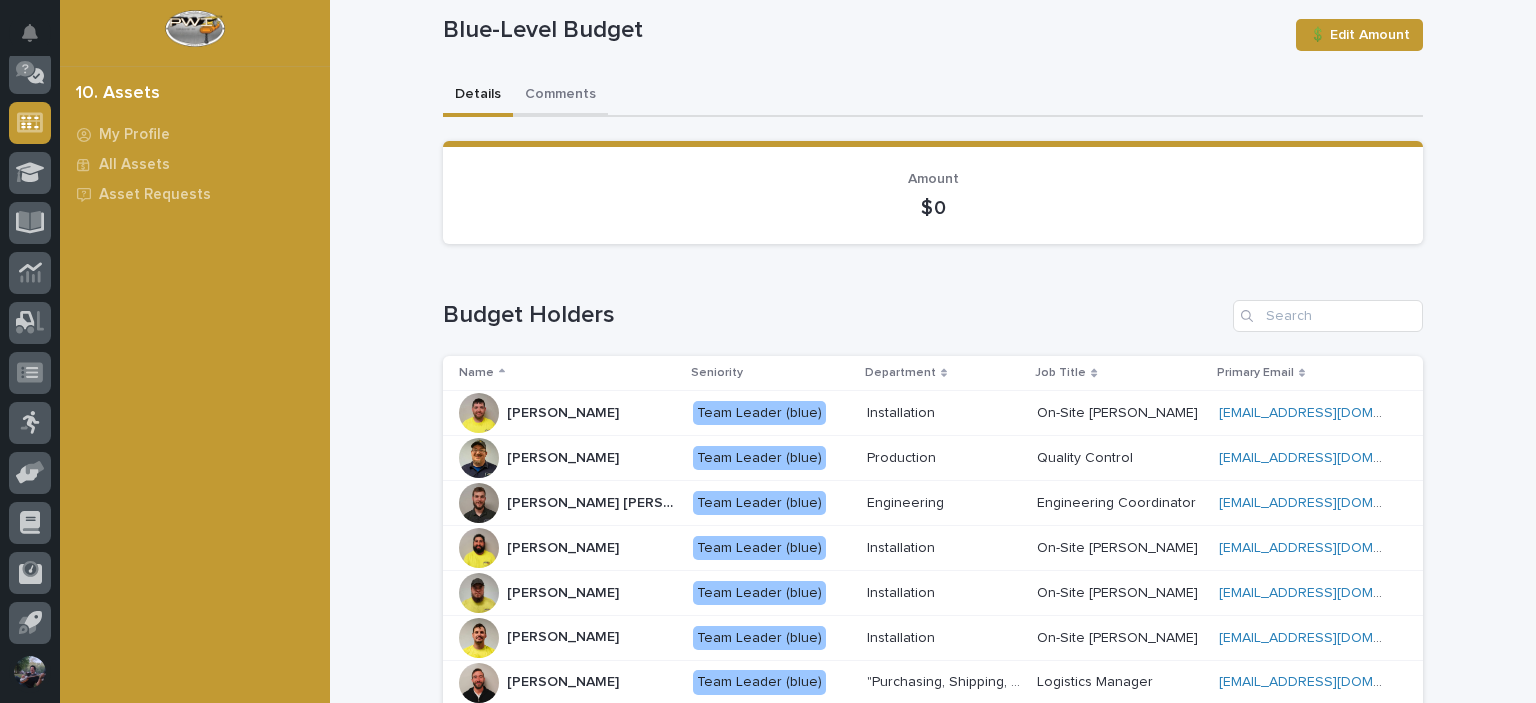 scroll, scrollTop: 66, scrollLeft: 0, axis: vertical 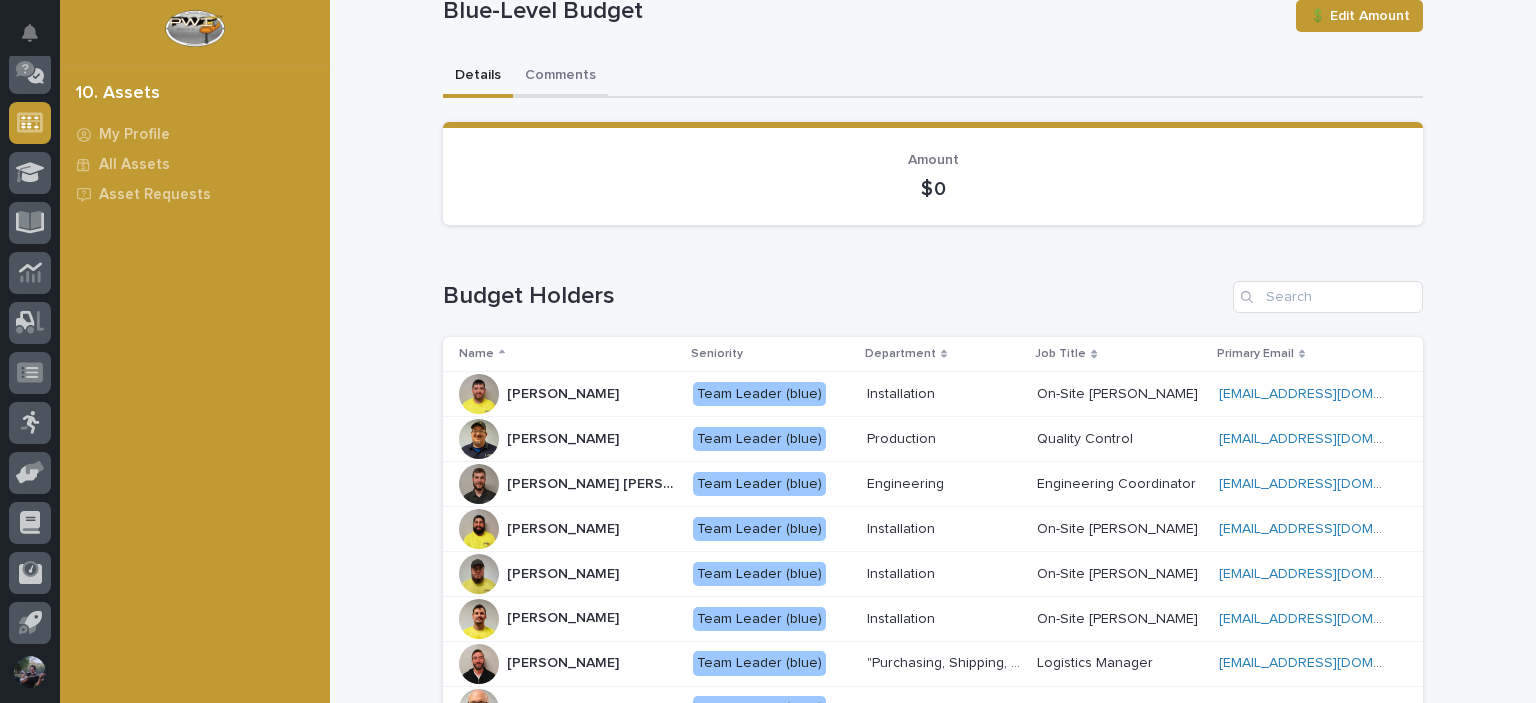 click on "Blue-Level Budget 💲 Edit Amount Blue-Level Budget 💲 Edit Amount Sorry, there was an error saving your record. Please try again. Please fill out the required fields below. Details Comments Loading... Saving… Loading... Saving… Loading... Saving… Amount $ 0 Loading... Saving… Budget Holders Name Seniority Department Job Title Primary Email [PERSON_NAME] [PERSON_NAME]   Team Leader (blue) + 0 Installation Installation   On-Site [PERSON_NAME] On-Site [PERSON_NAME]   [EMAIL_ADDRESS][DOMAIN_NAME] [EMAIL_ADDRESS][DOMAIN_NAME]   Aro [PERSON_NAME] Aro [PERSON_NAME]   Team Leader (blue) + 0 Production Production   Quality Control Quality Control   [EMAIL_ADDRESS][DOMAIN_NAME] [EMAIL_ADDRESS][DOMAIN_NAME]   [PERSON_NAME] [PERSON_NAME] [PERSON_NAME] [PERSON_NAME]   Team Leader (blue) + 0 Engineering Engineering   Engineering Coordinator Engineering Coordinator   [EMAIL_ADDRESS][DOMAIN_NAME] [EMAIL_ADDRESS][DOMAIN_NAME]   [PERSON_NAME] [PERSON_NAME]   Team Leader (blue) + 0 Installation Installation   On-Site [PERSON_NAME] On-Site [PERSON_NAME]   [EMAIL_ADDRESS][DOMAIN_NAME] [EMAIL_ADDRESS][DOMAIN_NAME]     + 0" at bounding box center [933, 639] 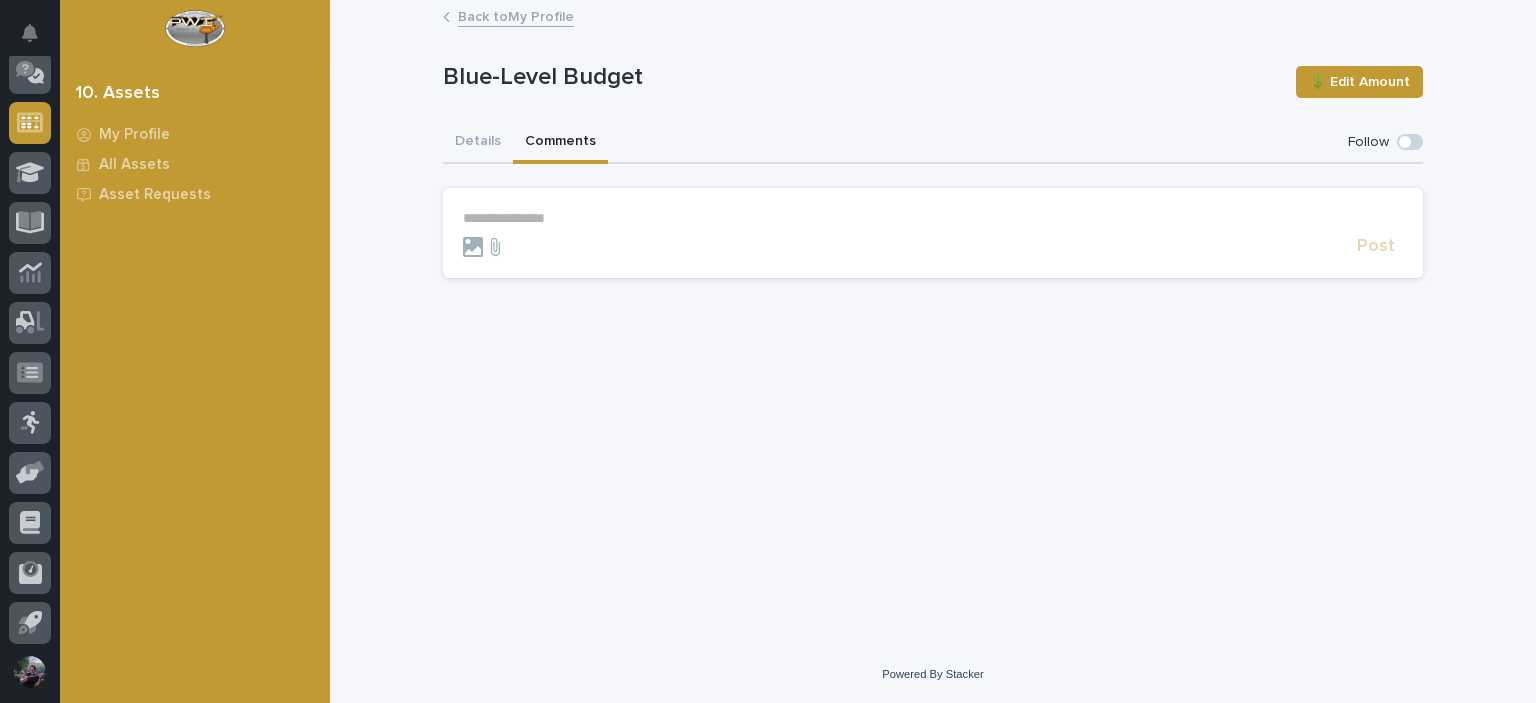 scroll, scrollTop: 0, scrollLeft: 0, axis: both 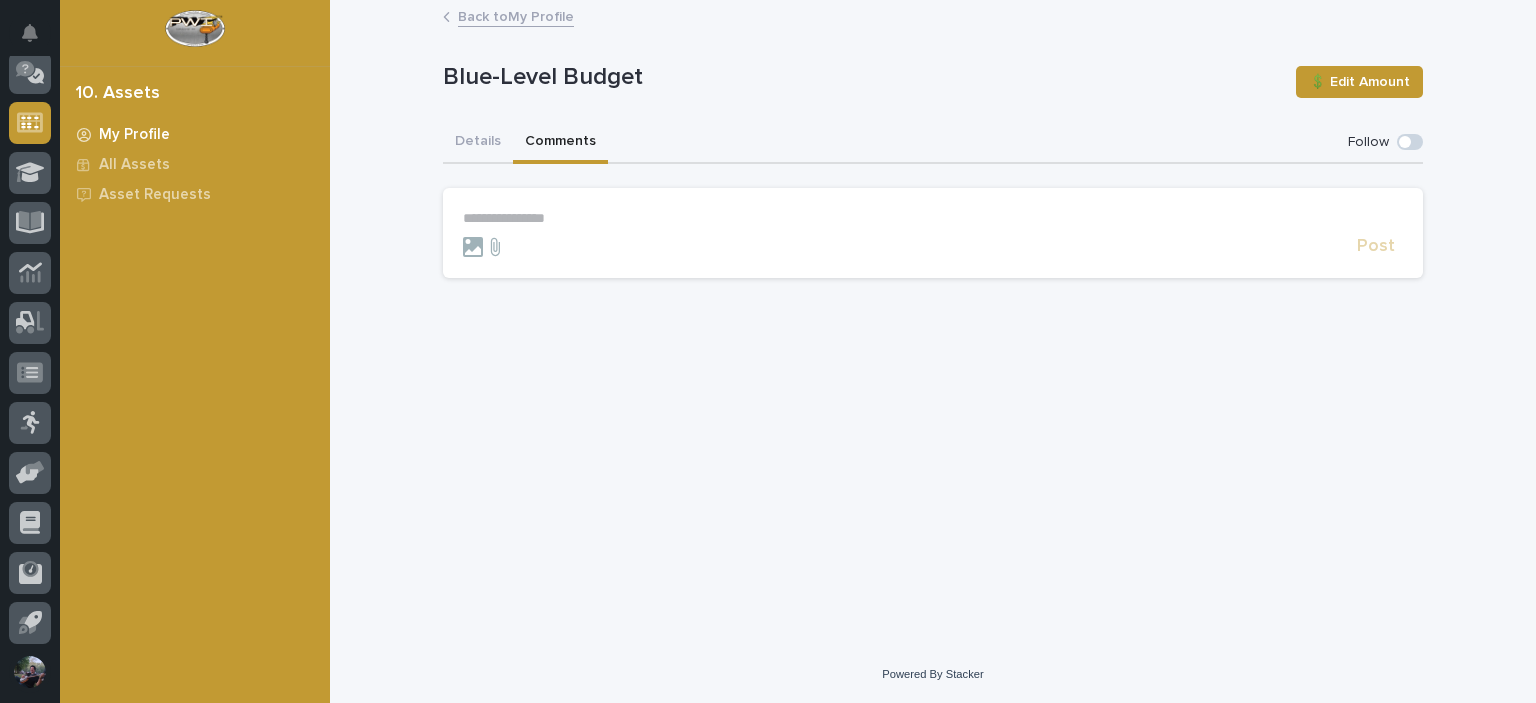 click on "My Profile" at bounding box center (134, 135) 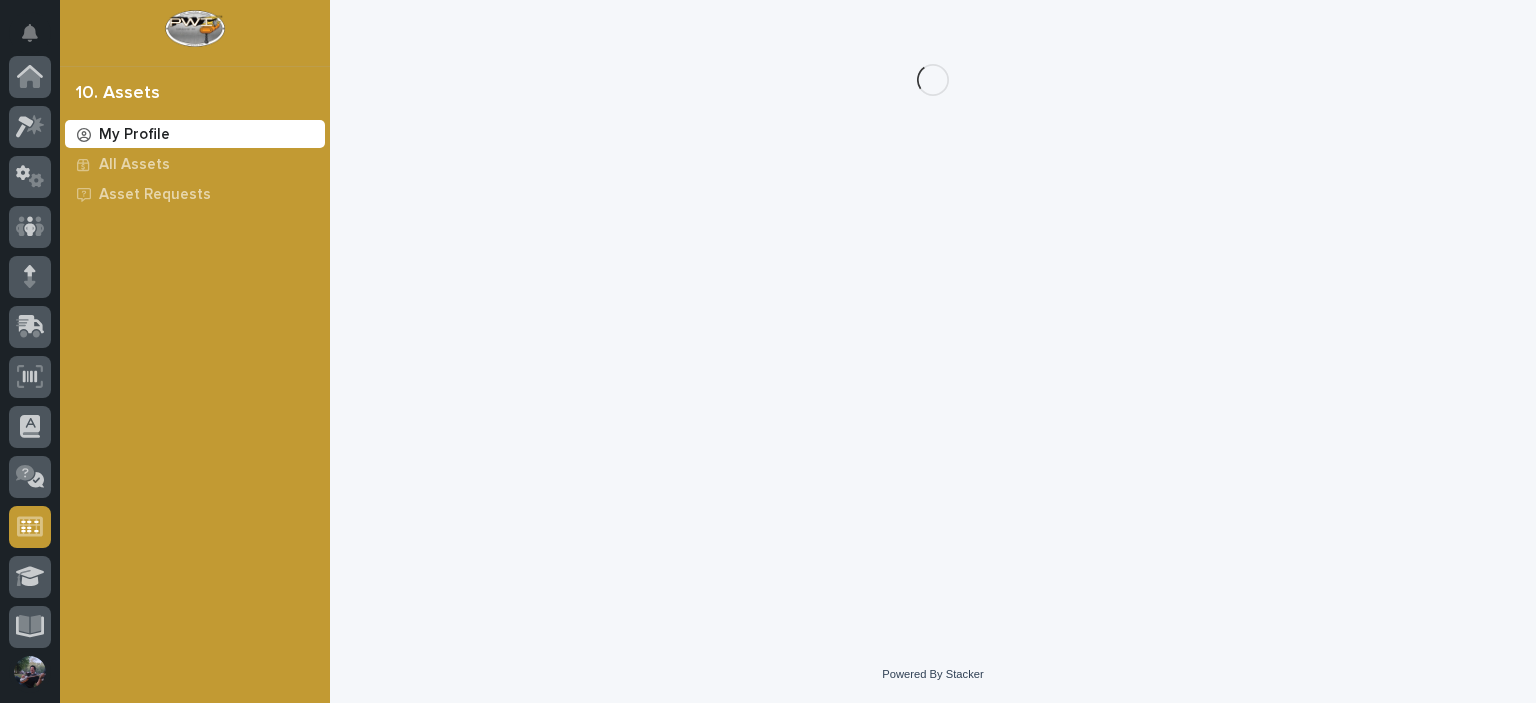 scroll, scrollTop: 404, scrollLeft: 0, axis: vertical 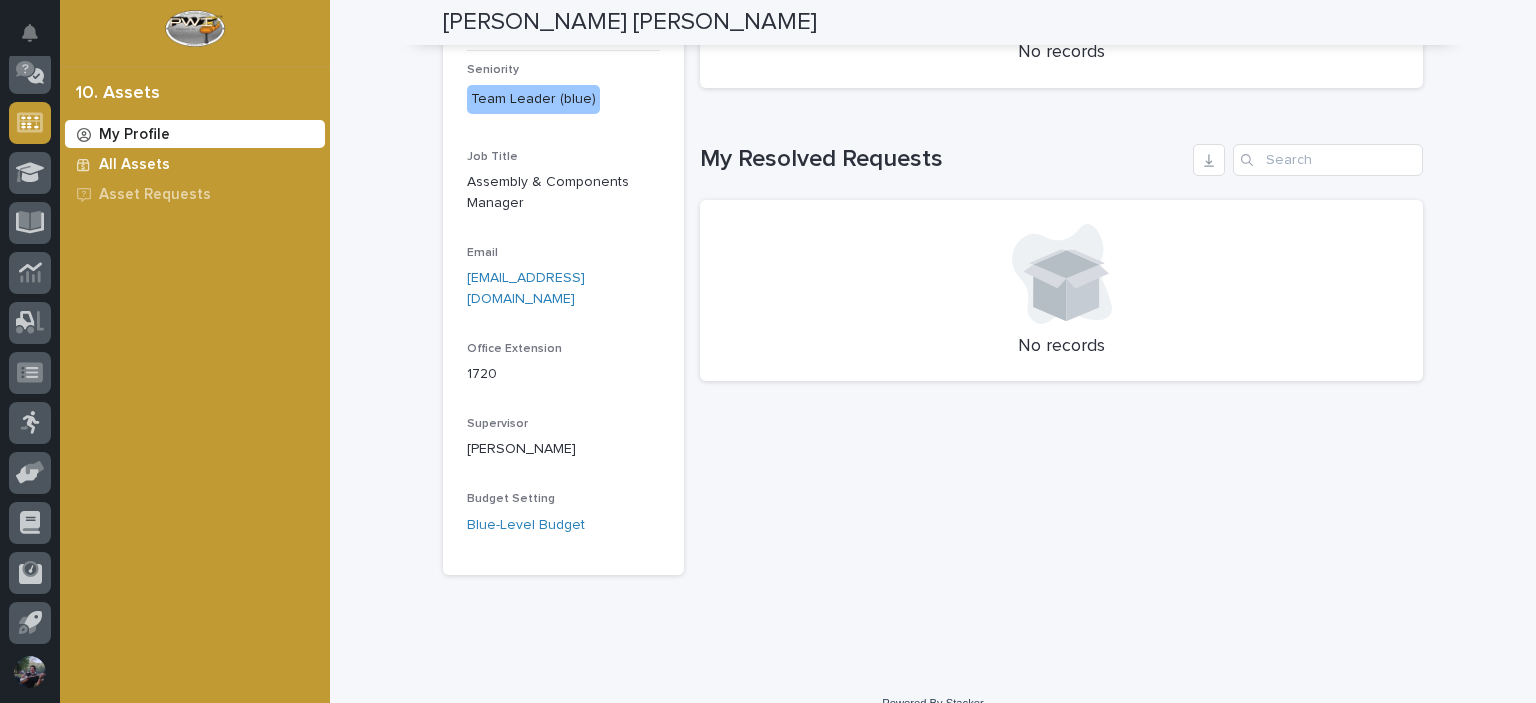 click on "All Assets" at bounding box center (195, 164) 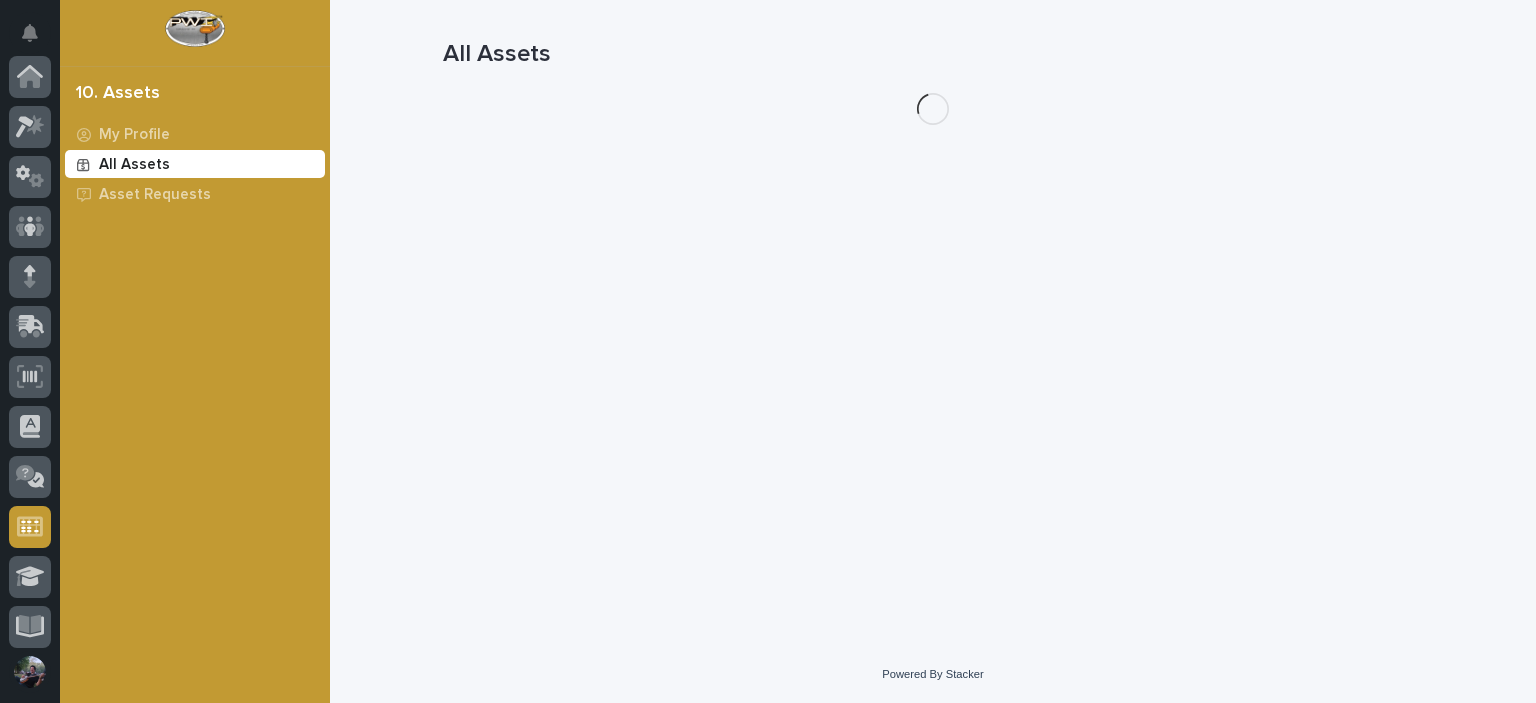 scroll, scrollTop: 404, scrollLeft: 0, axis: vertical 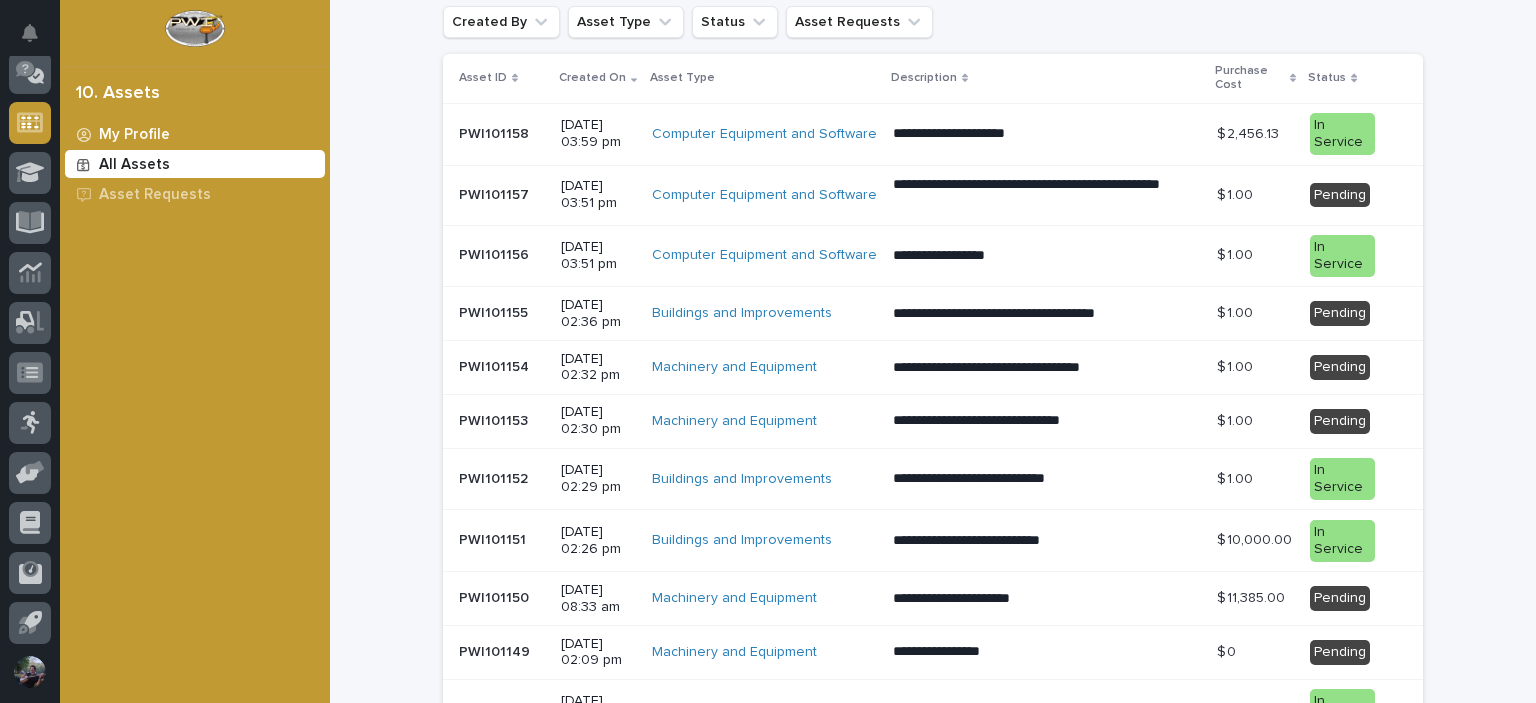 click on "My Profile" at bounding box center (134, 135) 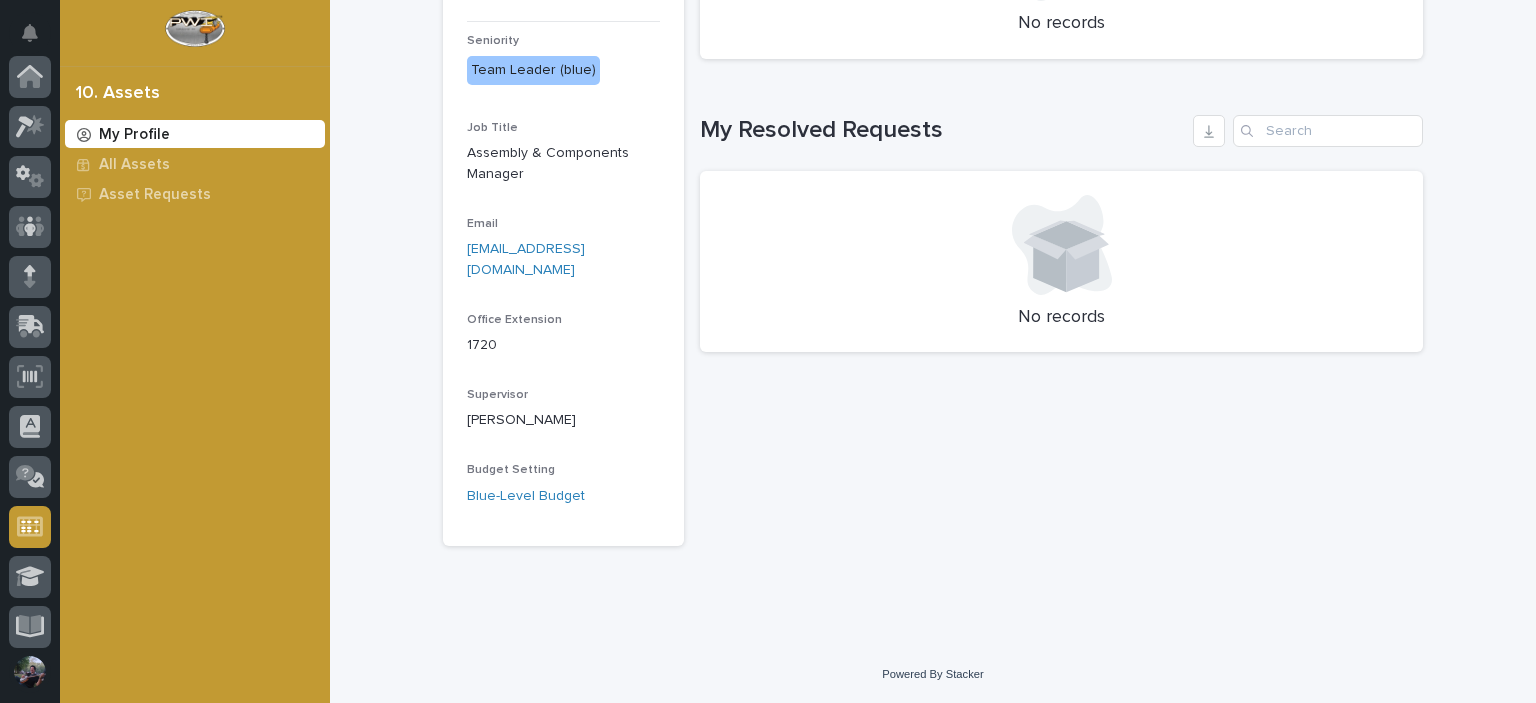 scroll, scrollTop: 0, scrollLeft: 0, axis: both 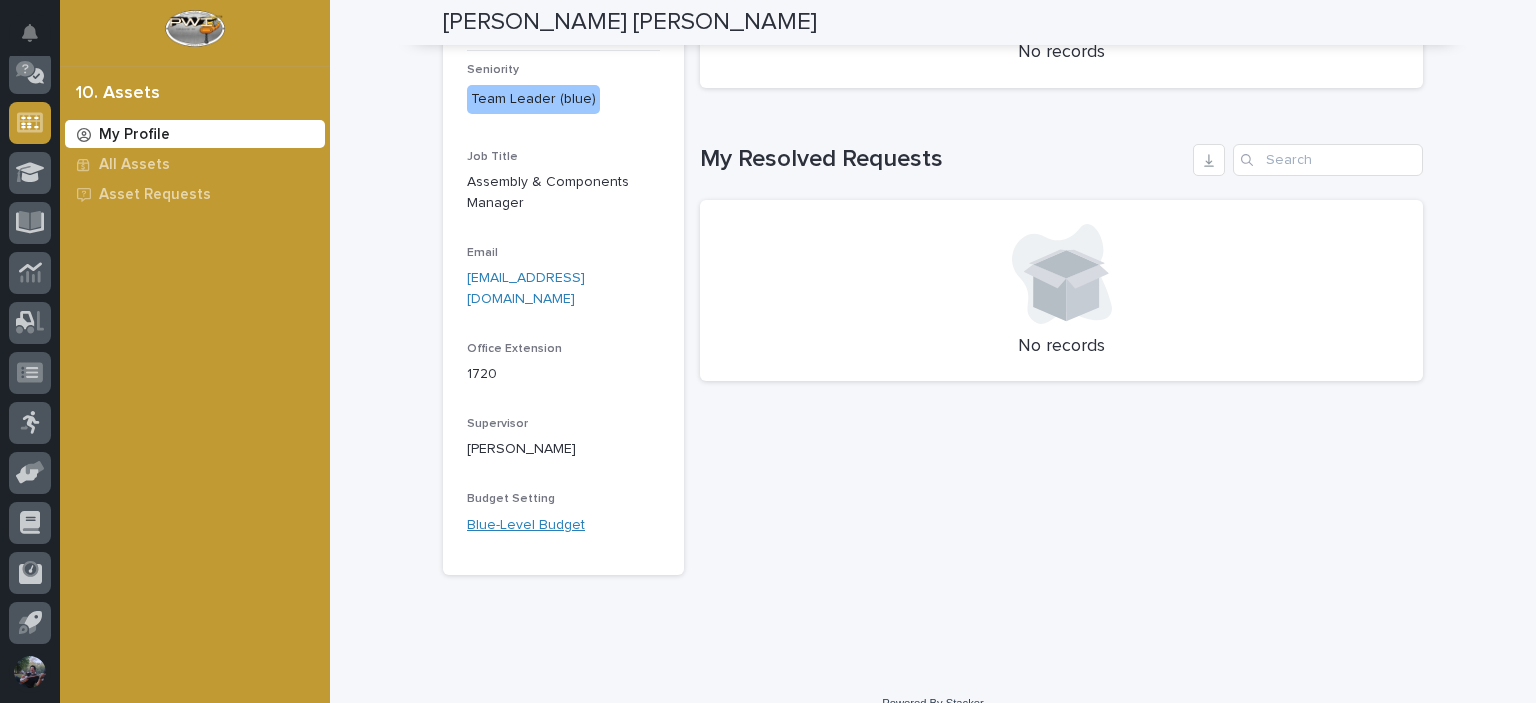 click on "Blue-Level Budget" at bounding box center (526, 525) 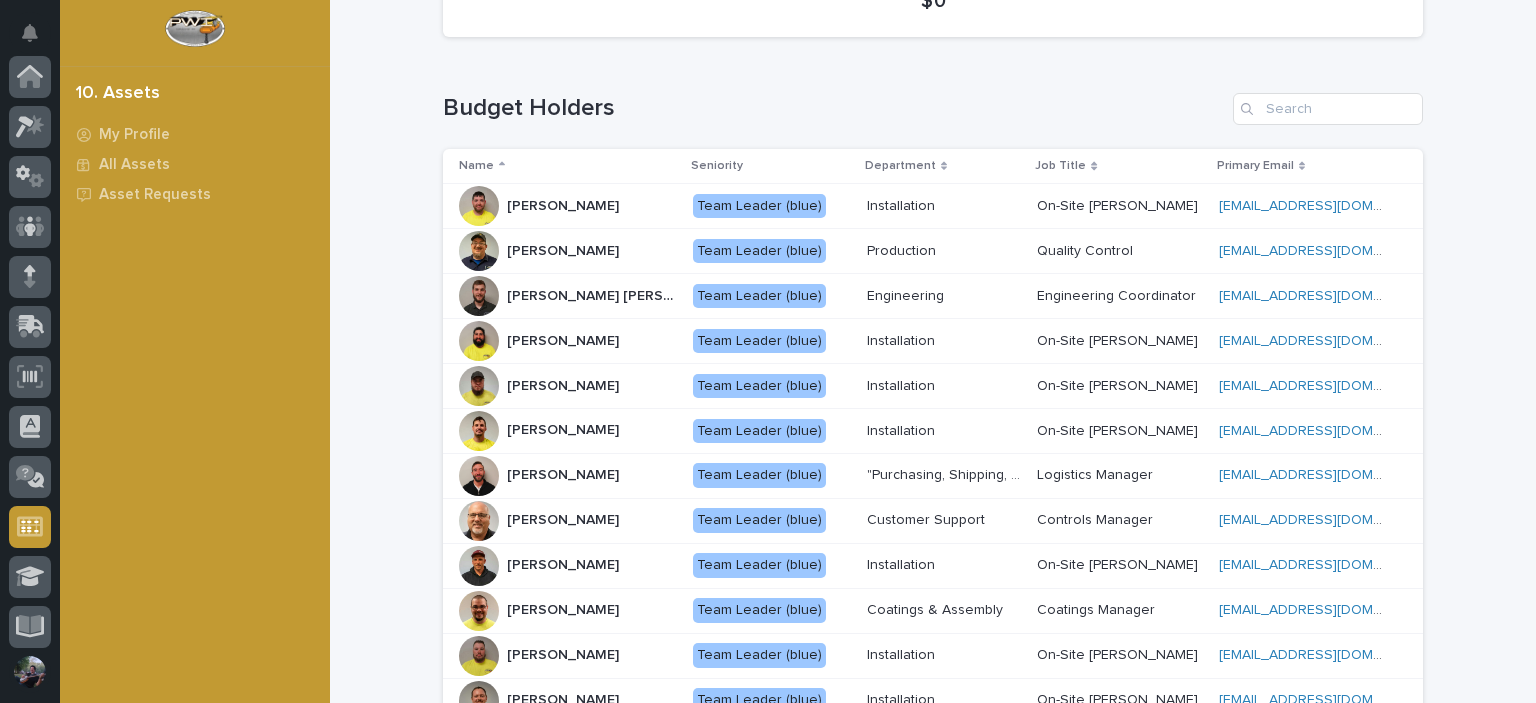 scroll, scrollTop: 0, scrollLeft: 0, axis: both 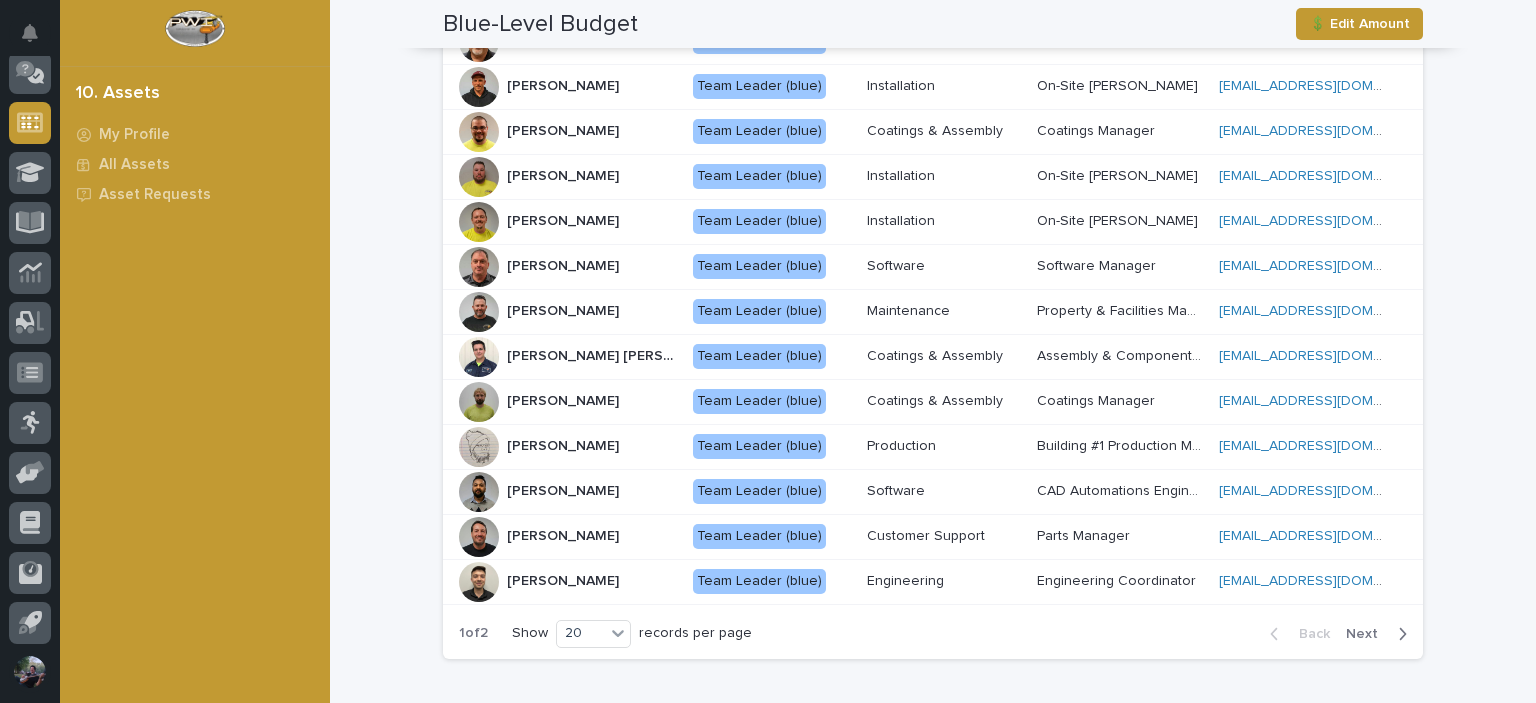 click on "Next" at bounding box center (1368, 634) 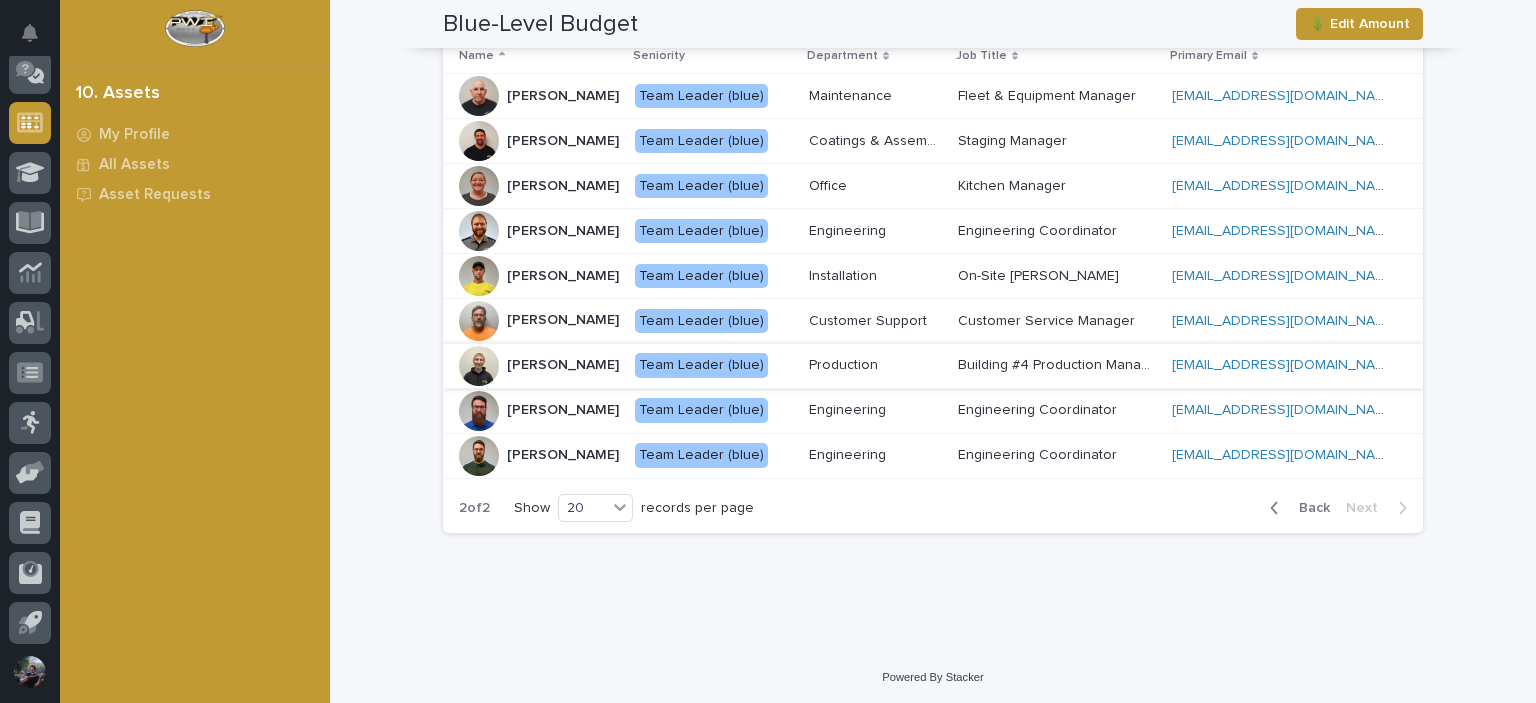 scroll, scrollTop: 298, scrollLeft: 0, axis: vertical 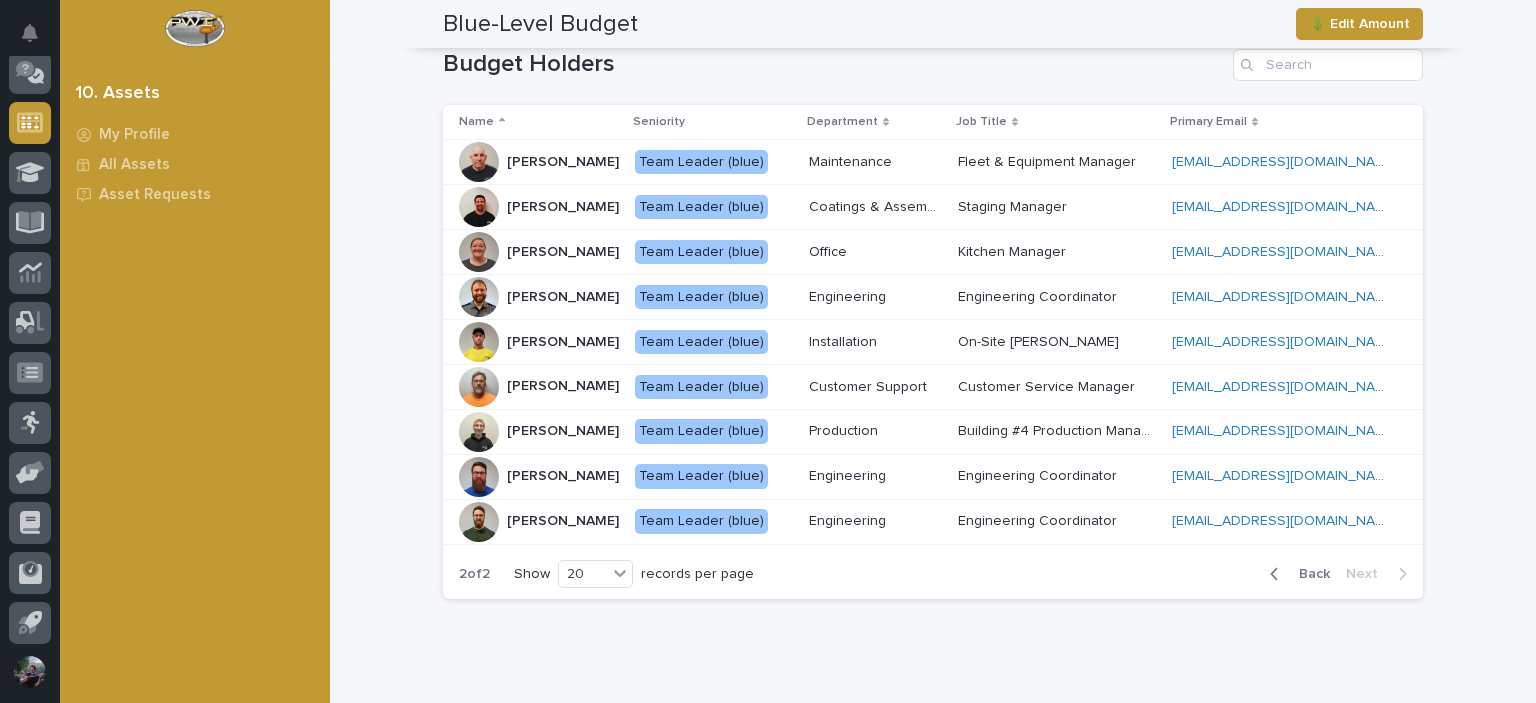 click on "Loading... Saving… Loading... Saving… Blue-Level Budget 💲 Edit Amount Blue-Level Budget 💲 Edit Amount Sorry, there was an error saving your record. Please try again. Please fill out the required fields below. Details Comments Loading... Saving… Loading... Saving… Loading... Saving… Amount $ 0 Loading... Saving… Budget Holders Name Seniority Department Job Title Primary Email [PERSON_NAME] [PERSON_NAME]   Team Leader (blue) + 0 Maintenance Maintenance   Fleet & Equipment Manager Fleet & Equipment Manager   [EMAIL_ADDRESS][DOMAIN_NAME] [EMAIL_ADDRESS][DOMAIN_NAME]   [PERSON_NAME] [PERSON_NAME]   Team Leader (blue) + 0 Coatings & Assembly Coatings & Assembly   Staging Manager Staging Manager   [EMAIL_ADDRESS][DOMAIN_NAME] [EMAIL_ADDRESS][DOMAIN_NAME]   [PERSON_NAME] [PERSON_NAME]   Team Leader (blue) + 0 Office Office   Kitchen Manager Kitchen Manager   [EMAIL_ADDRESS][DOMAIN_NAME] [EMAIL_ADDRESS][DOMAIN_NAME]   [PERSON_NAME] [PERSON_NAME]   Team Leader (blue) + 0 Engineering Engineering       [PERSON_NAME] +" at bounding box center (933, 209) 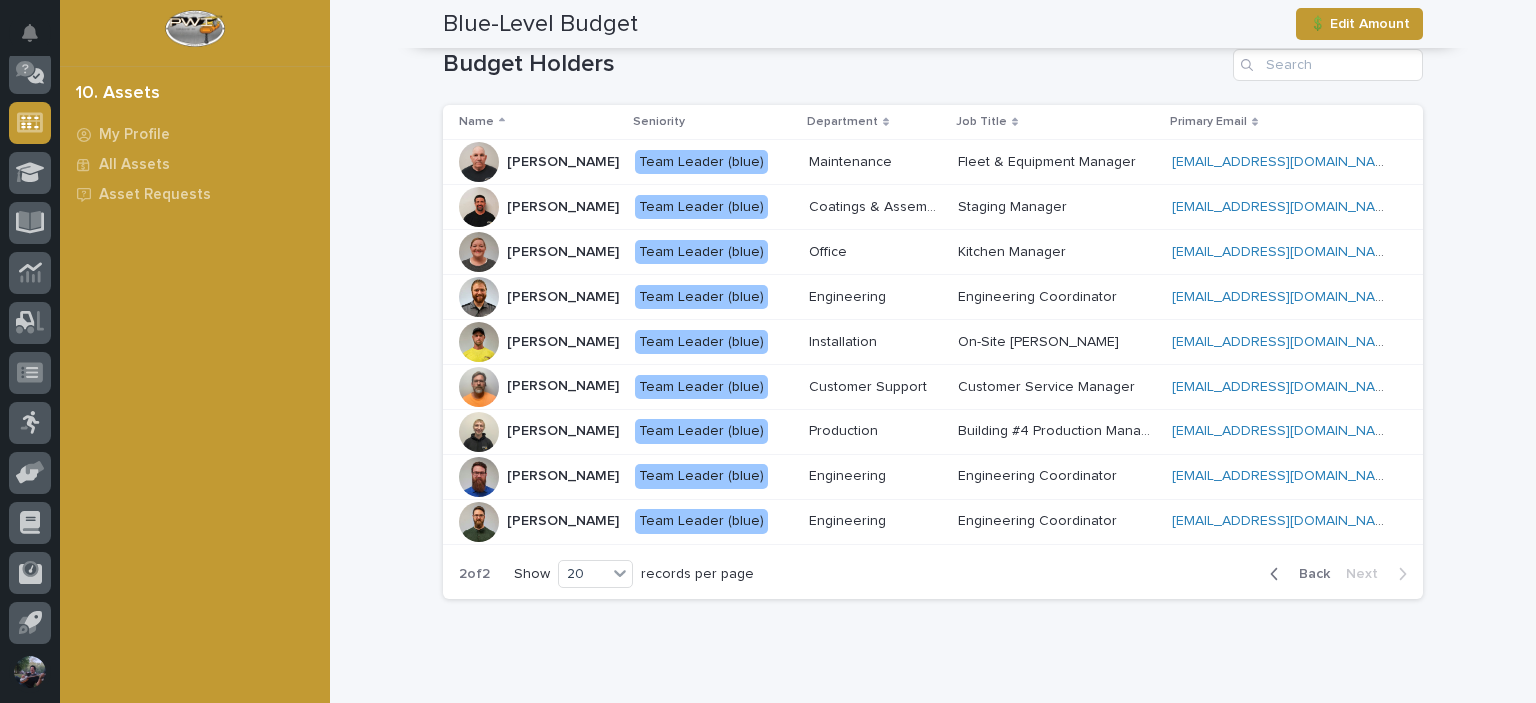 click at bounding box center [479, 162] 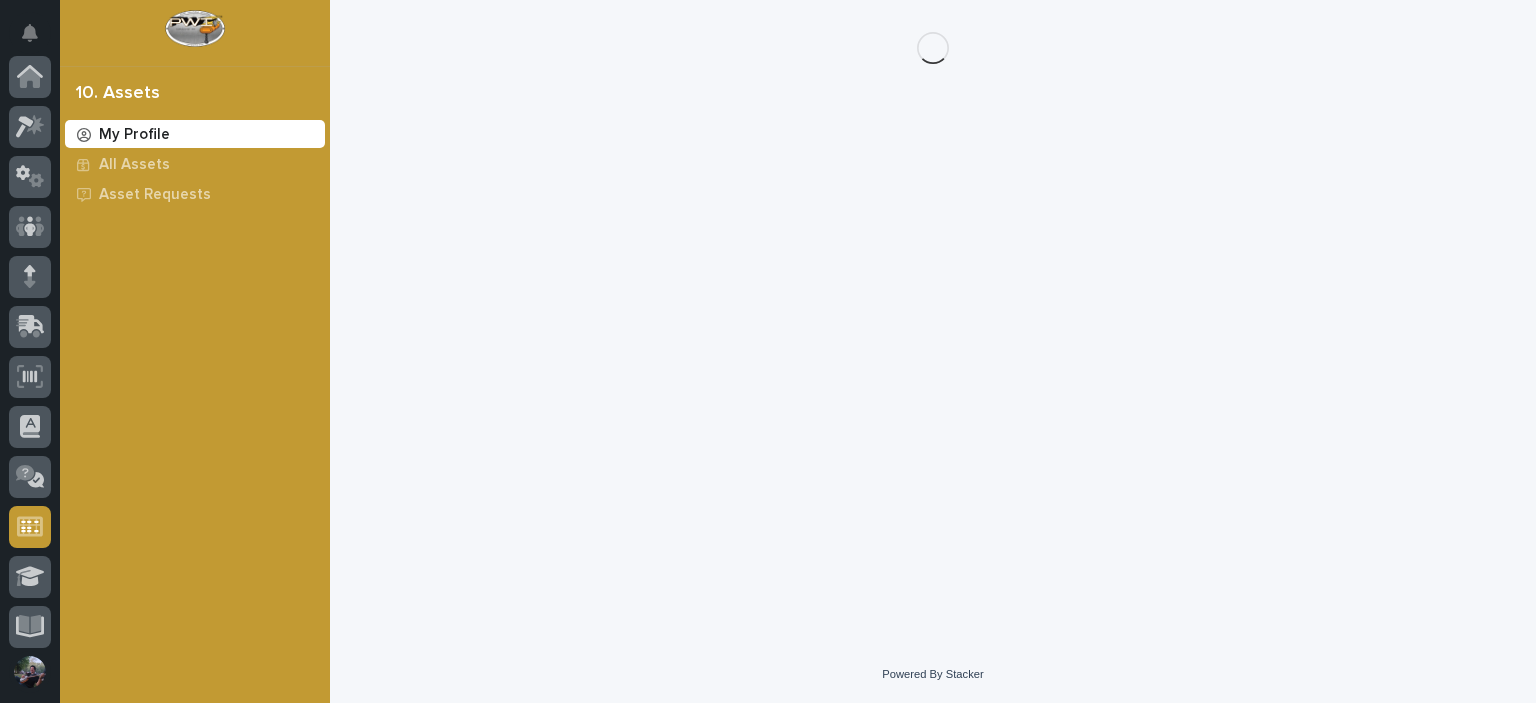 scroll, scrollTop: 0, scrollLeft: 0, axis: both 